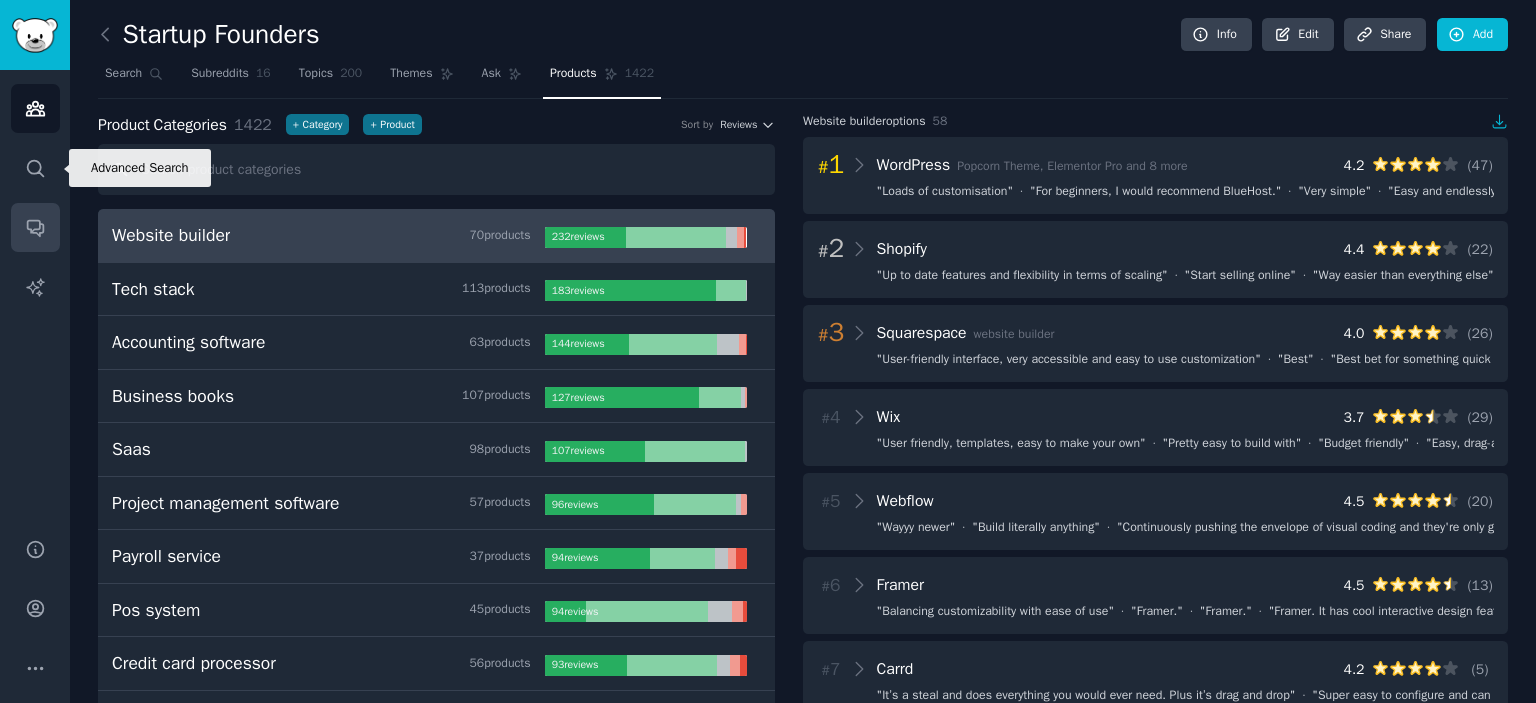 scroll, scrollTop: 0, scrollLeft: 0, axis: both 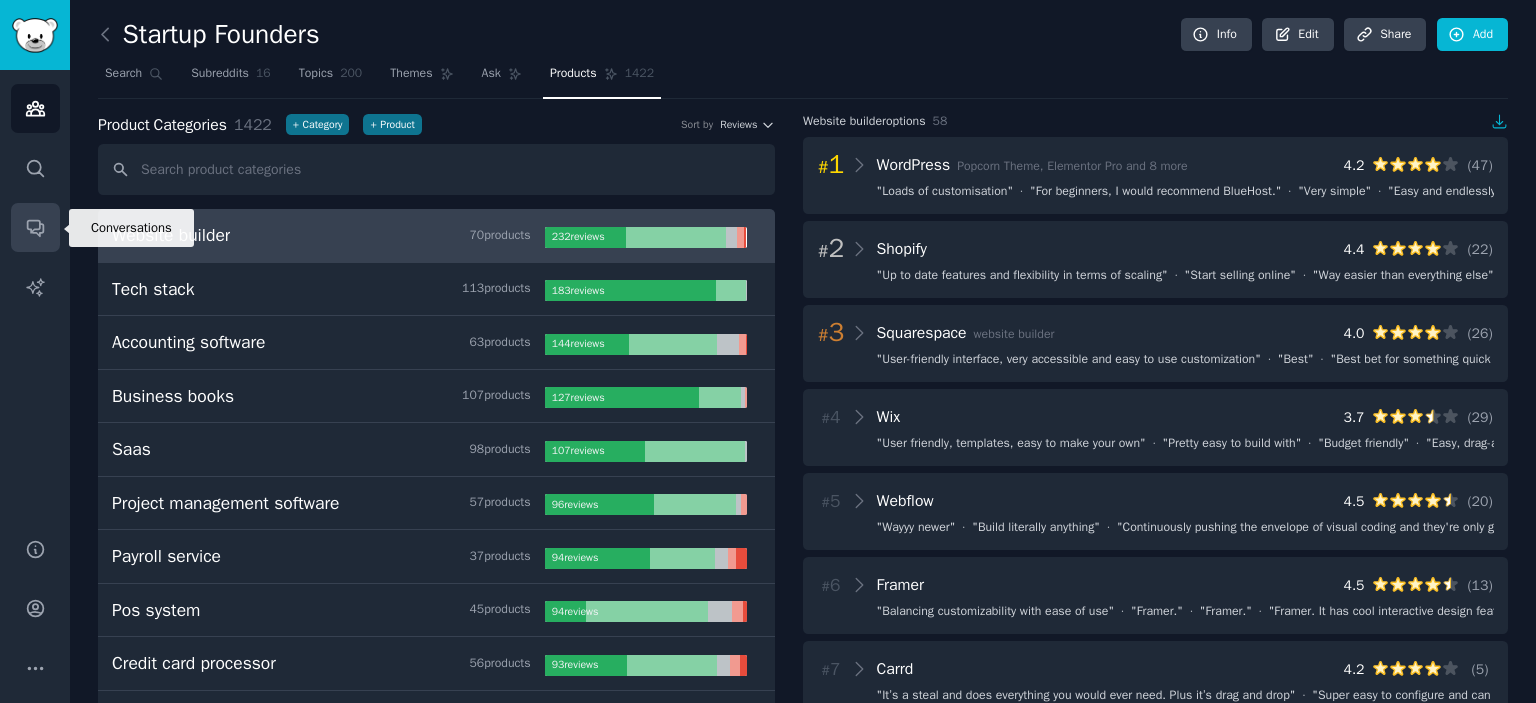 click 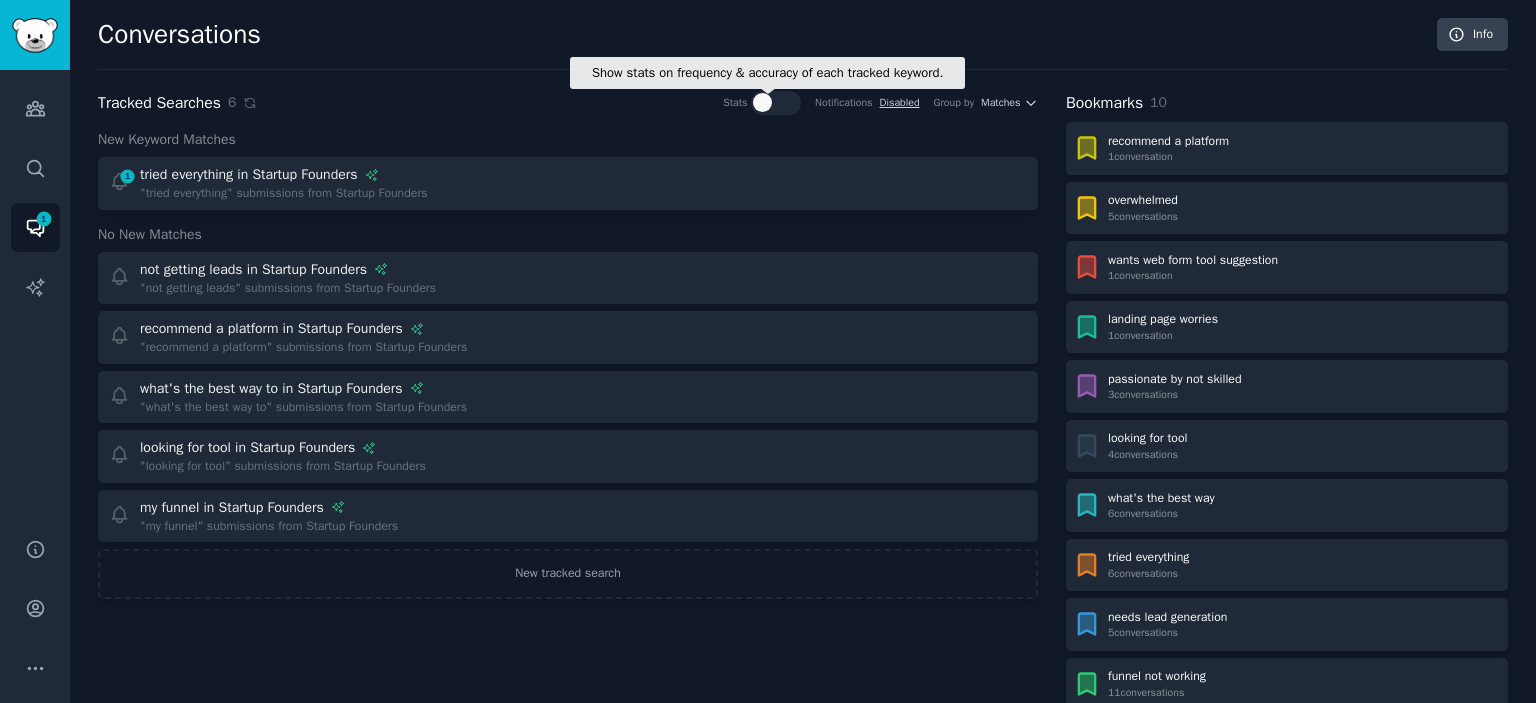 click 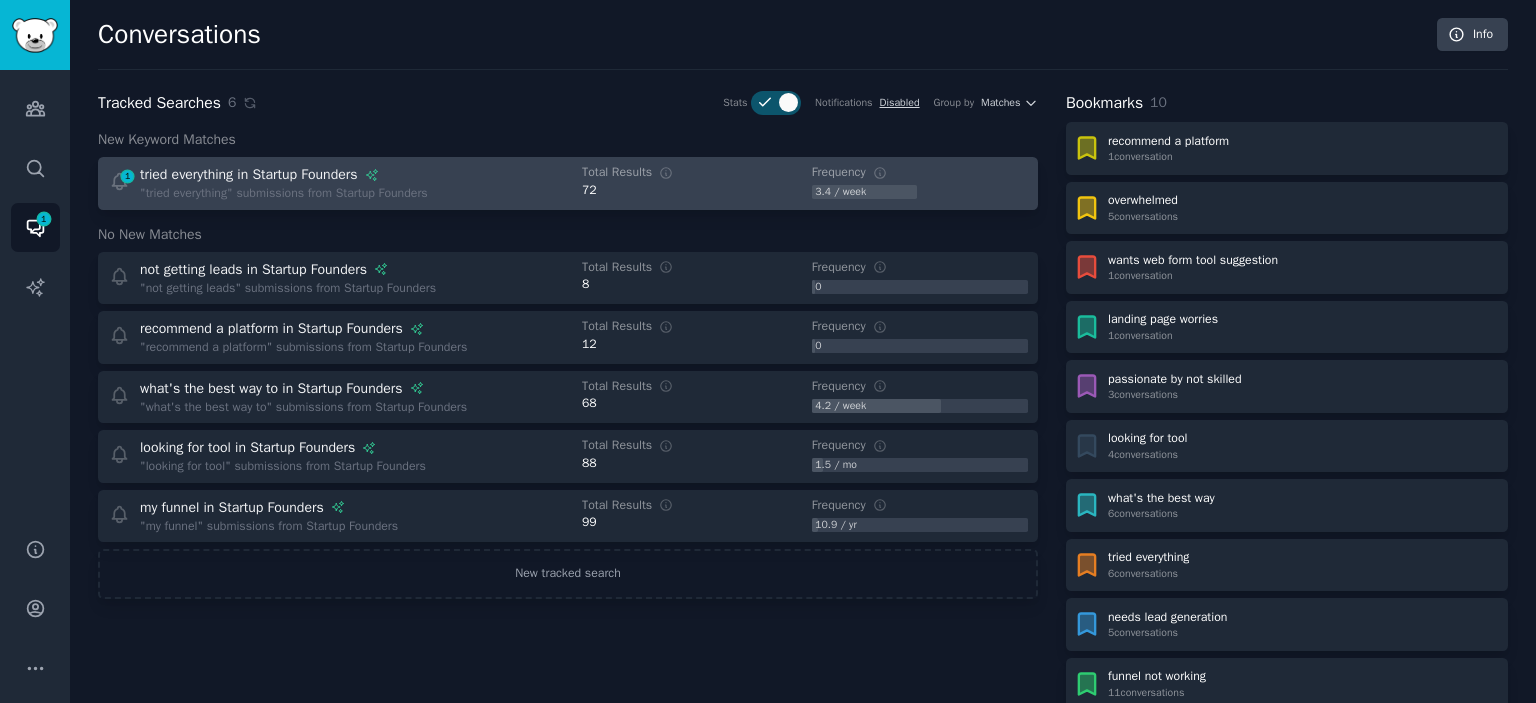 click on "tried everything in Startup Founders" at bounding box center [249, 174] 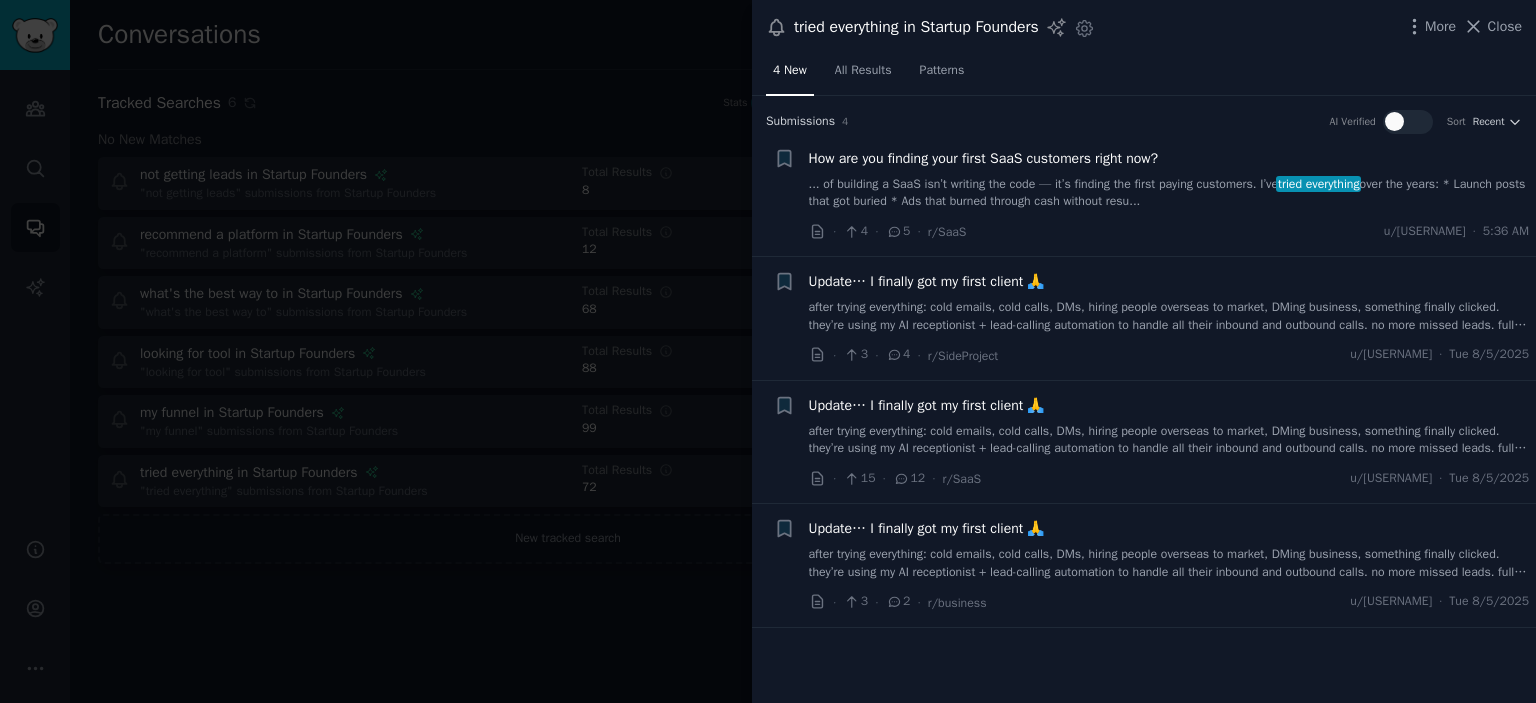 click at bounding box center (1394, 121) 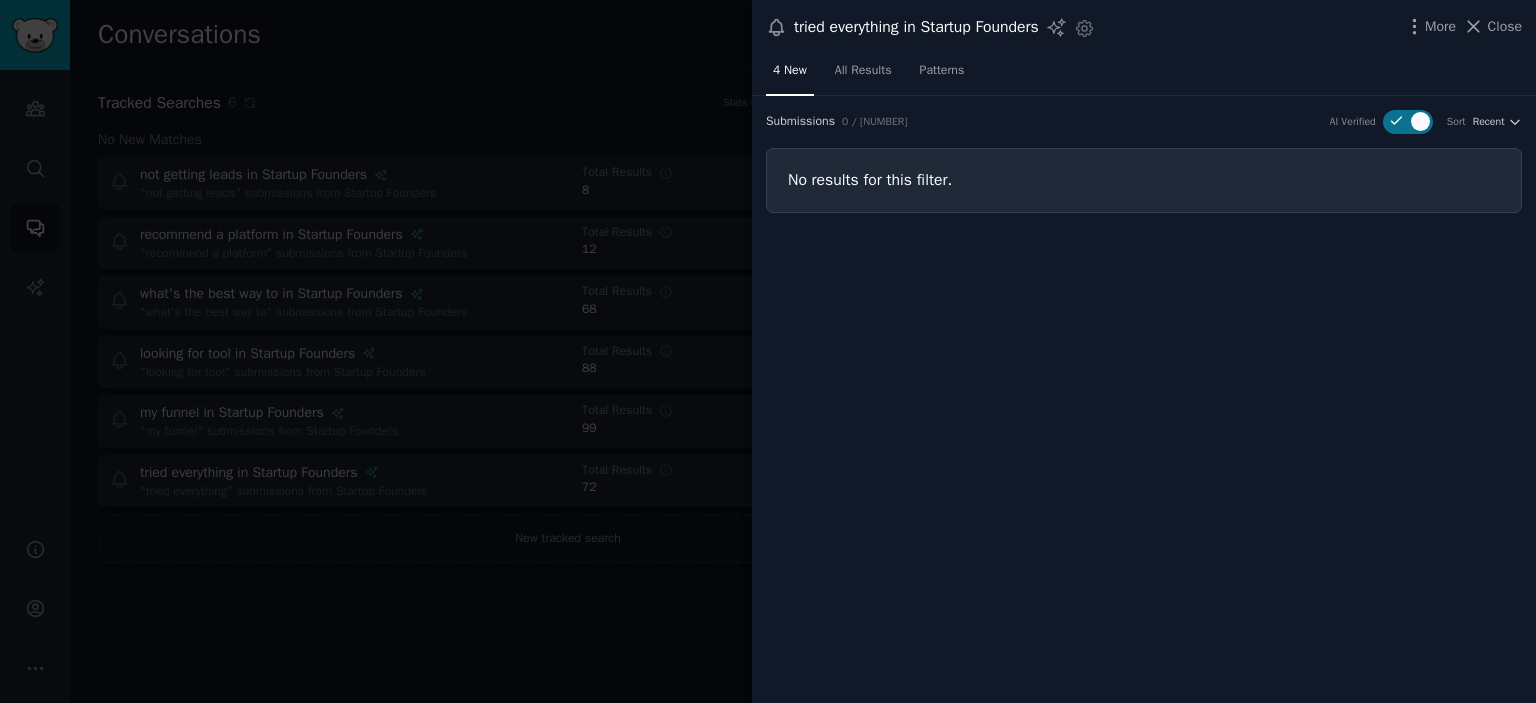 click 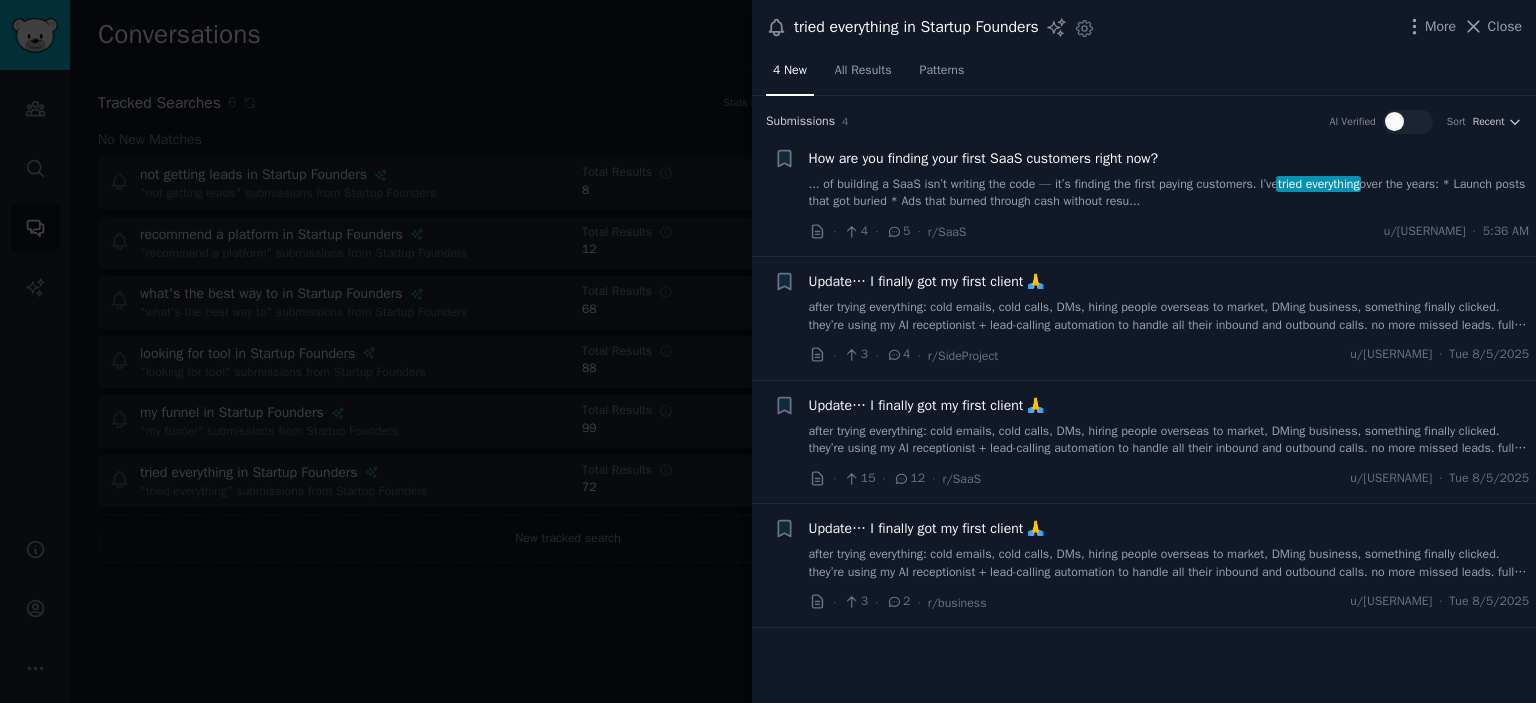 click on "How are you finding your first SaaS customers right now?" at bounding box center (984, 158) 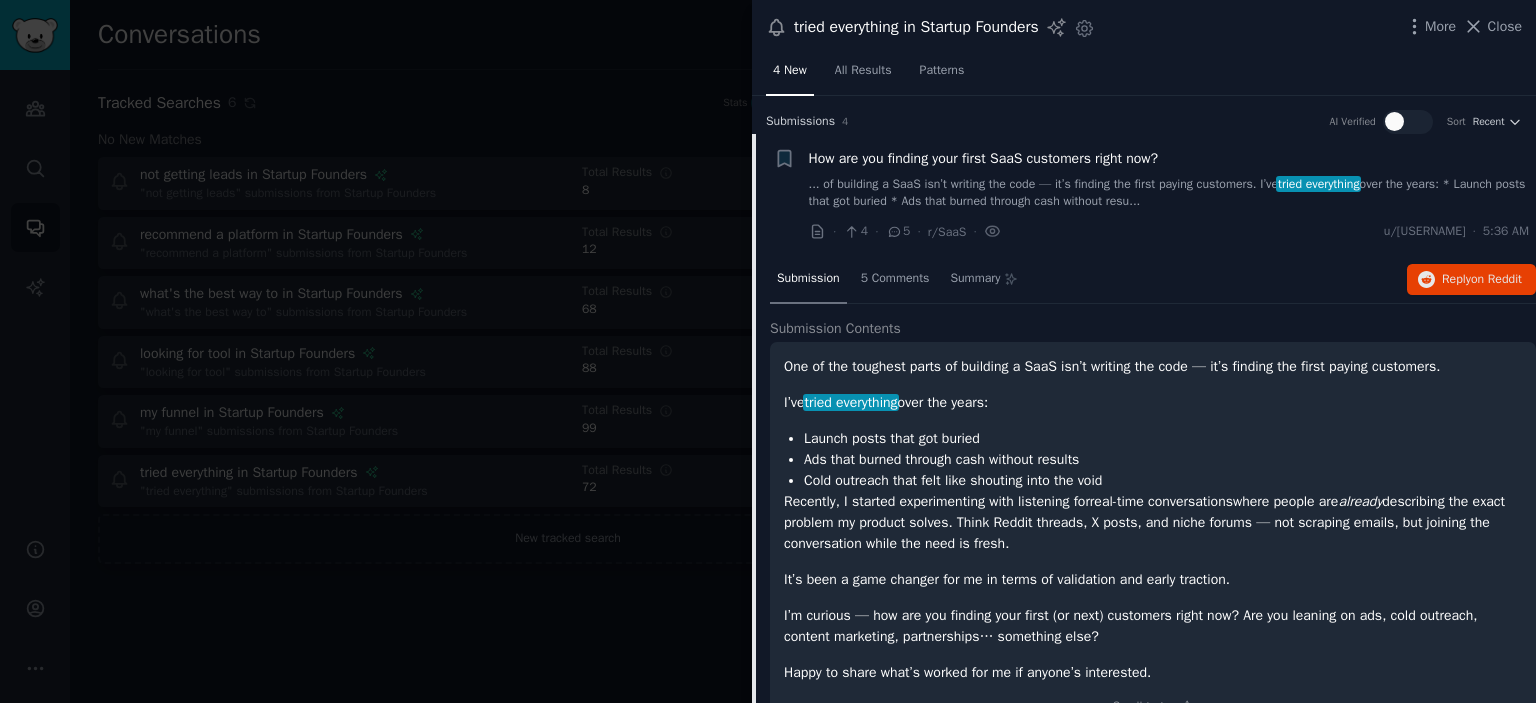 scroll, scrollTop: 38, scrollLeft: 0, axis: vertical 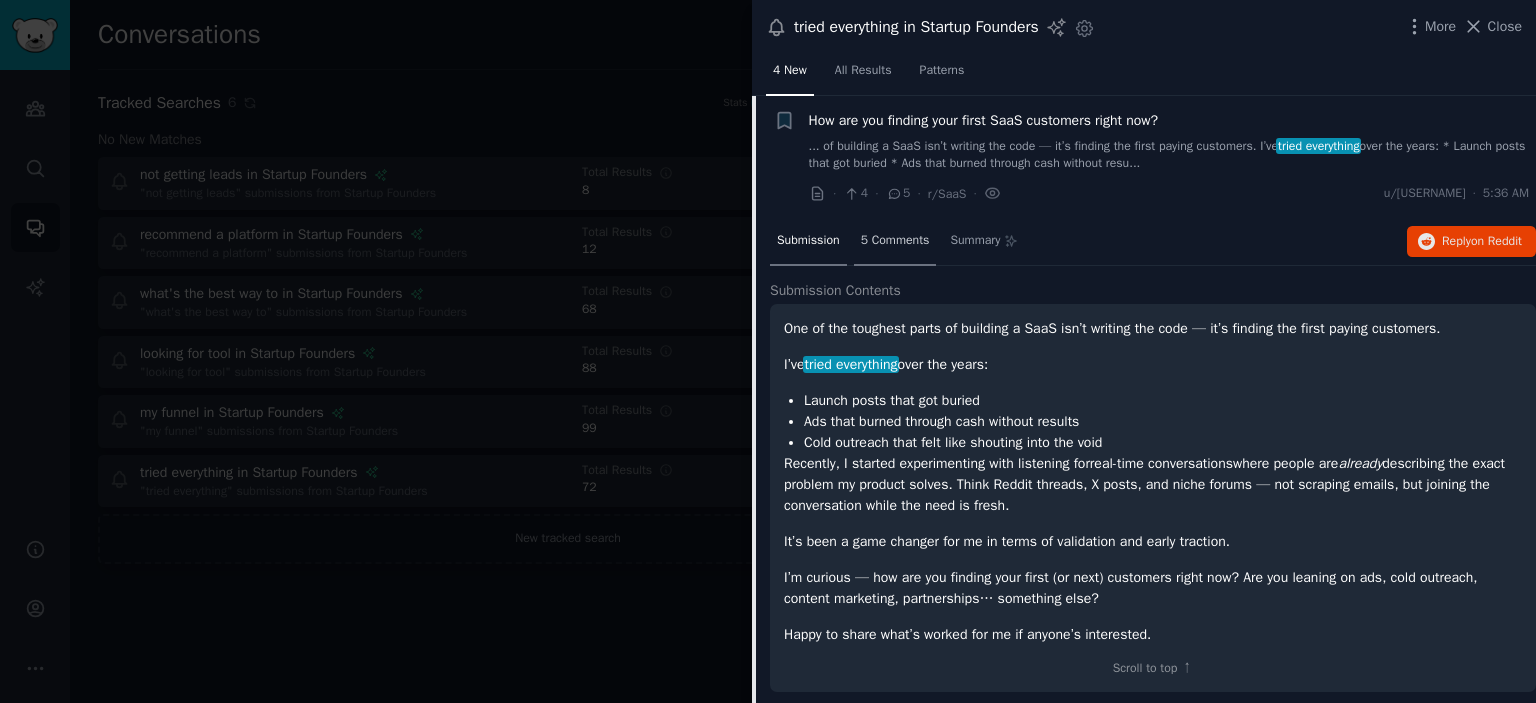 click on "5 Comments" at bounding box center (895, 241) 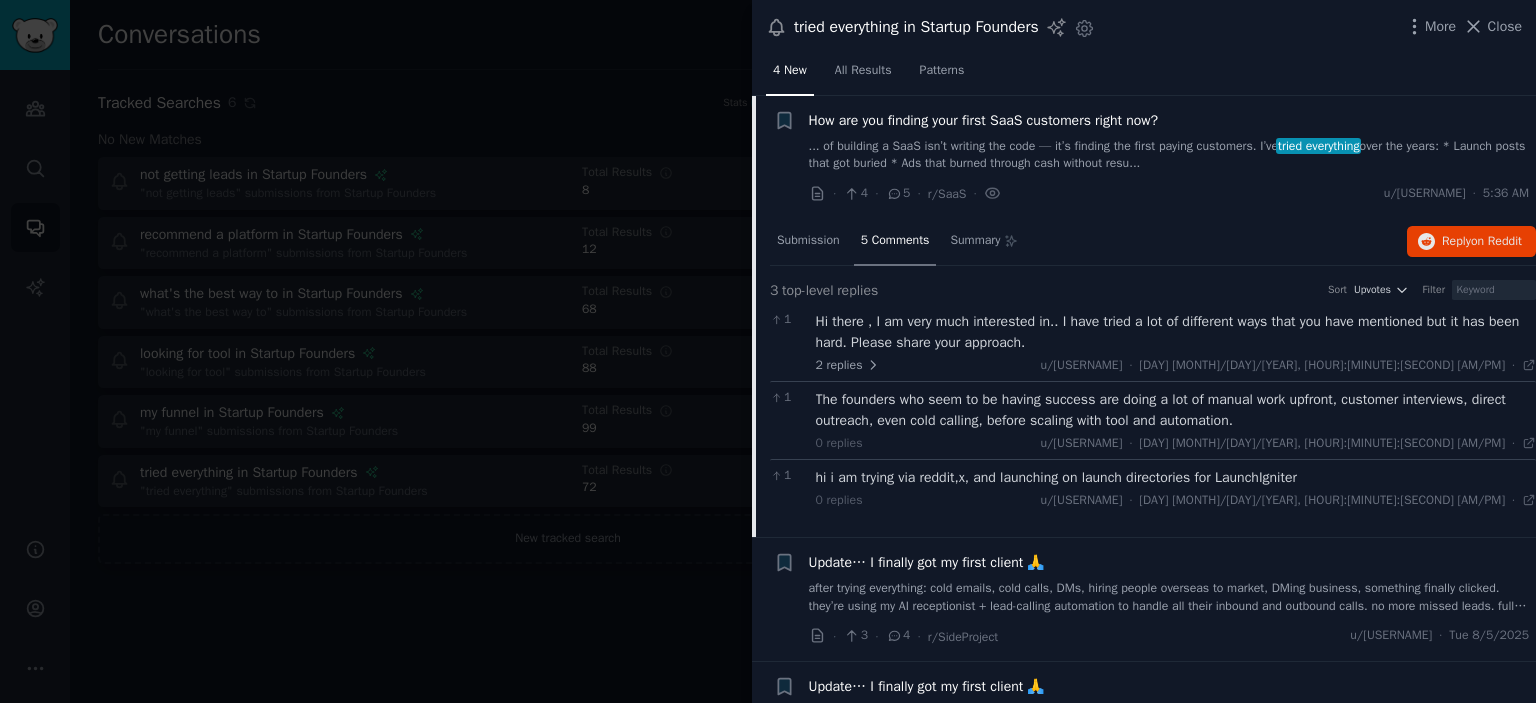 click on "5 Comments" at bounding box center (895, 241) 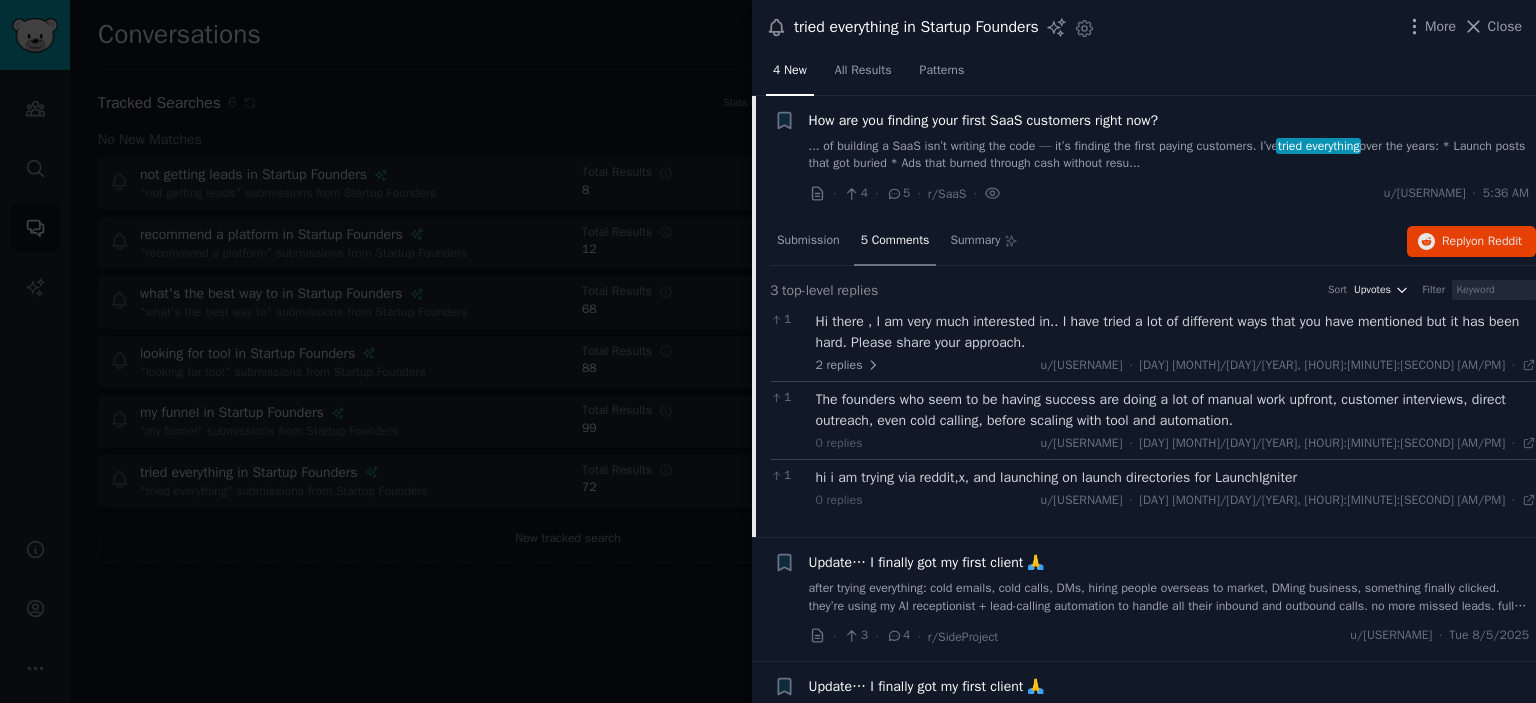 click 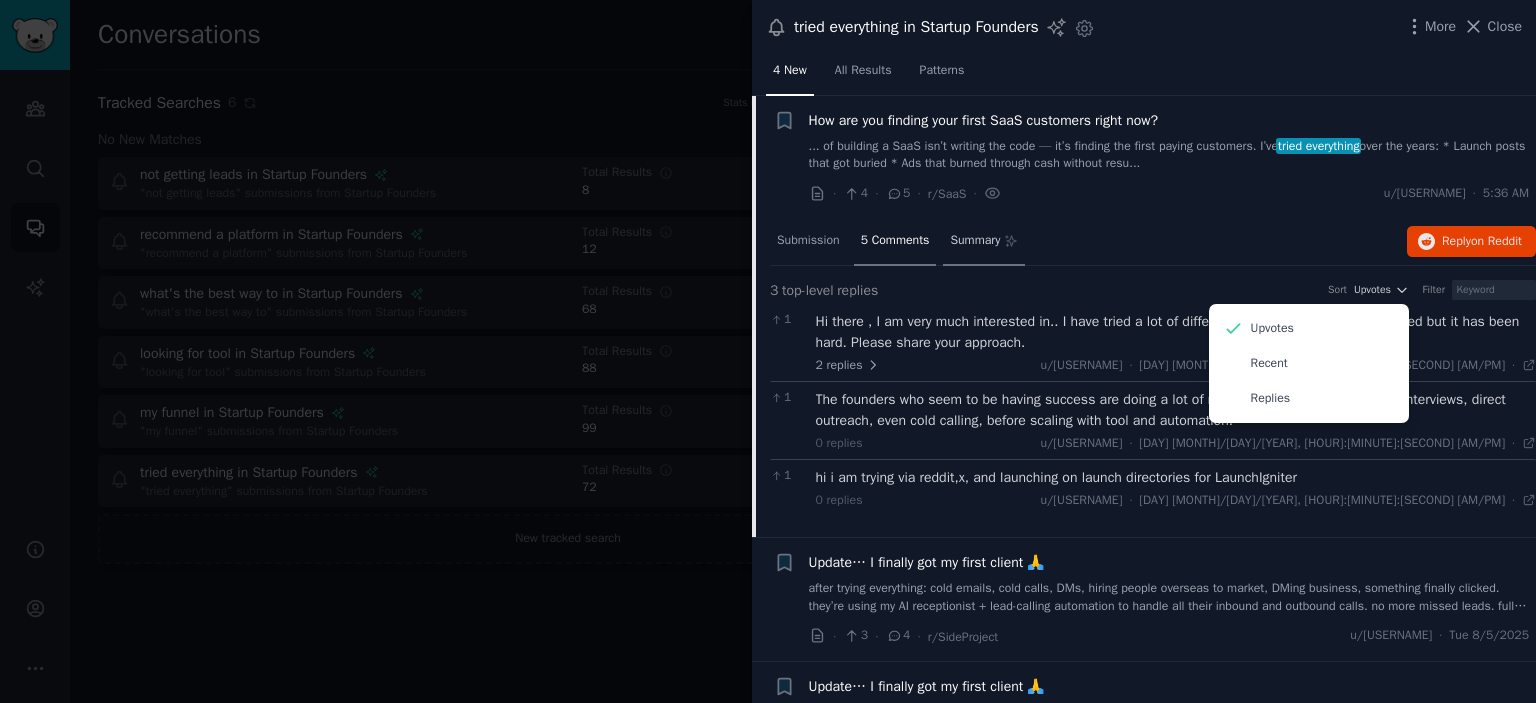 click on "Summary" at bounding box center [975, 241] 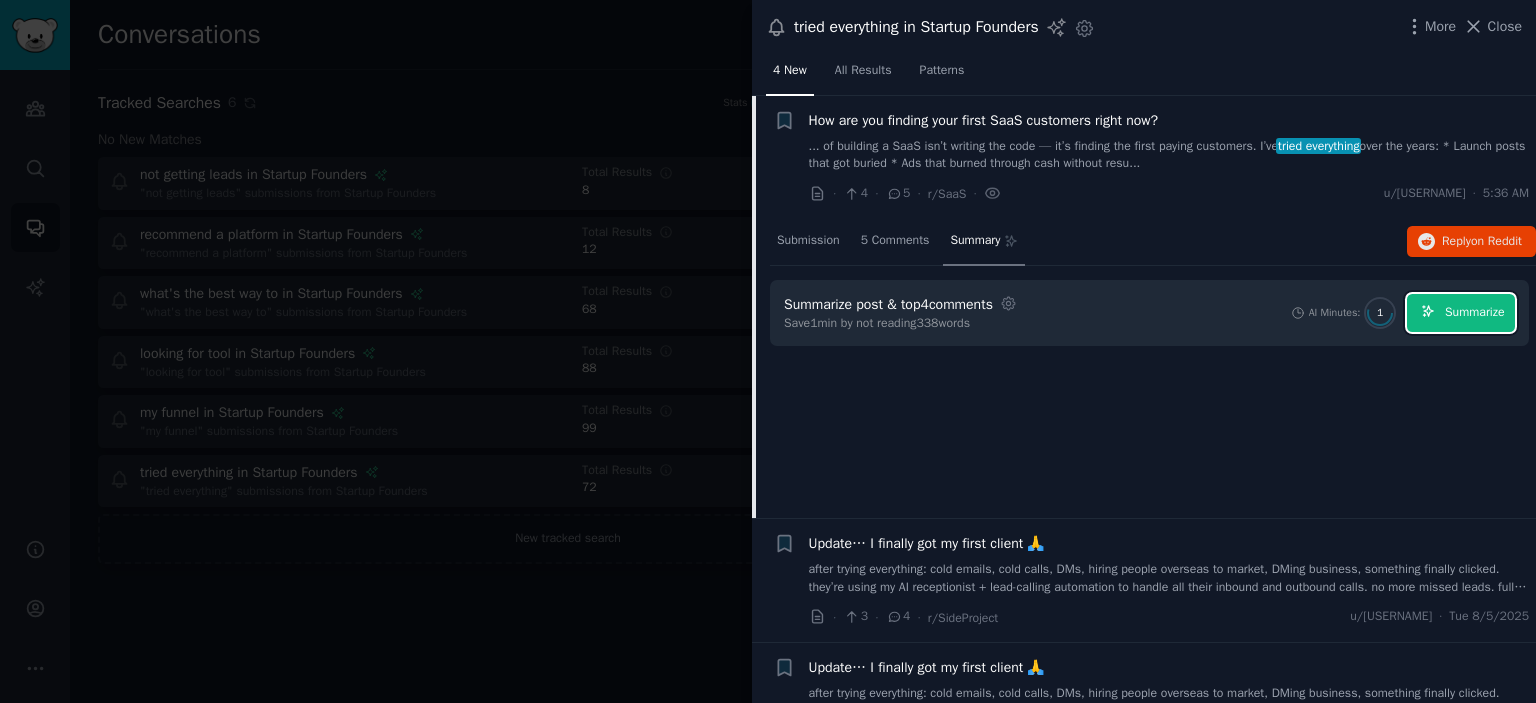 click 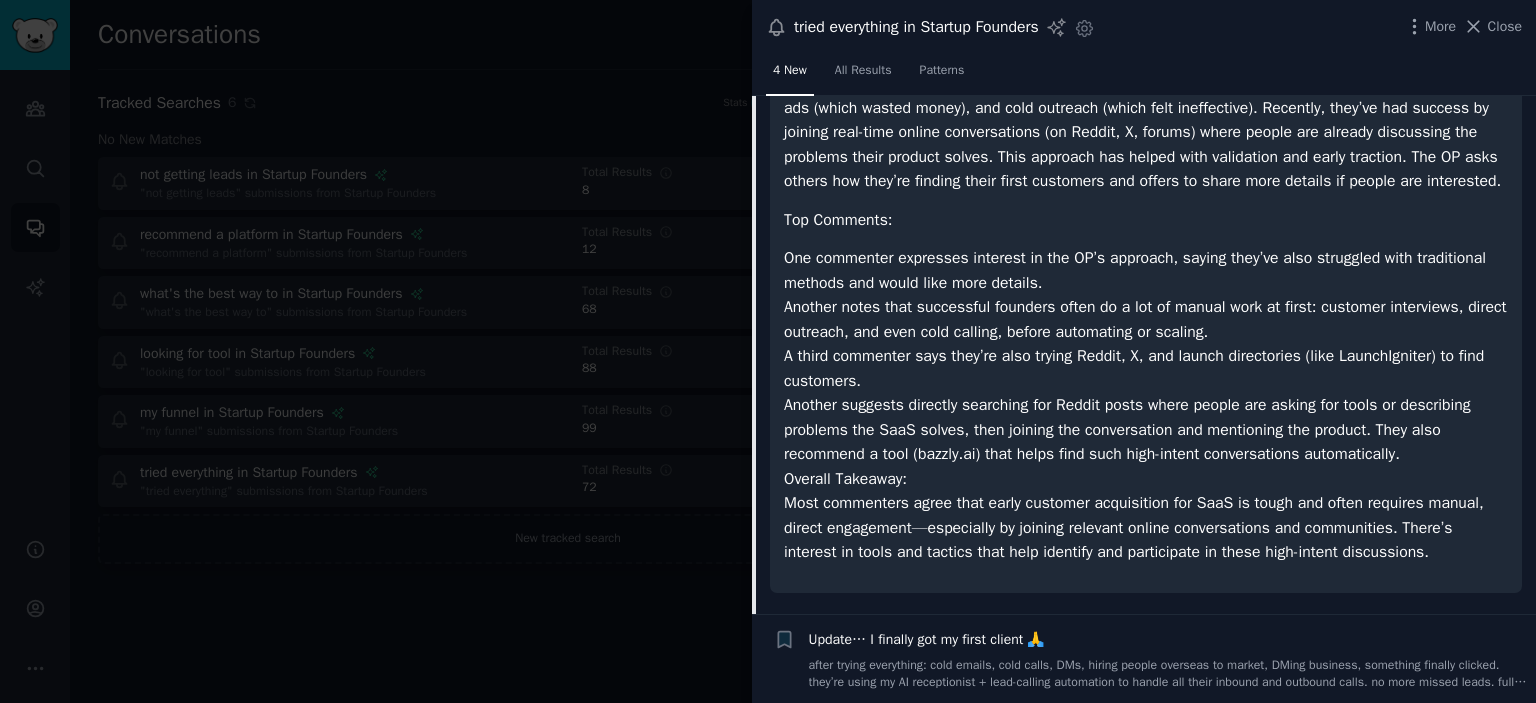 scroll, scrollTop: 438, scrollLeft: 0, axis: vertical 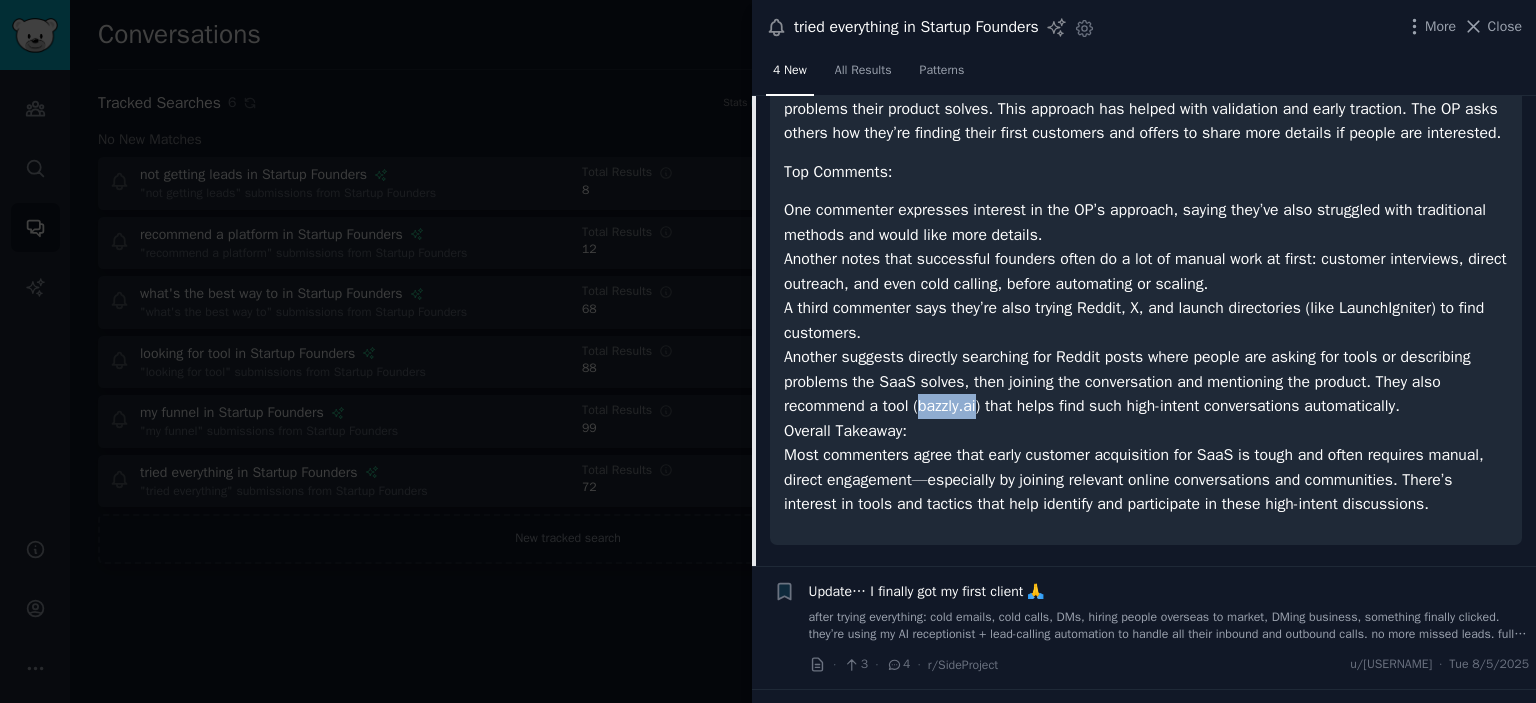 drag, startPoint x: 922, startPoint y: 406, endPoint x: 980, endPoint y: 406, distance: 58 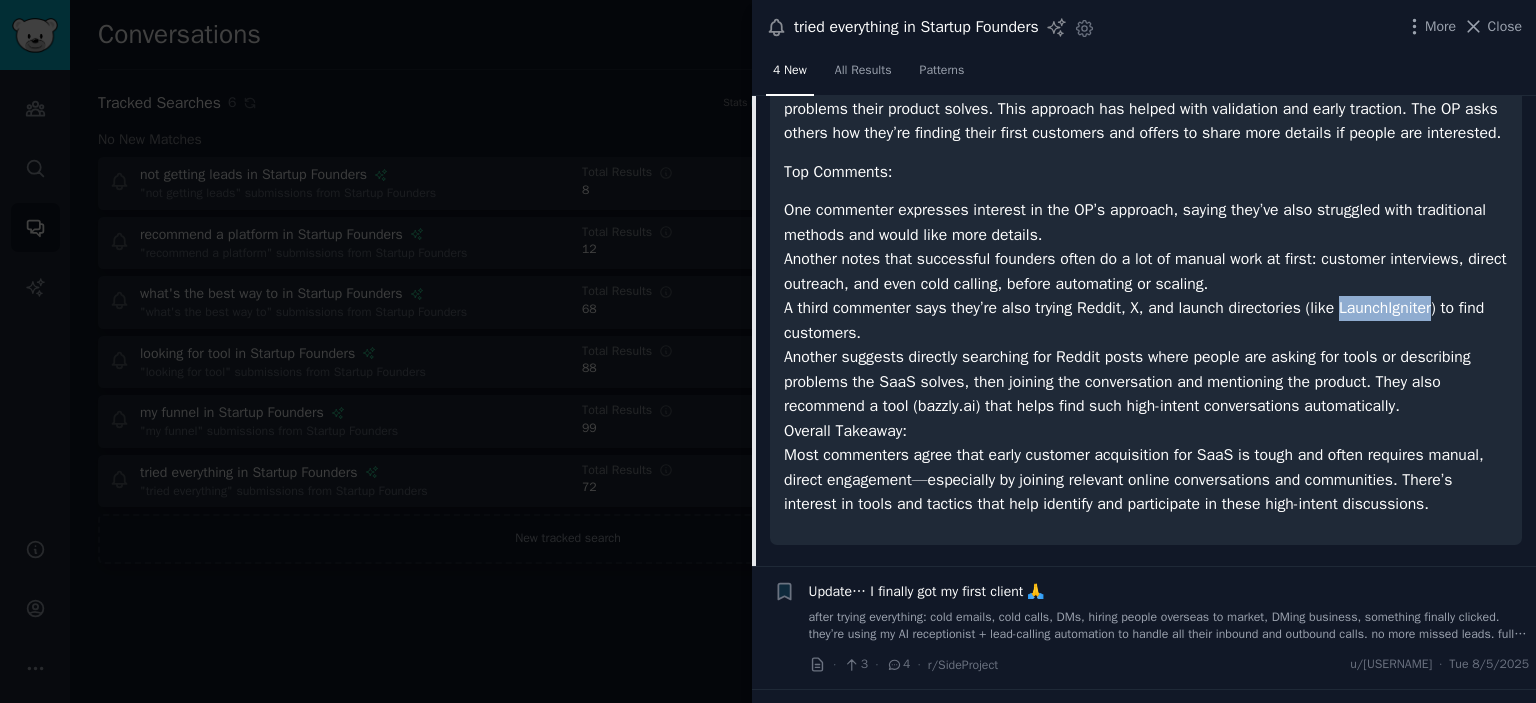 drag, startPoint x: 1342, startPoint y: 310, endPoint x: 1436, endPoint y: 312, distance: 94.02127 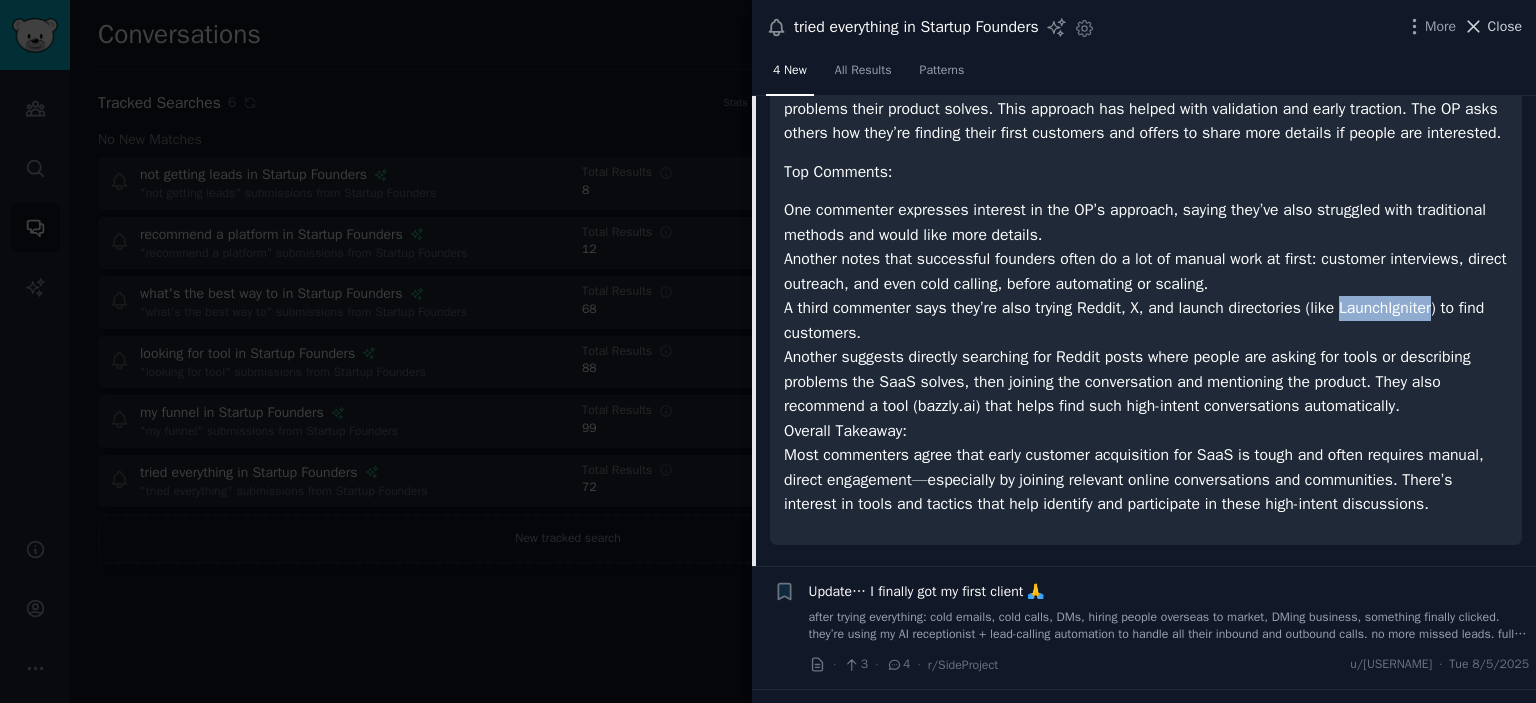 click 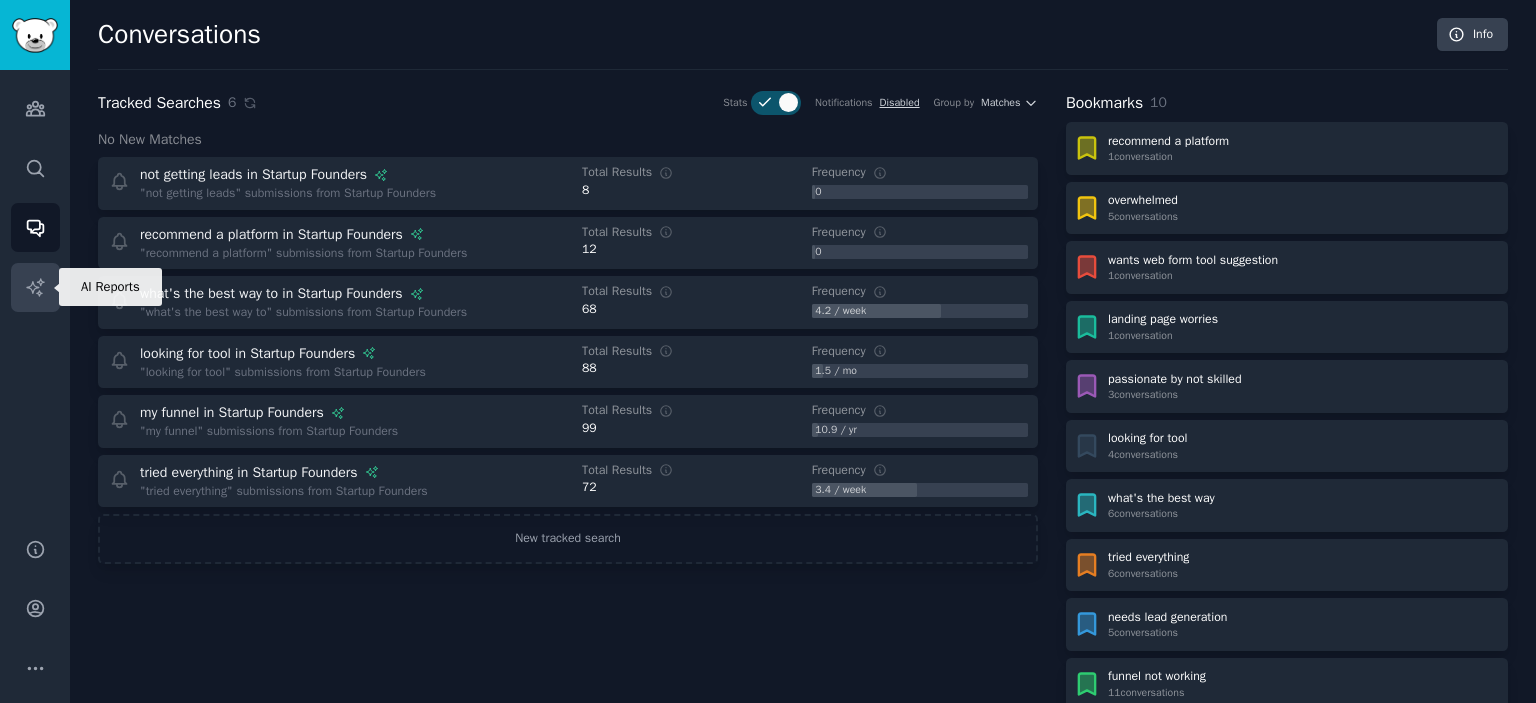 click 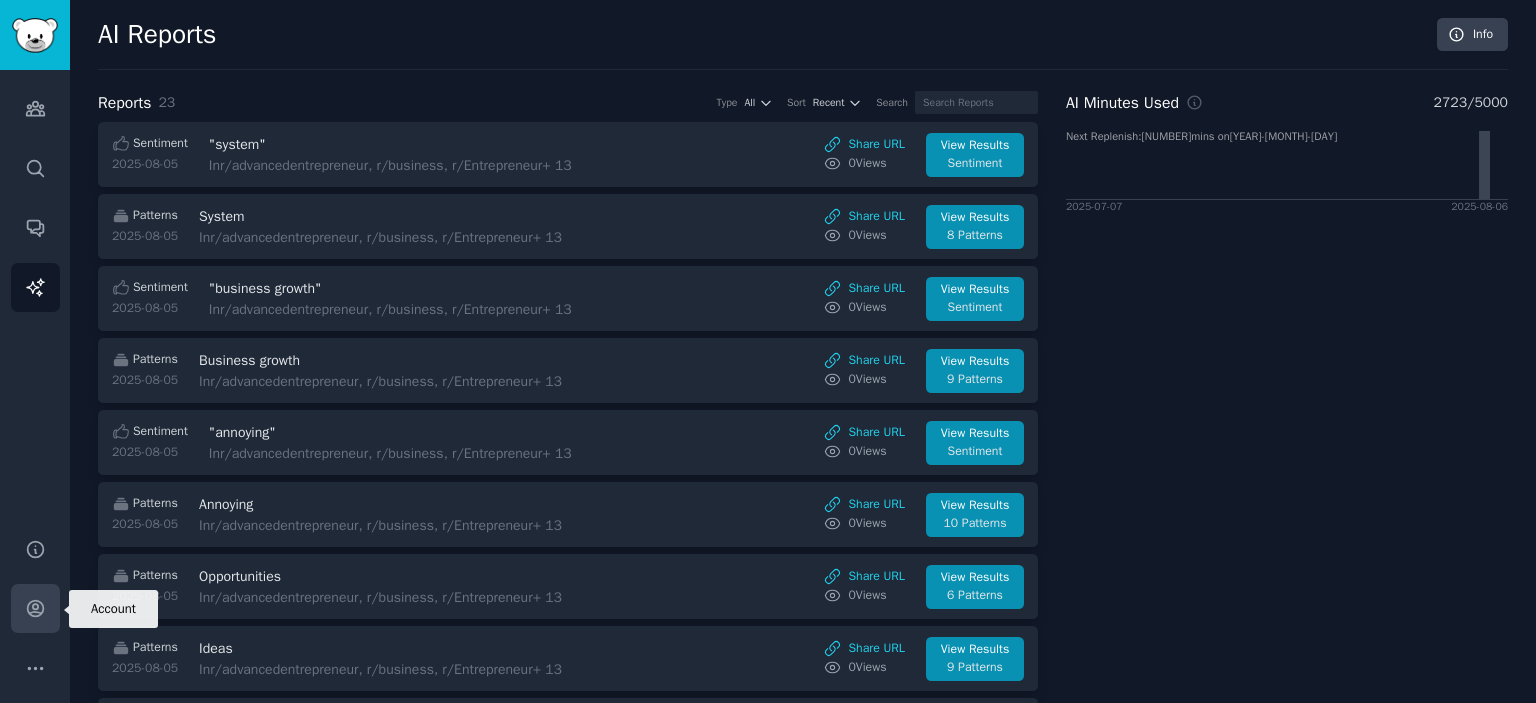 click 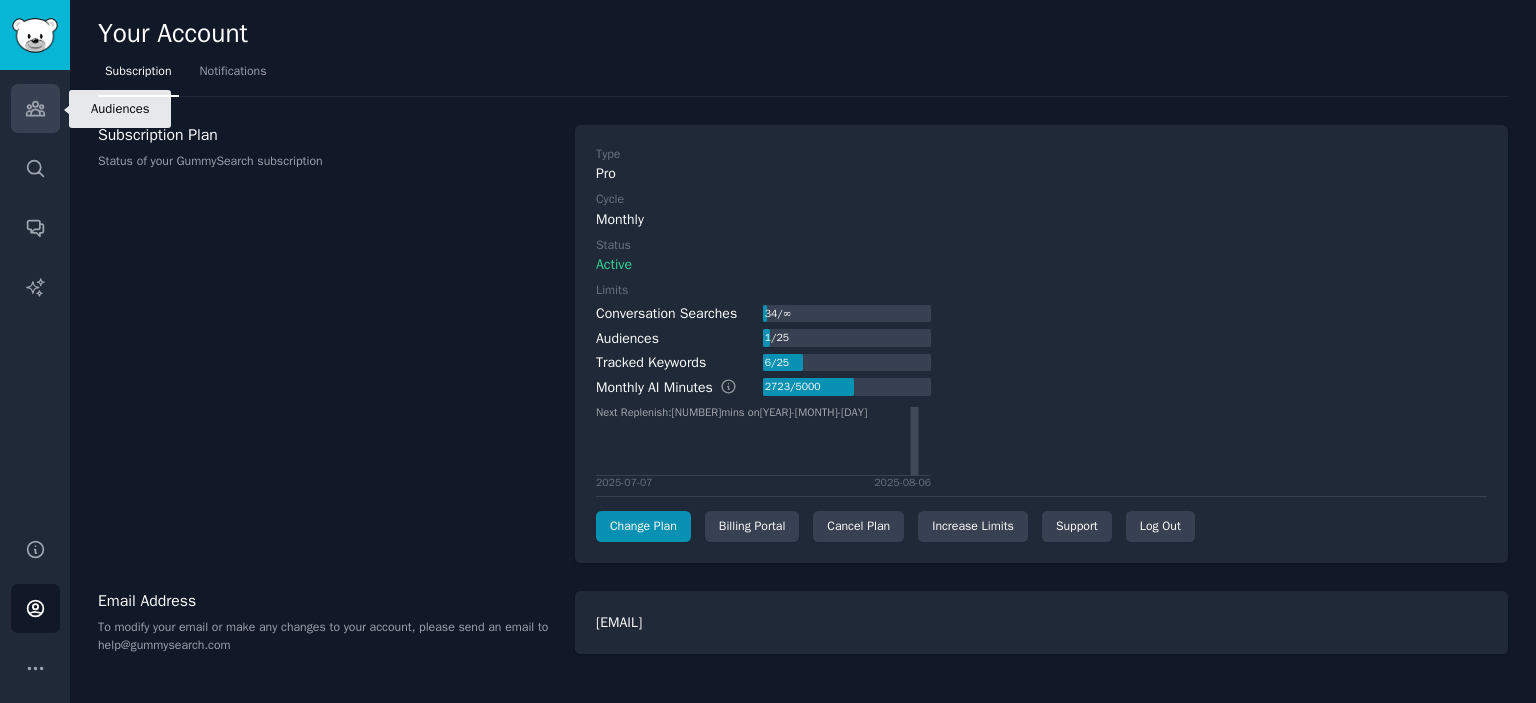 click 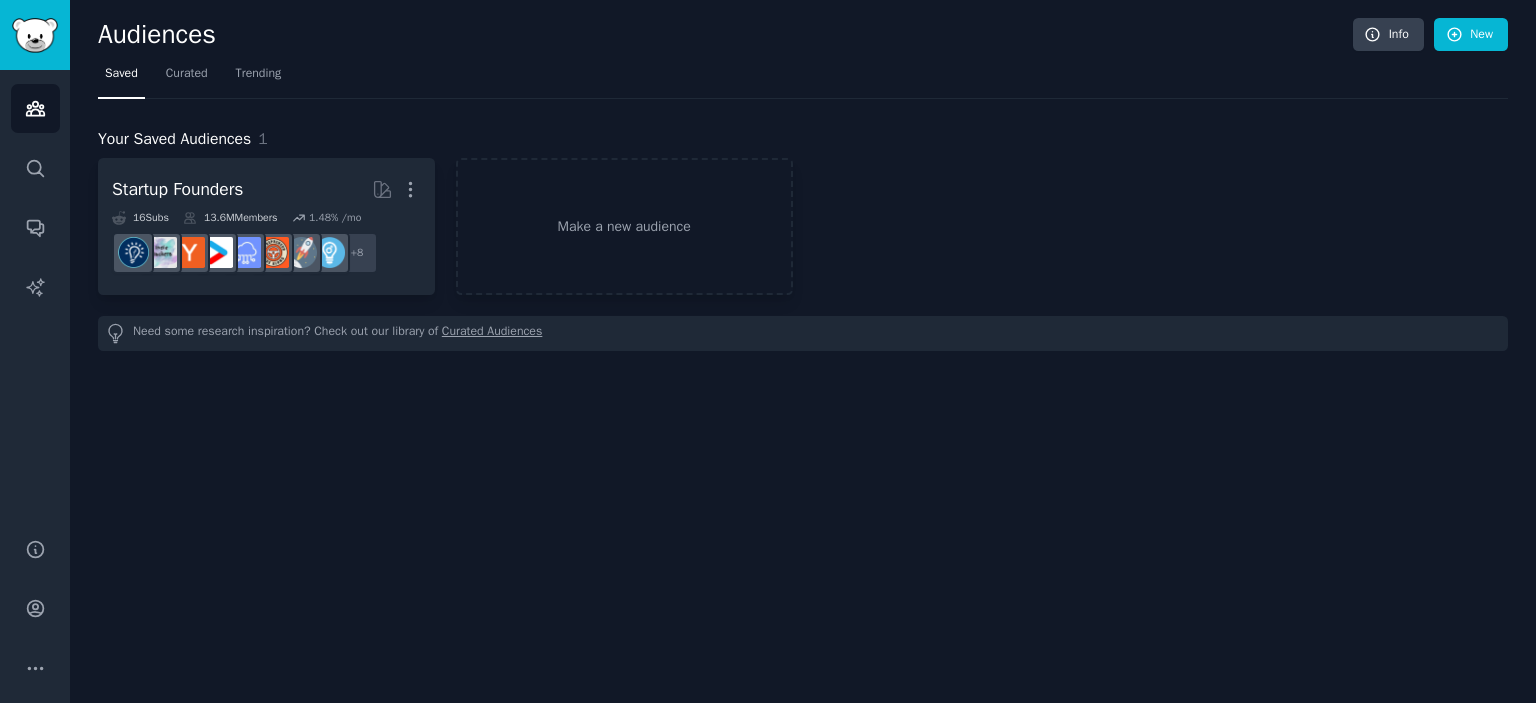 click on "Curated Audiences" at bounding box center [492, 333] 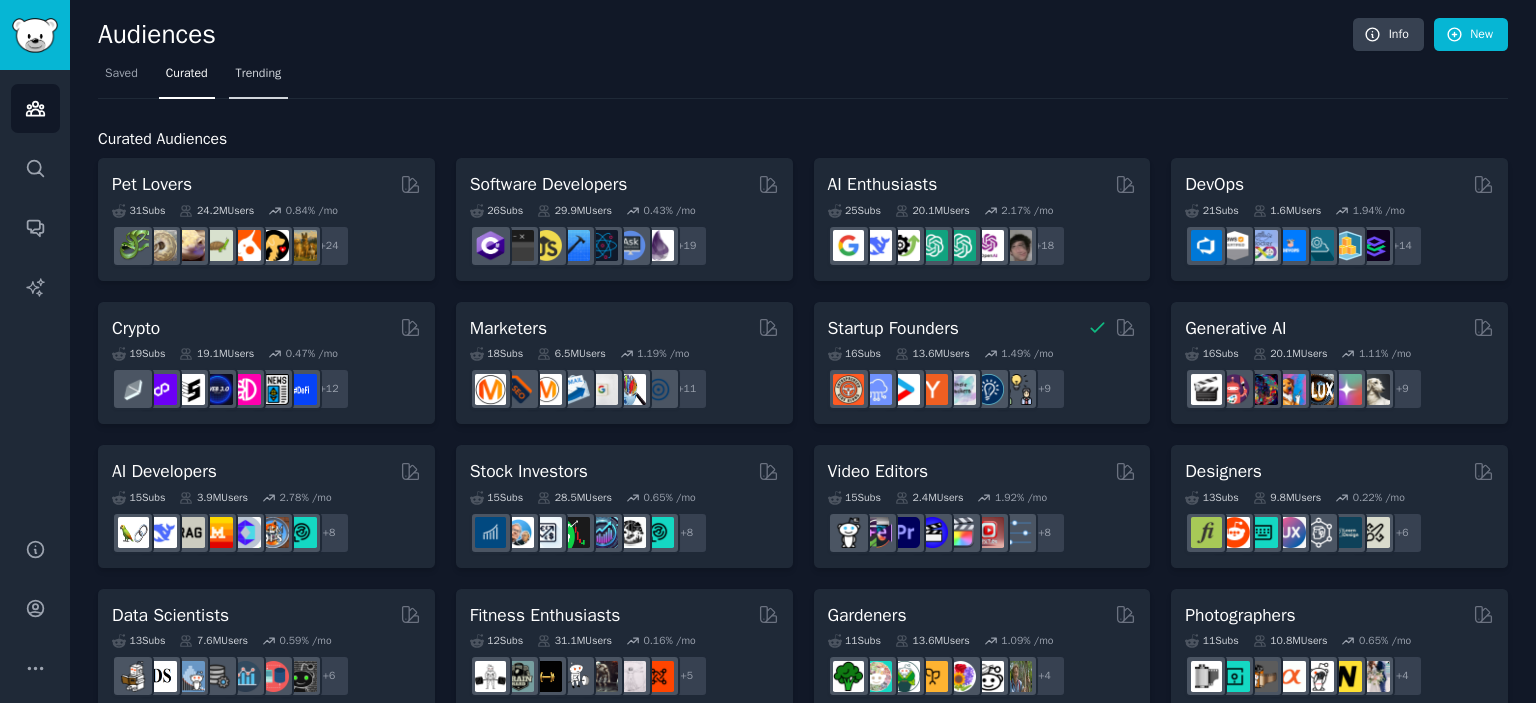 click on "Trending" at bounding box center (259, 74) 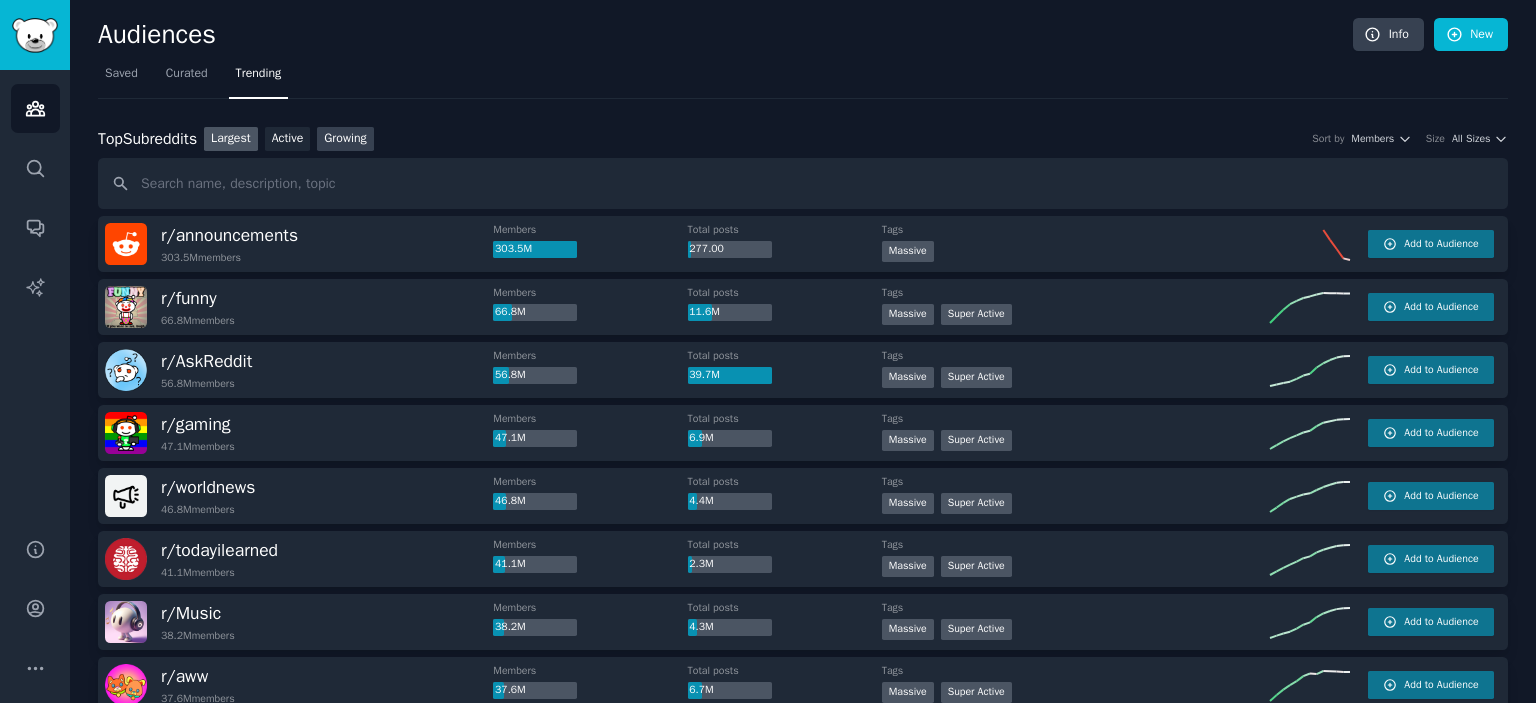 click on "Growing" at bounding box center [345, 139] 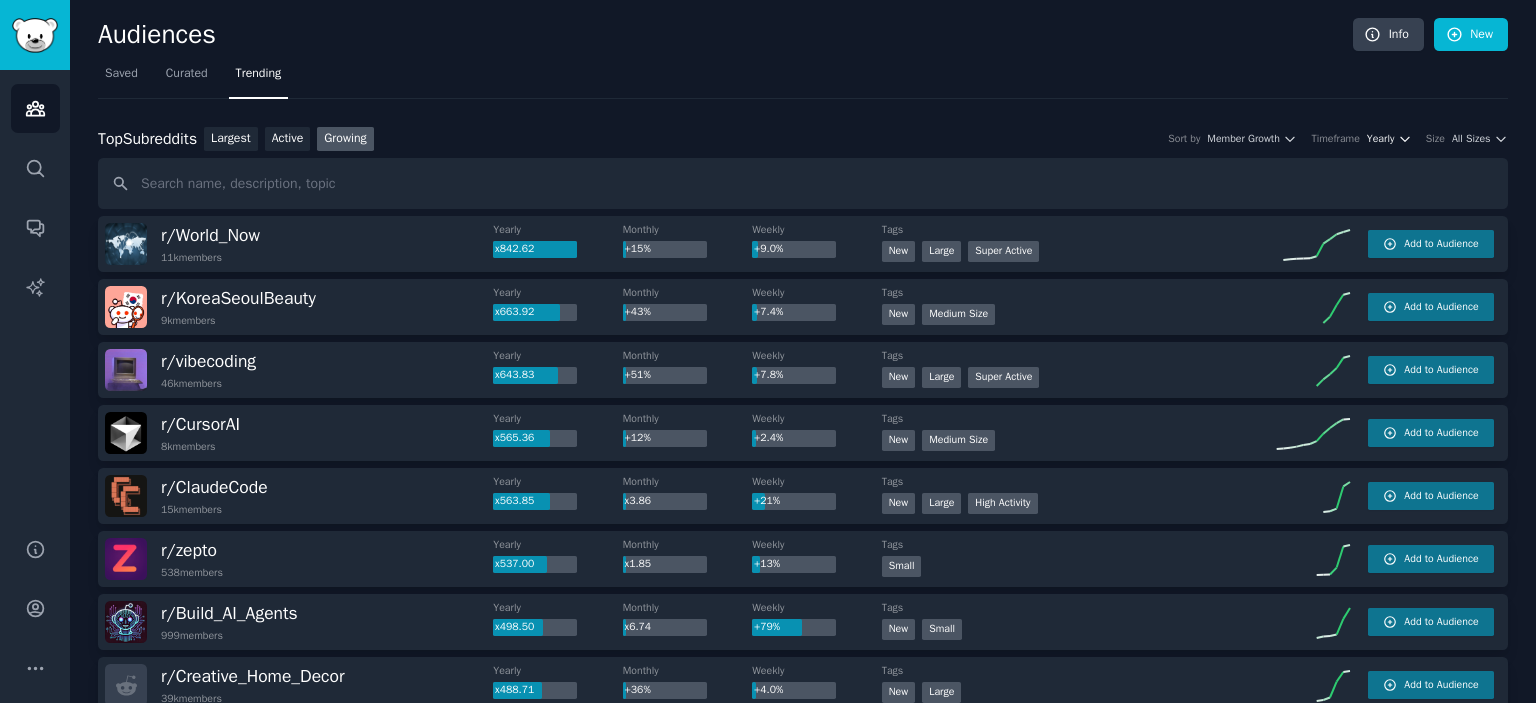 click on "Yearly" at bounding box center [1380, 139] 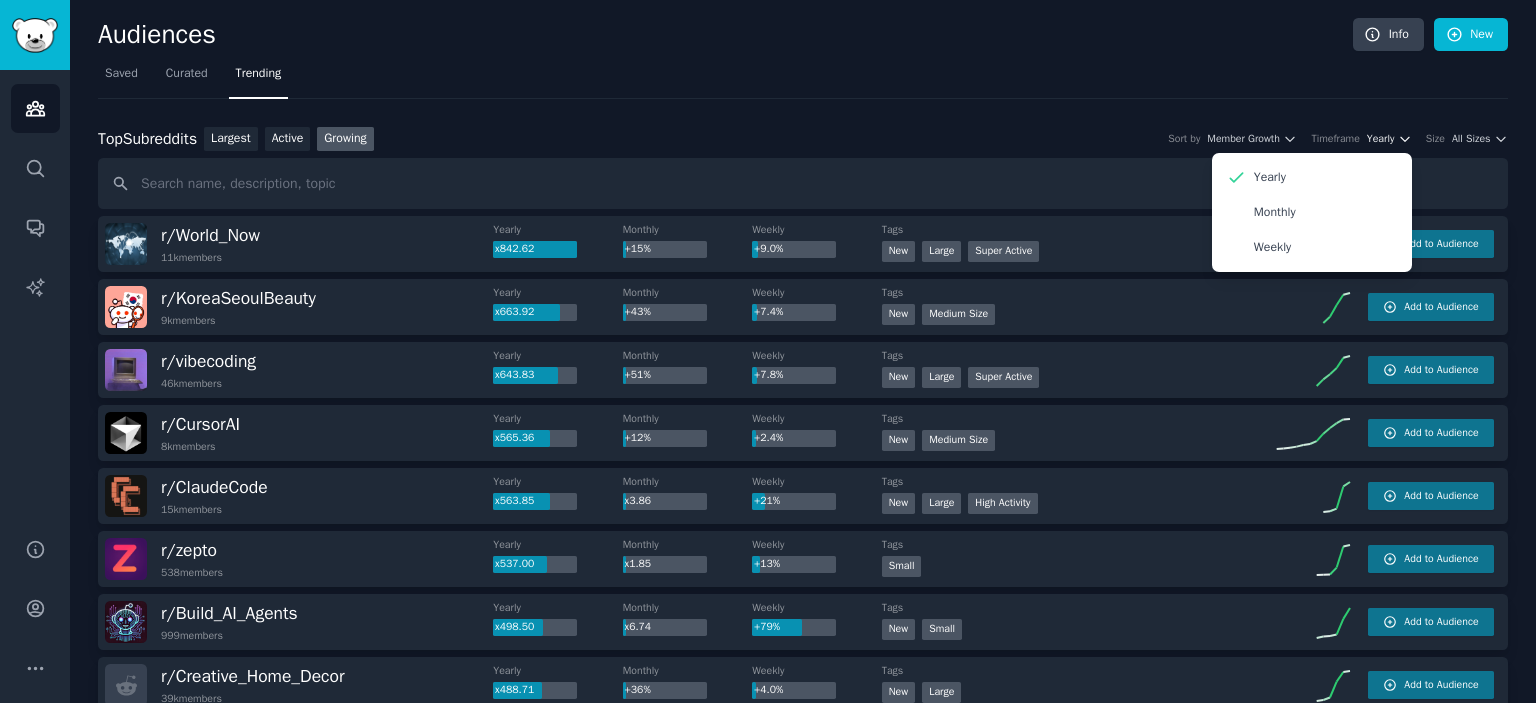 click on "Yearly" at bounding box center [1380, 139] 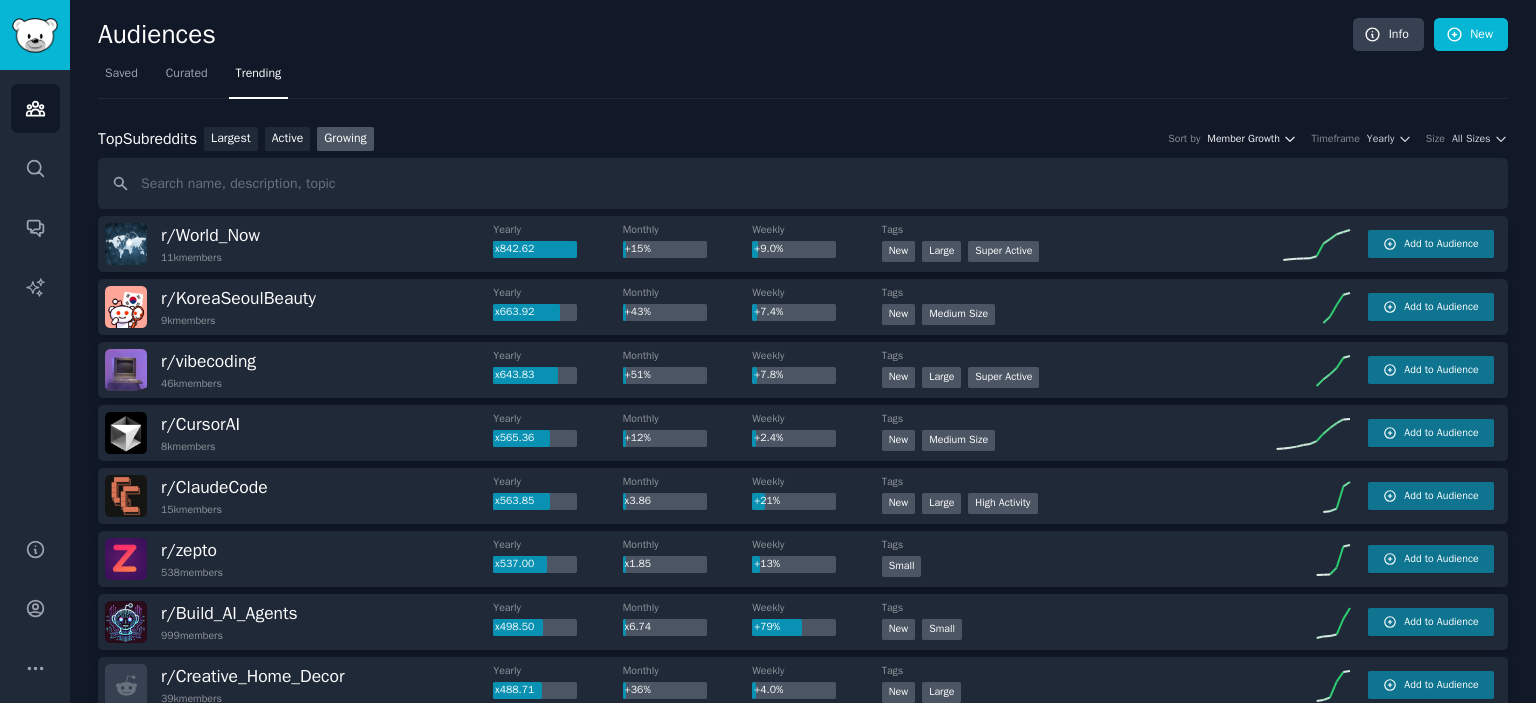 click 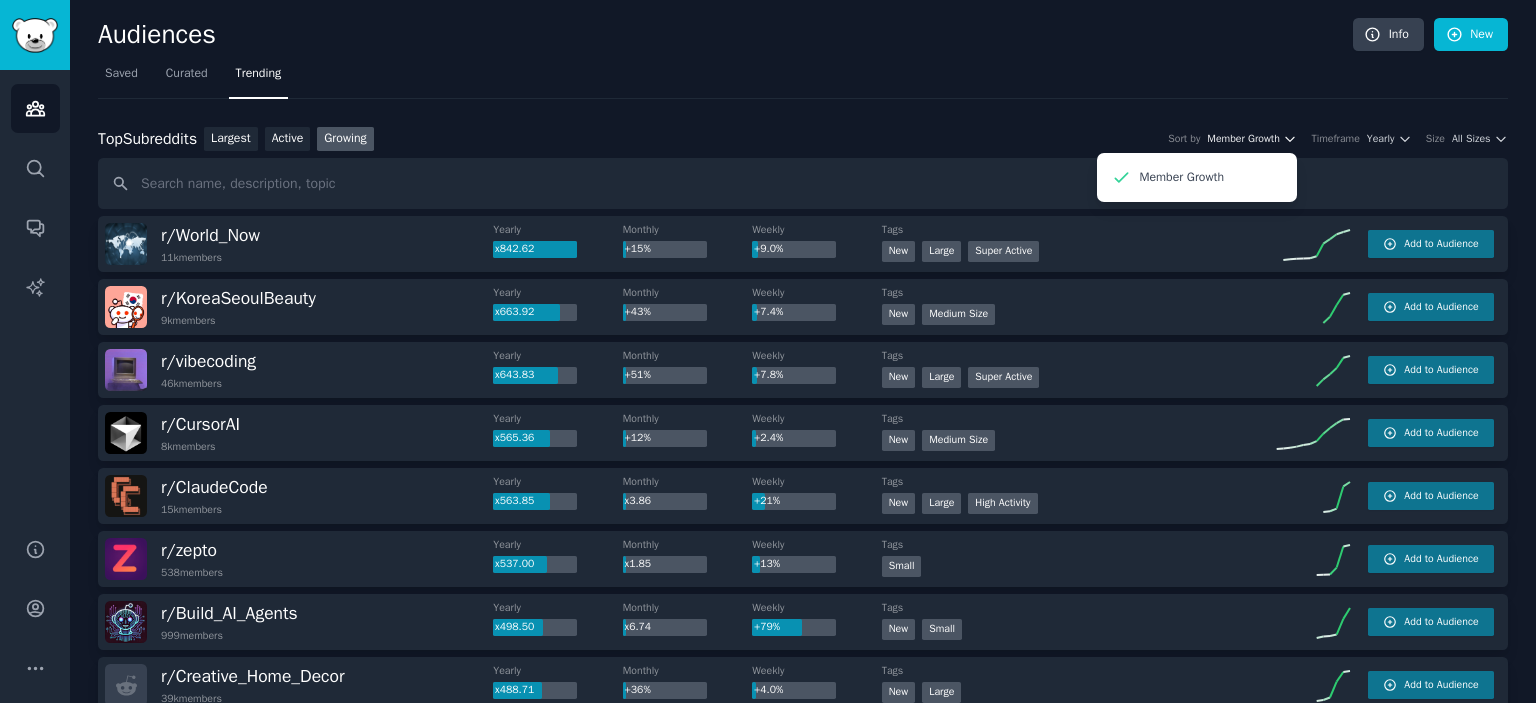 click 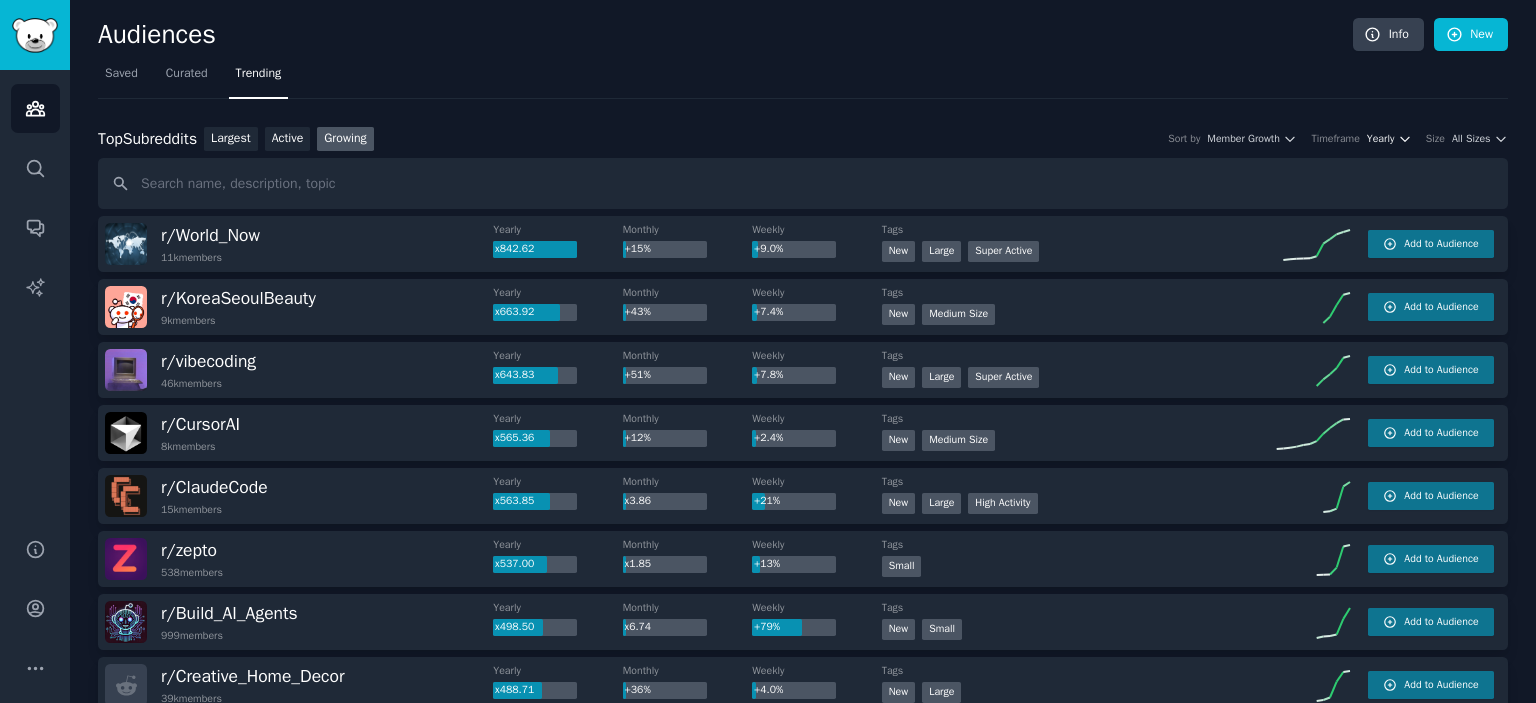 click 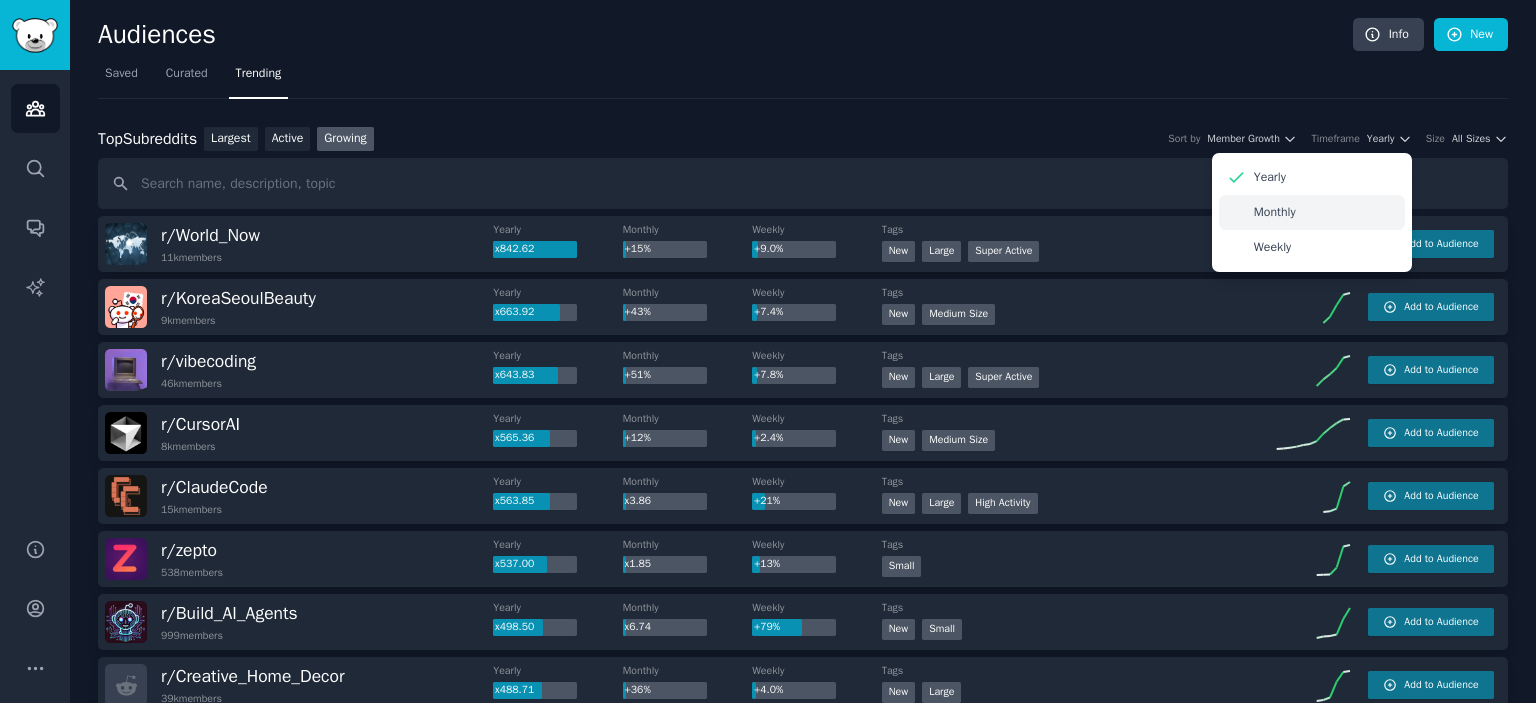click on "Monthly" at bounding box center (1275, 213) 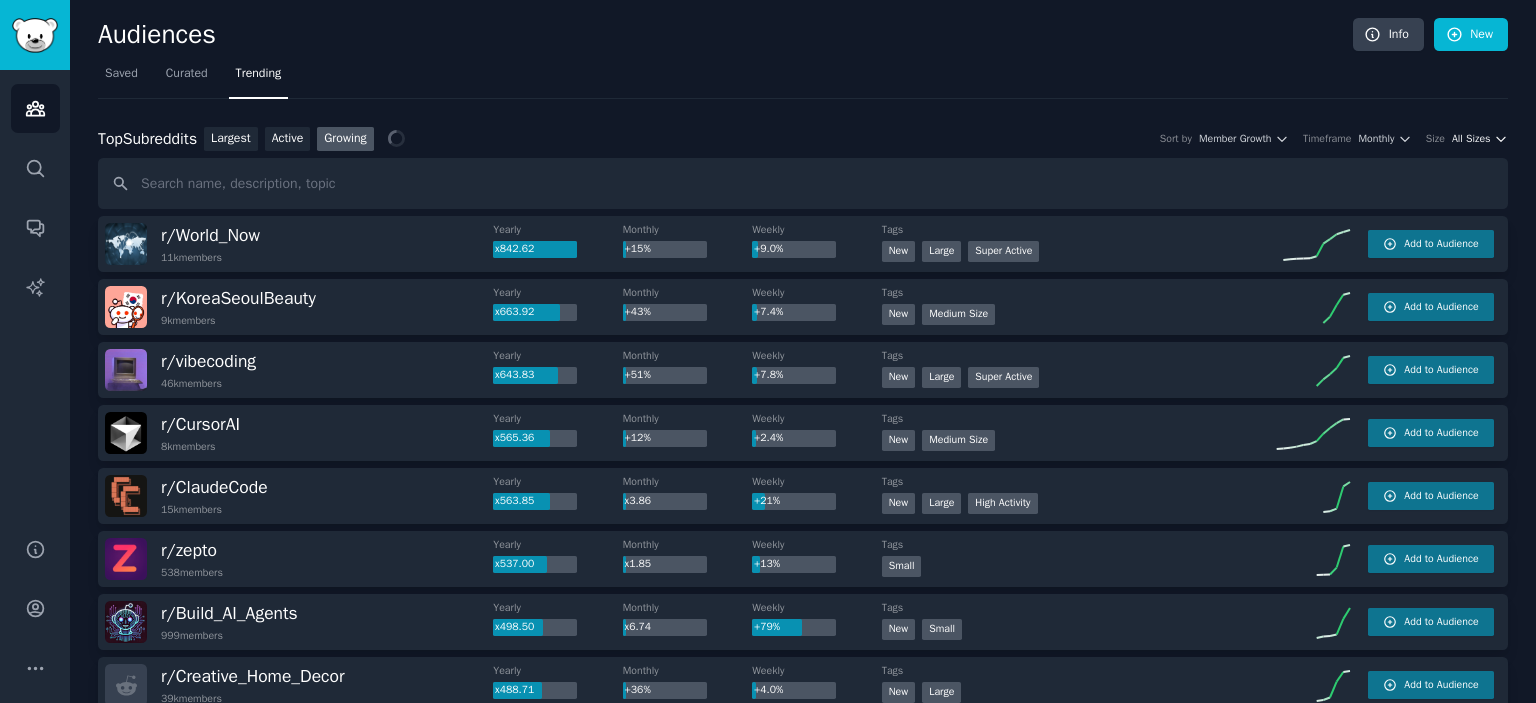 click 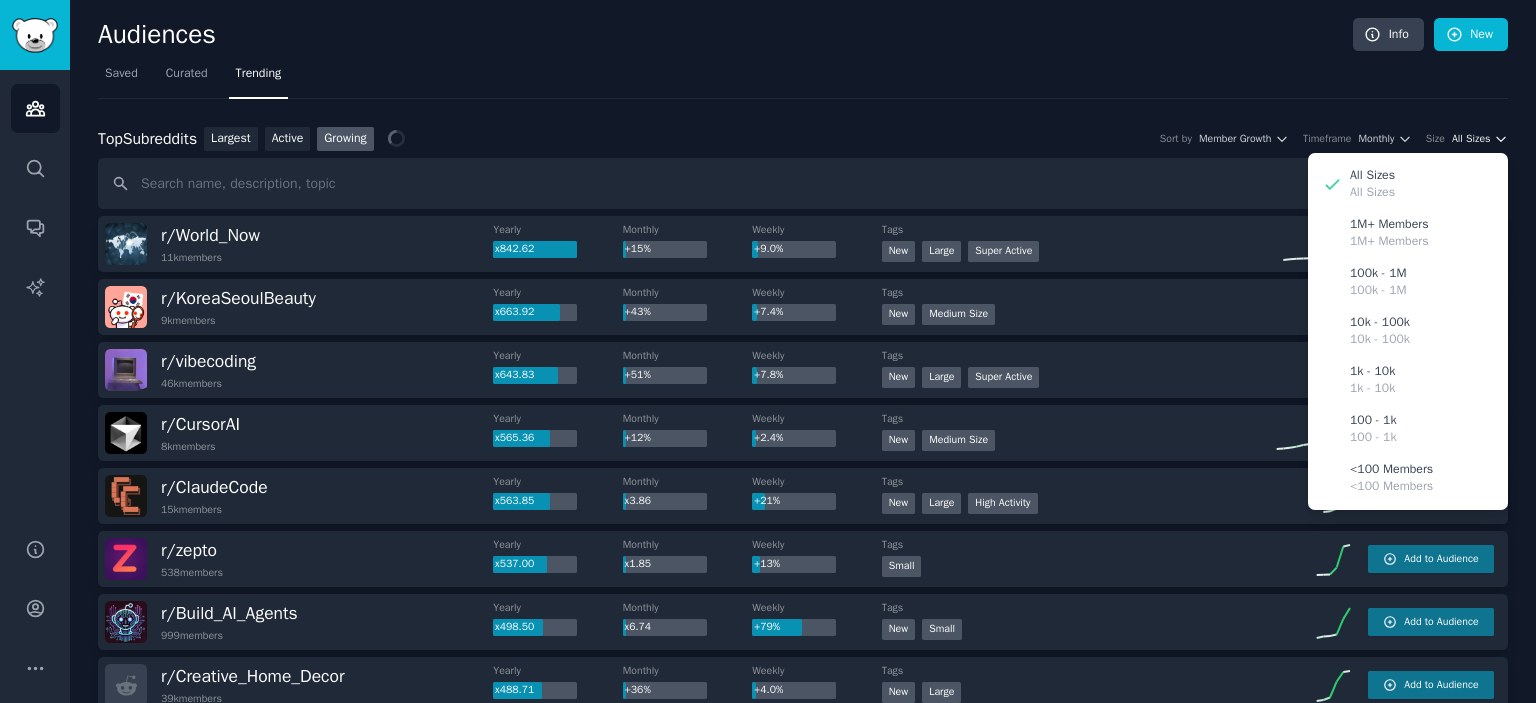 click 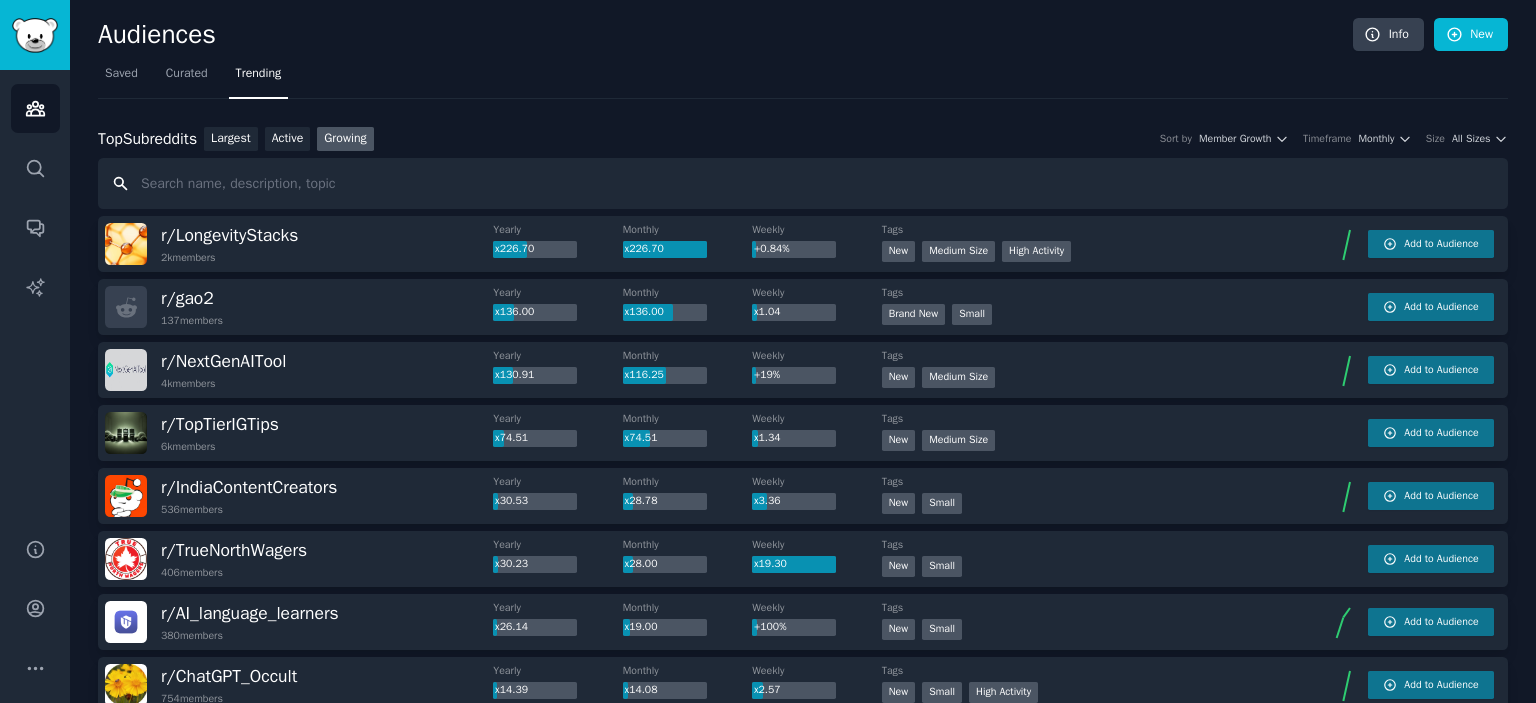 click at bounding box center [803, 183] 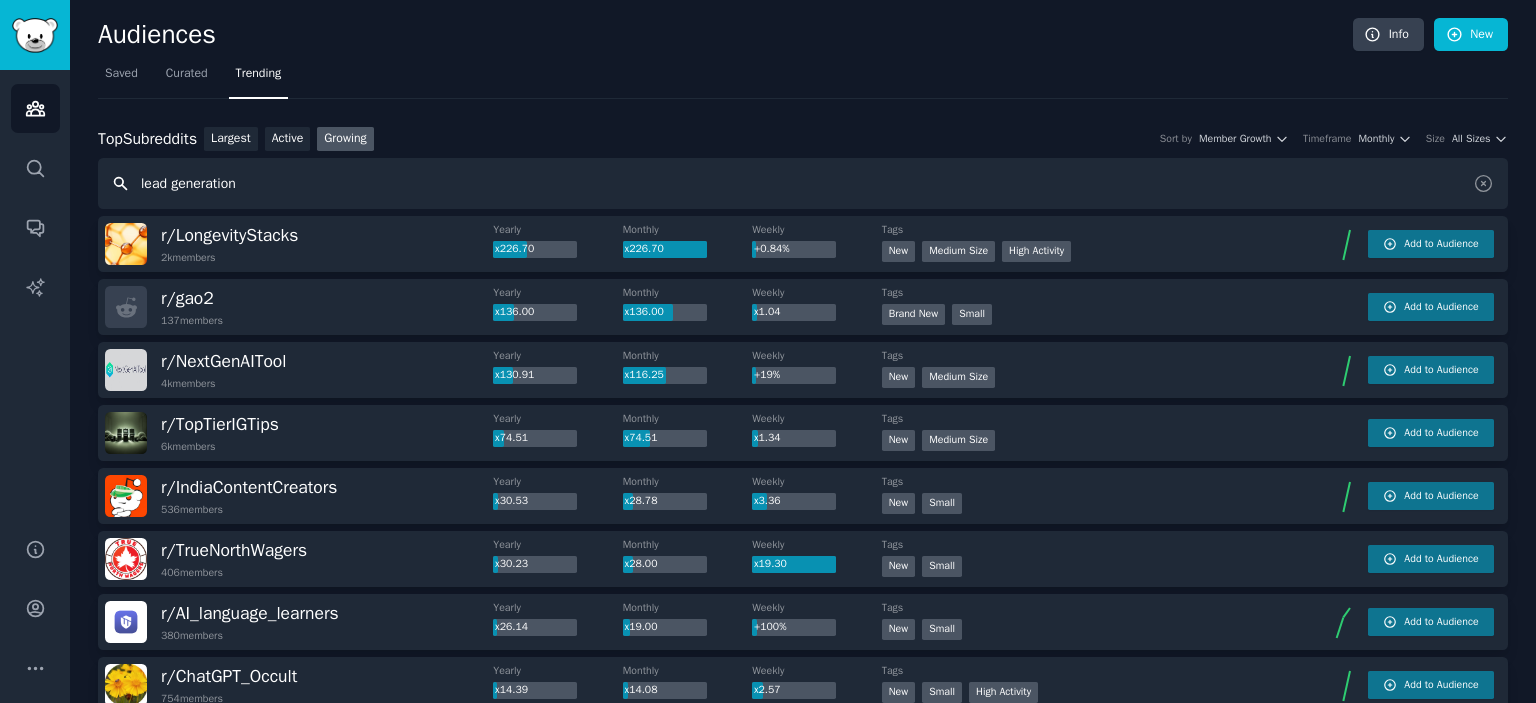 type on "lead generation" 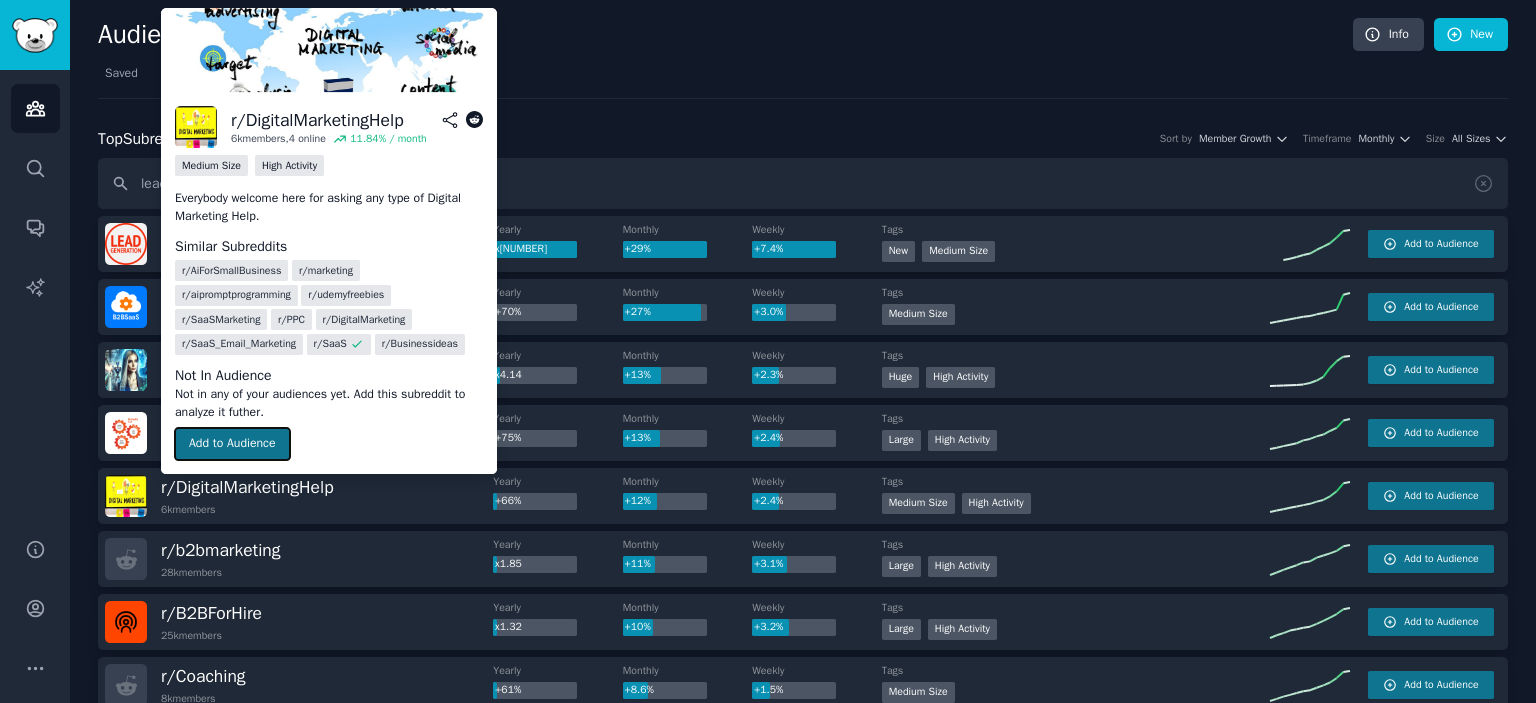 click on "Add to Audience" at bounding box center [232, 444] 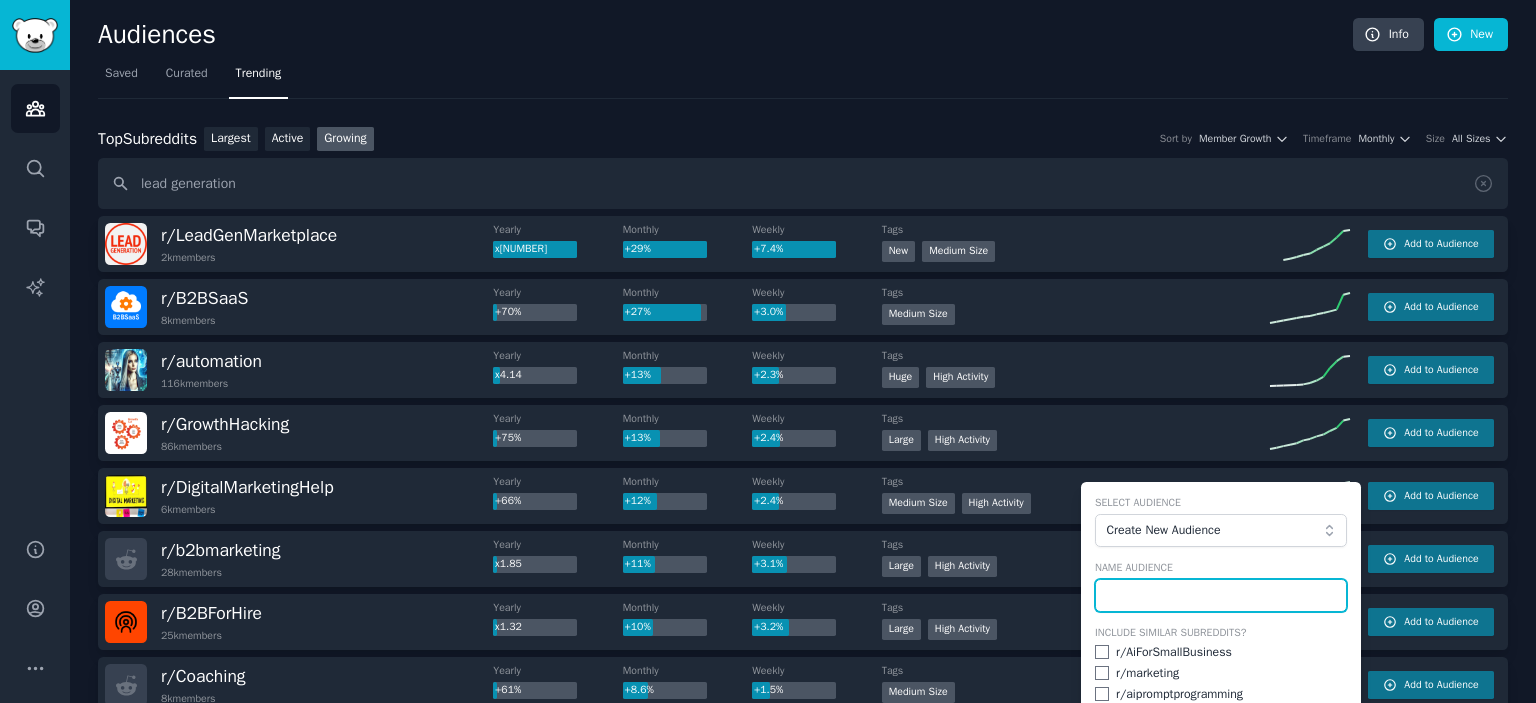 scroll, scrollTop: 100, scrollLeft: 0, axis: vertical 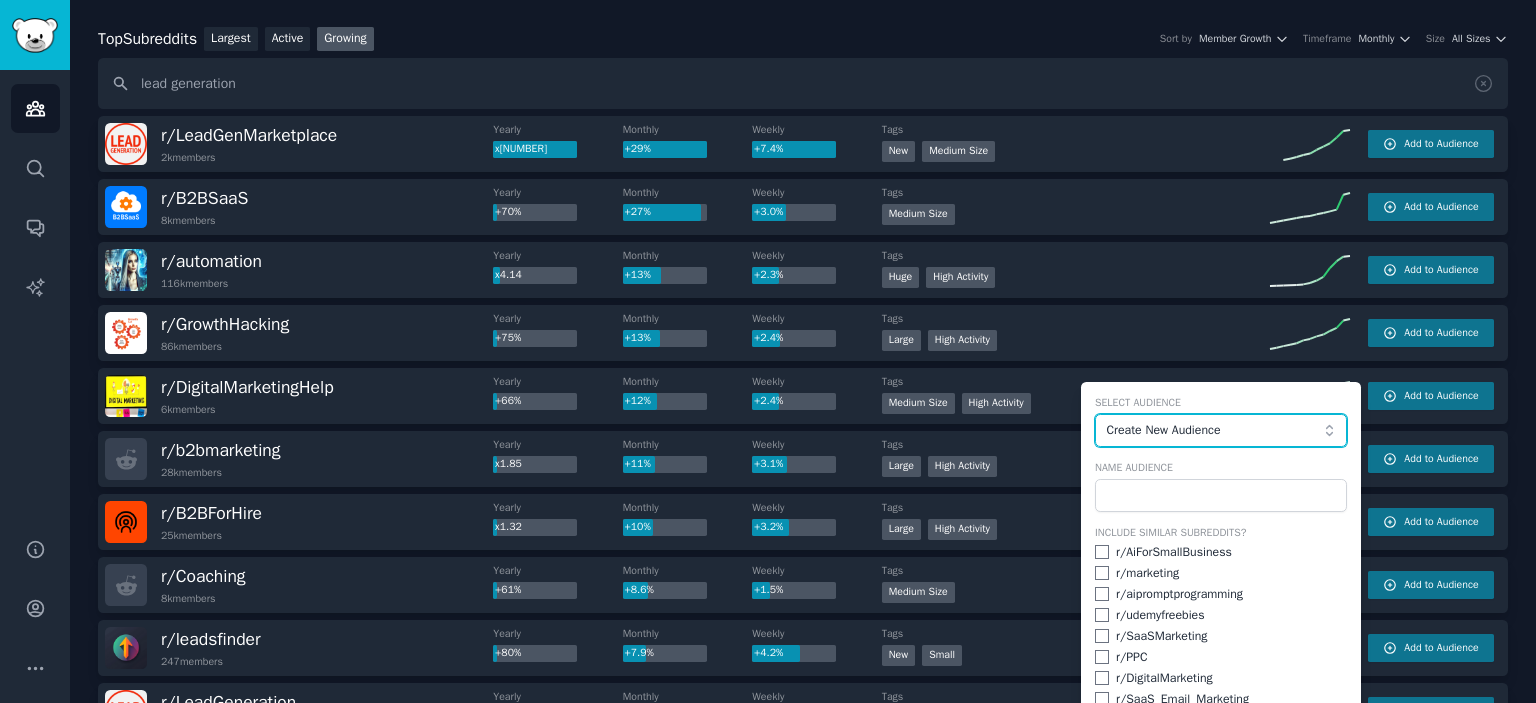 click on "Create New Audience" at bounding box center [1215, 431] 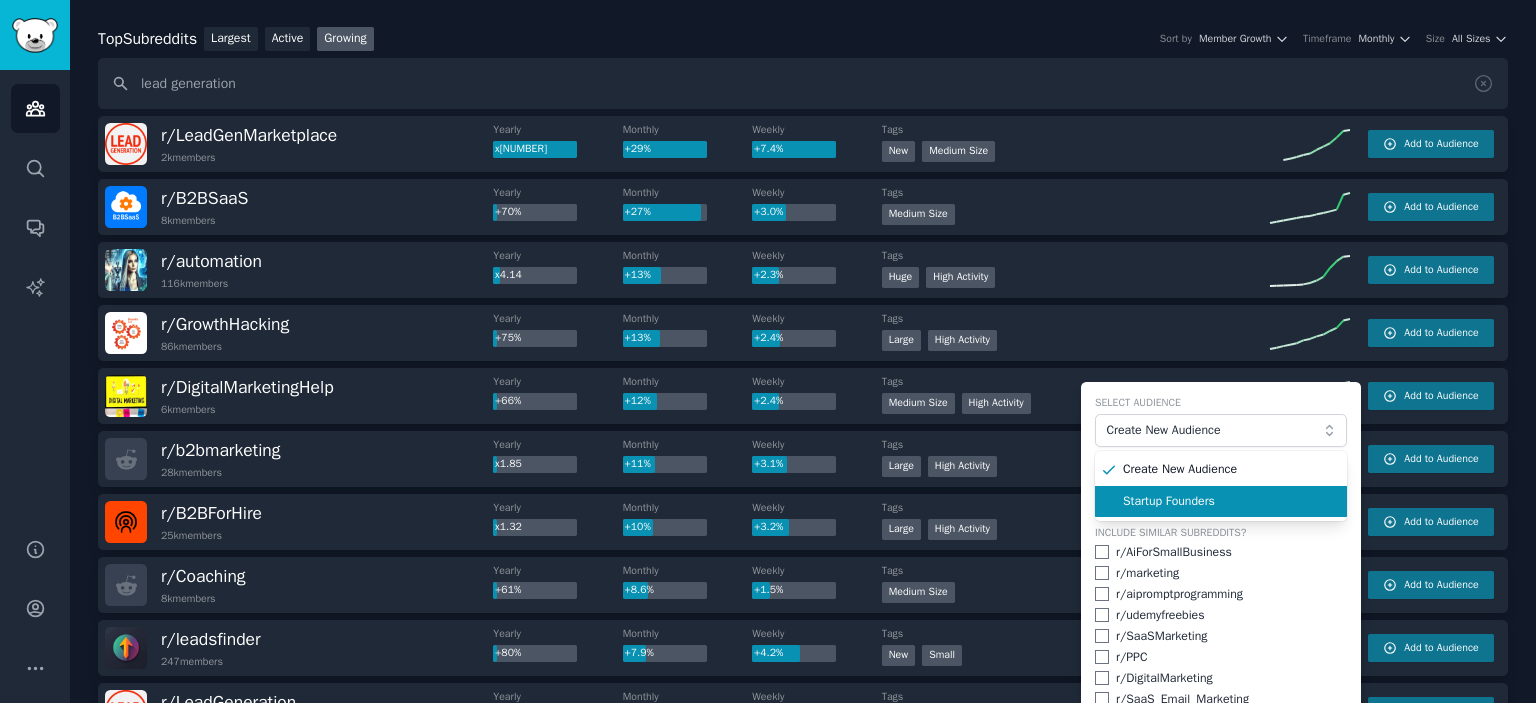 click on "Startup Founders" at bounding box center (1228, 502) 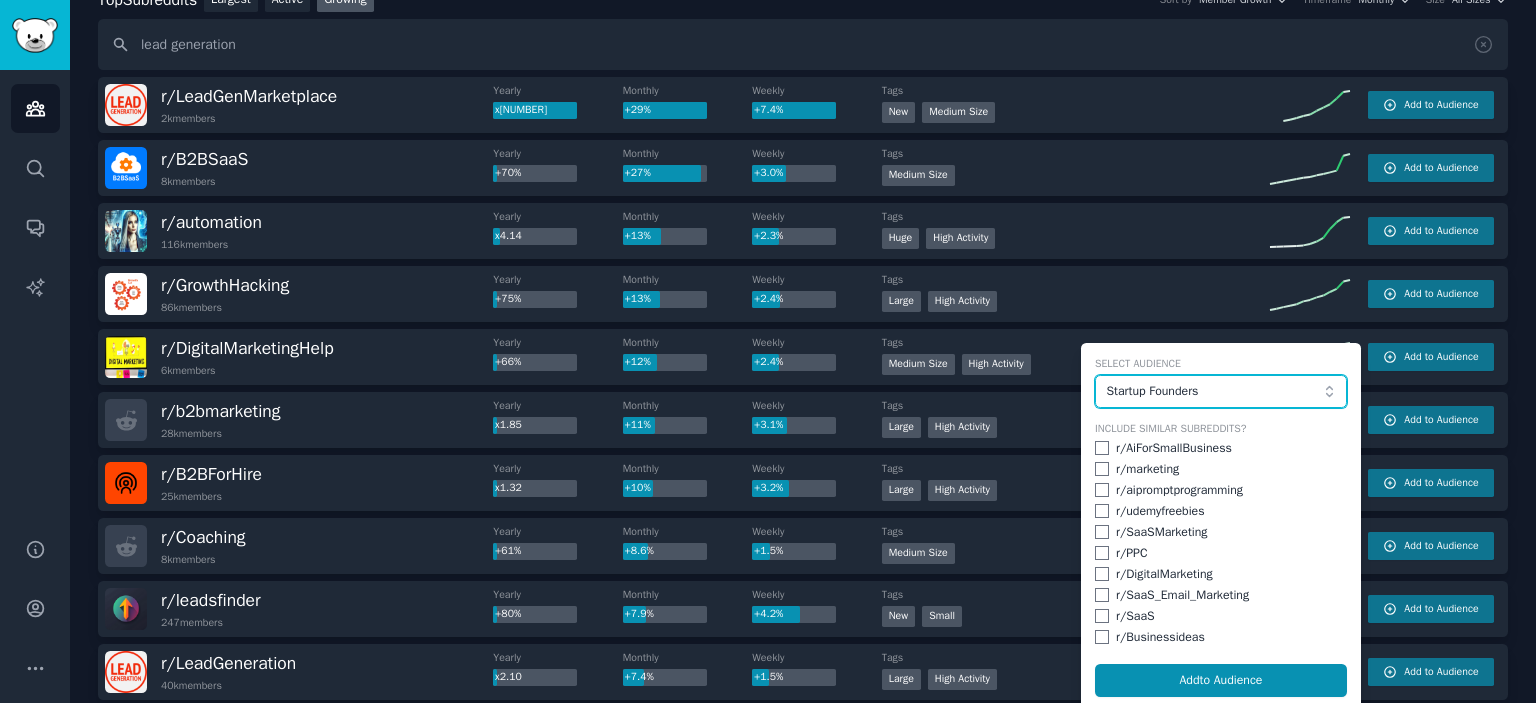 scroll, scrollTop: 200, scrollLeft: 0, axis: vertical 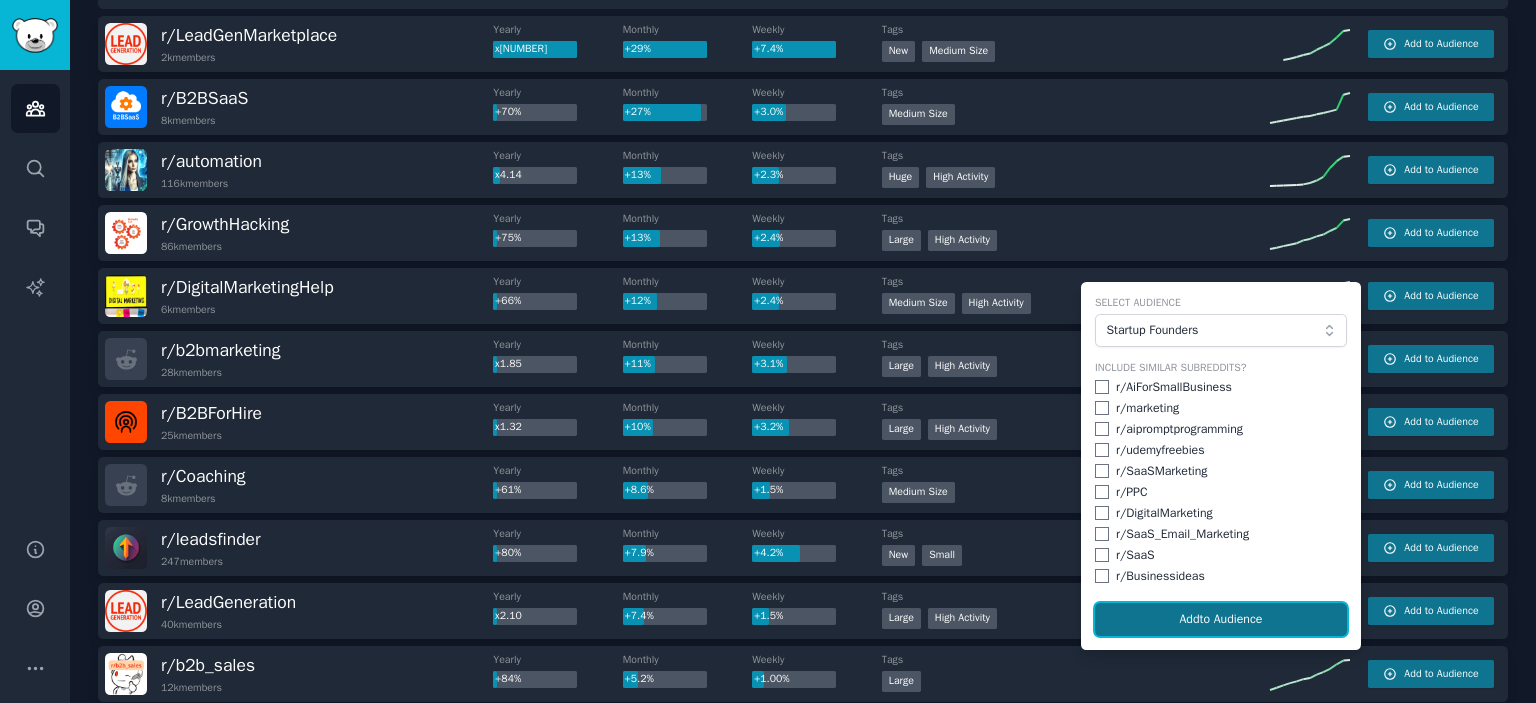 click on "Add  to Audience" 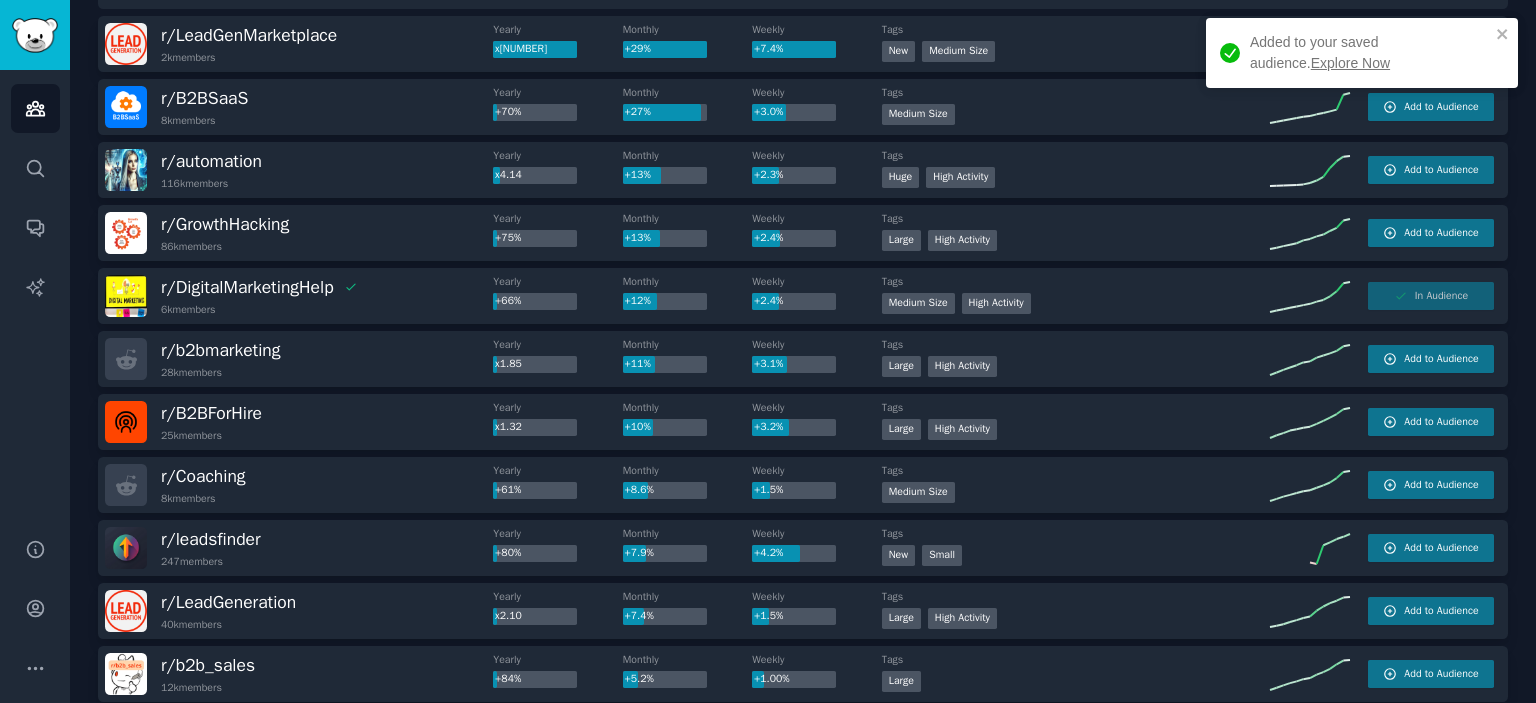scroll, scrollTop: 100, scrollLeft: 0, axis: vertical 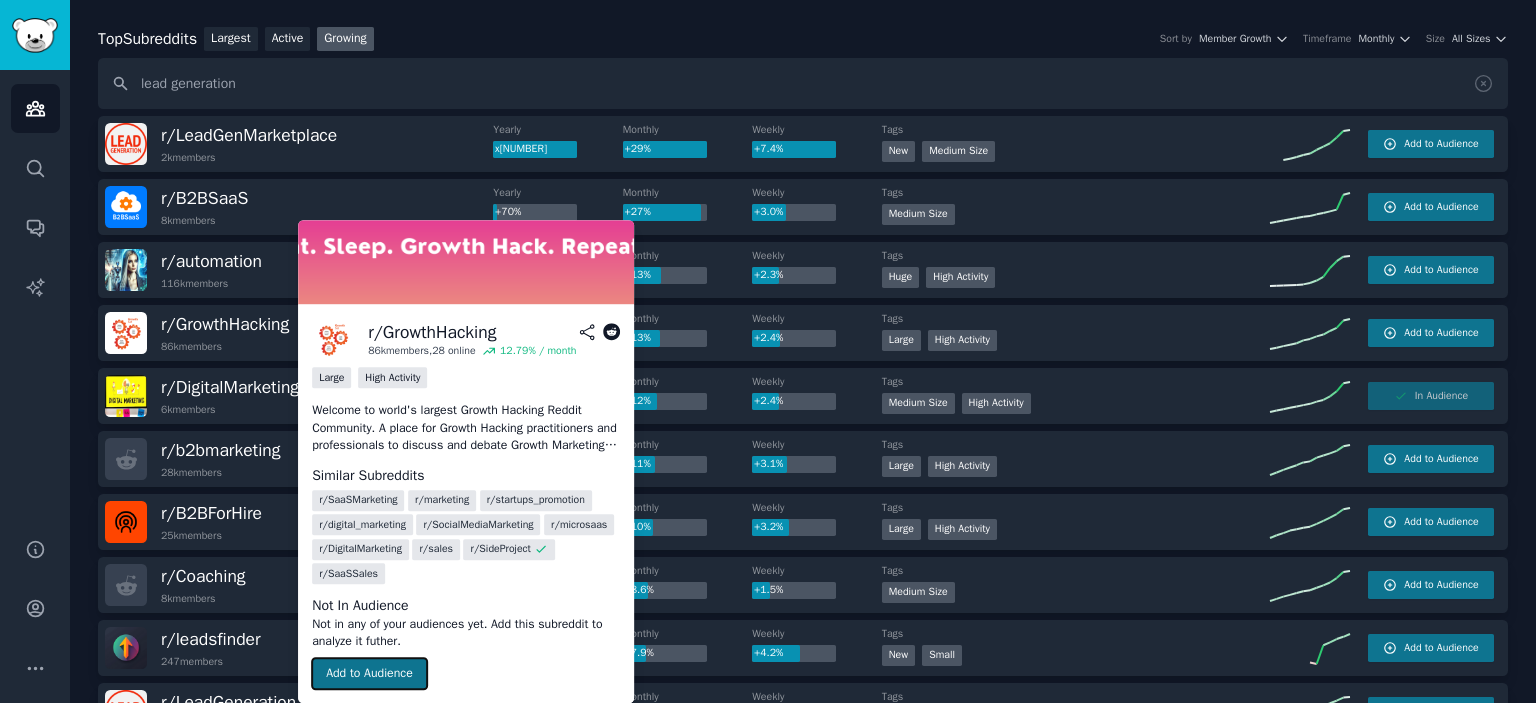 click on "Add to Audience" at bounding box center [369, 674] 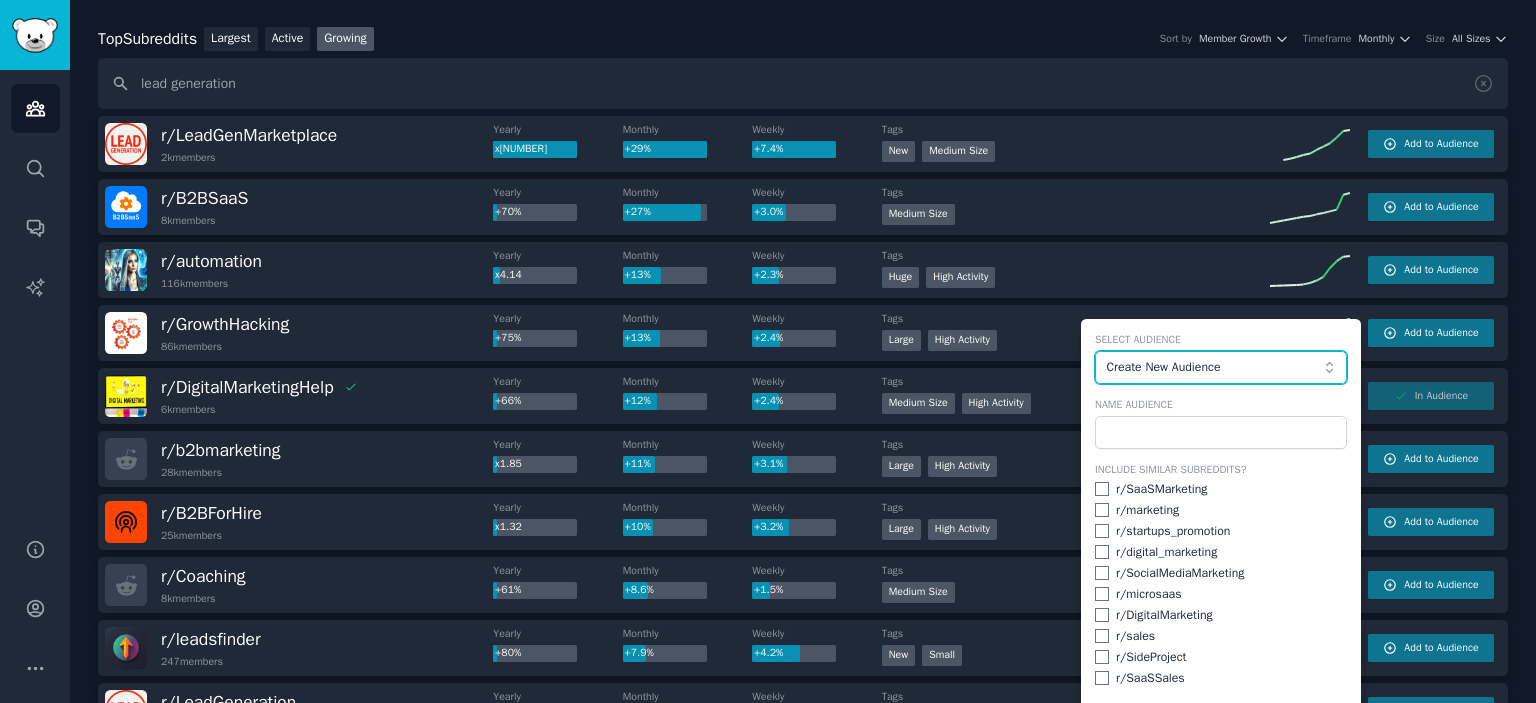 click on "Create New Audience" at bounding box center (1215, 368) 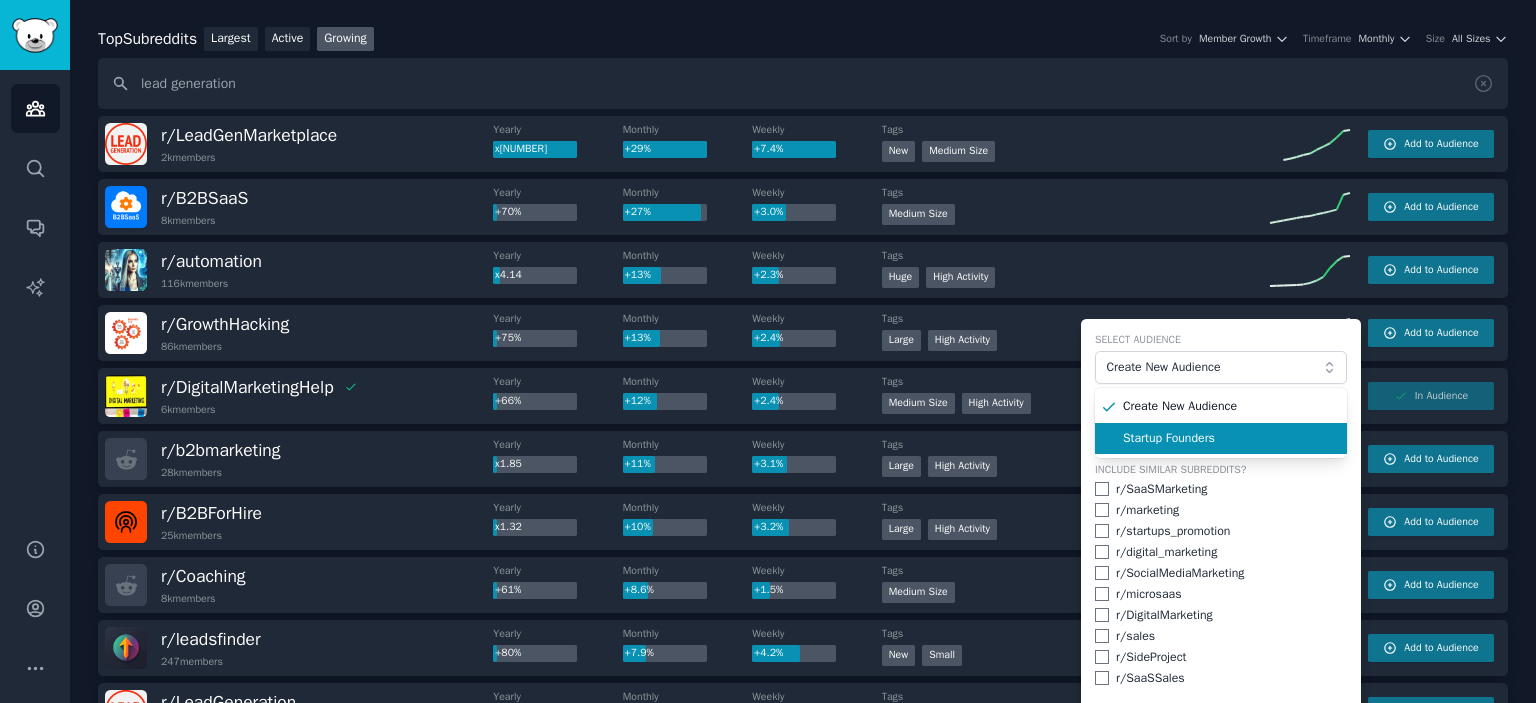 click on "Startup Founders" at bounding box center [1228, 439] 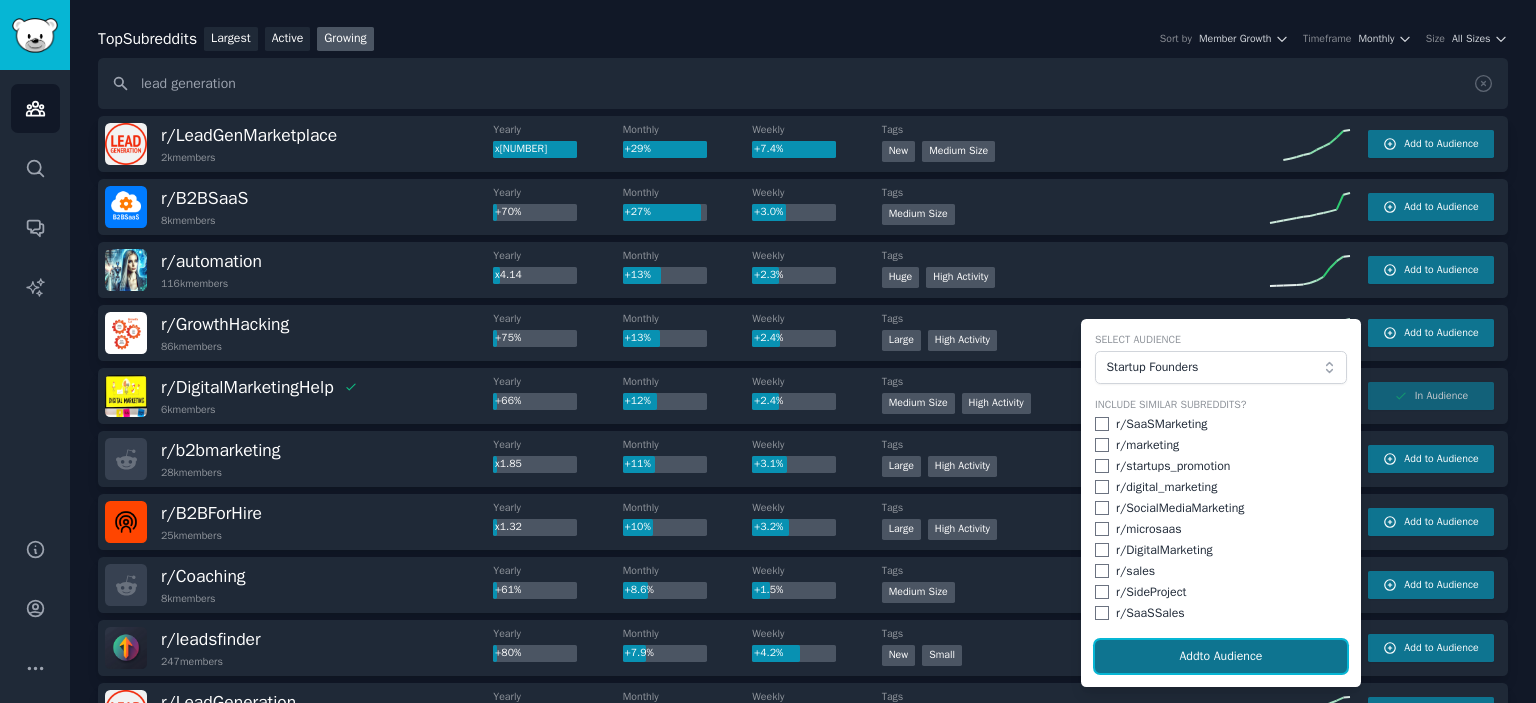 click on "Add  to Audience" 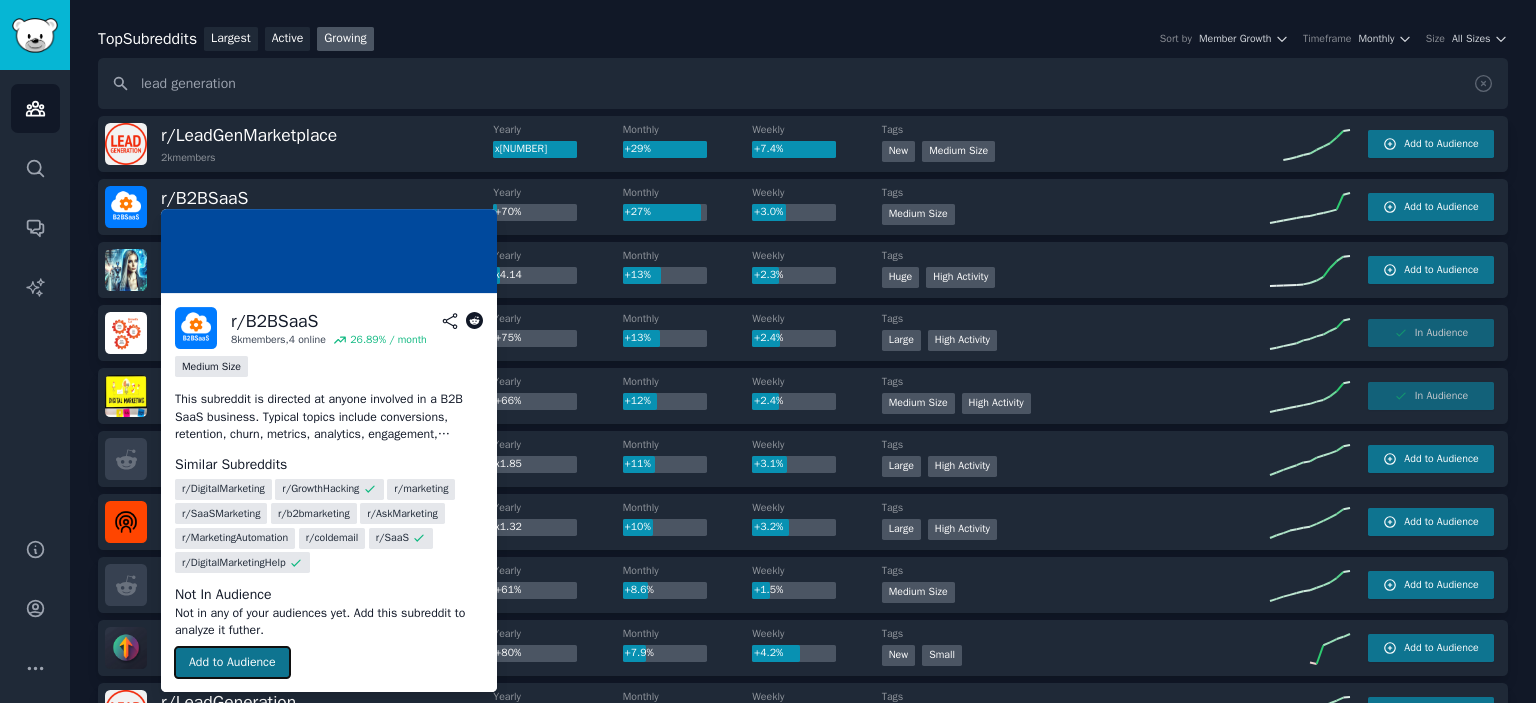 click on "Add to Audience" at bounding box center [232, 663] 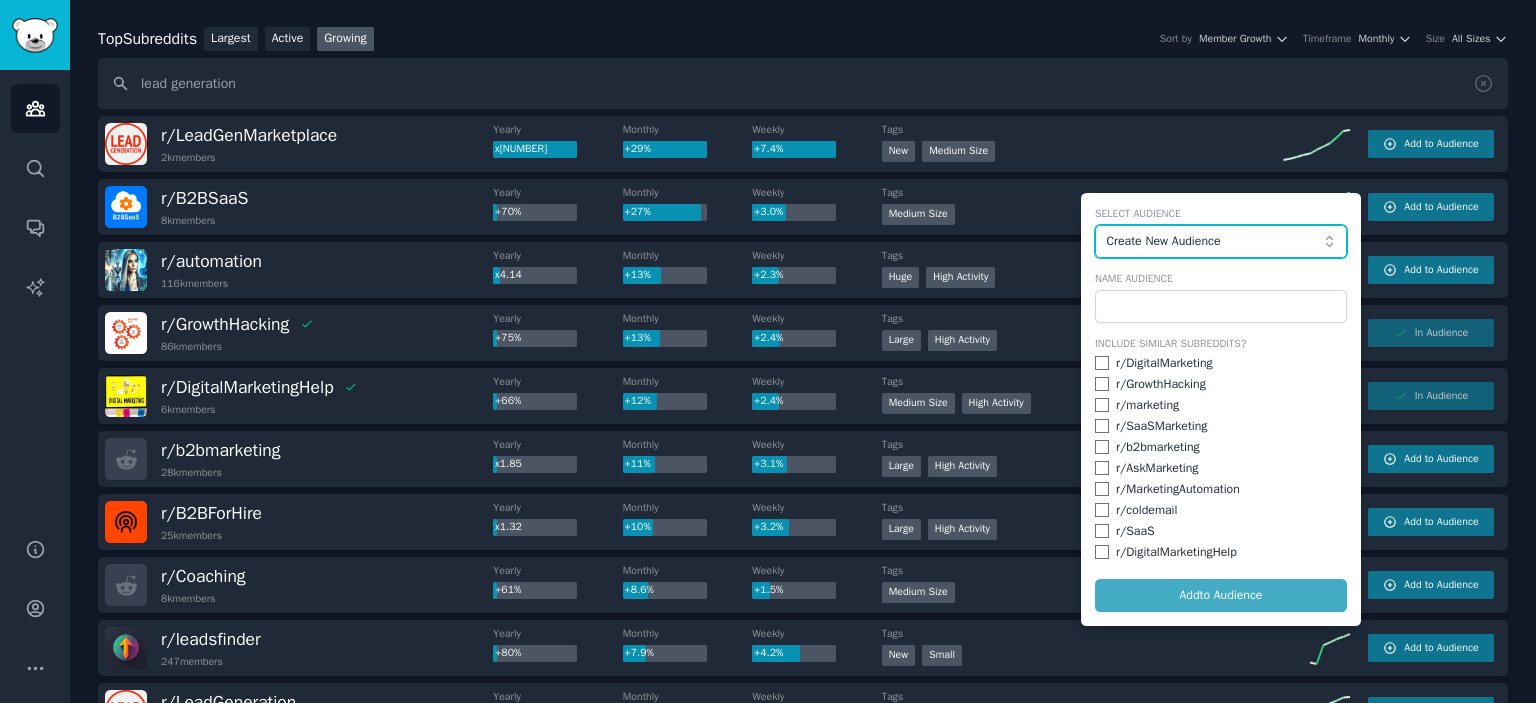 click on "Create New Audience" at bounding box center [1215, 242] 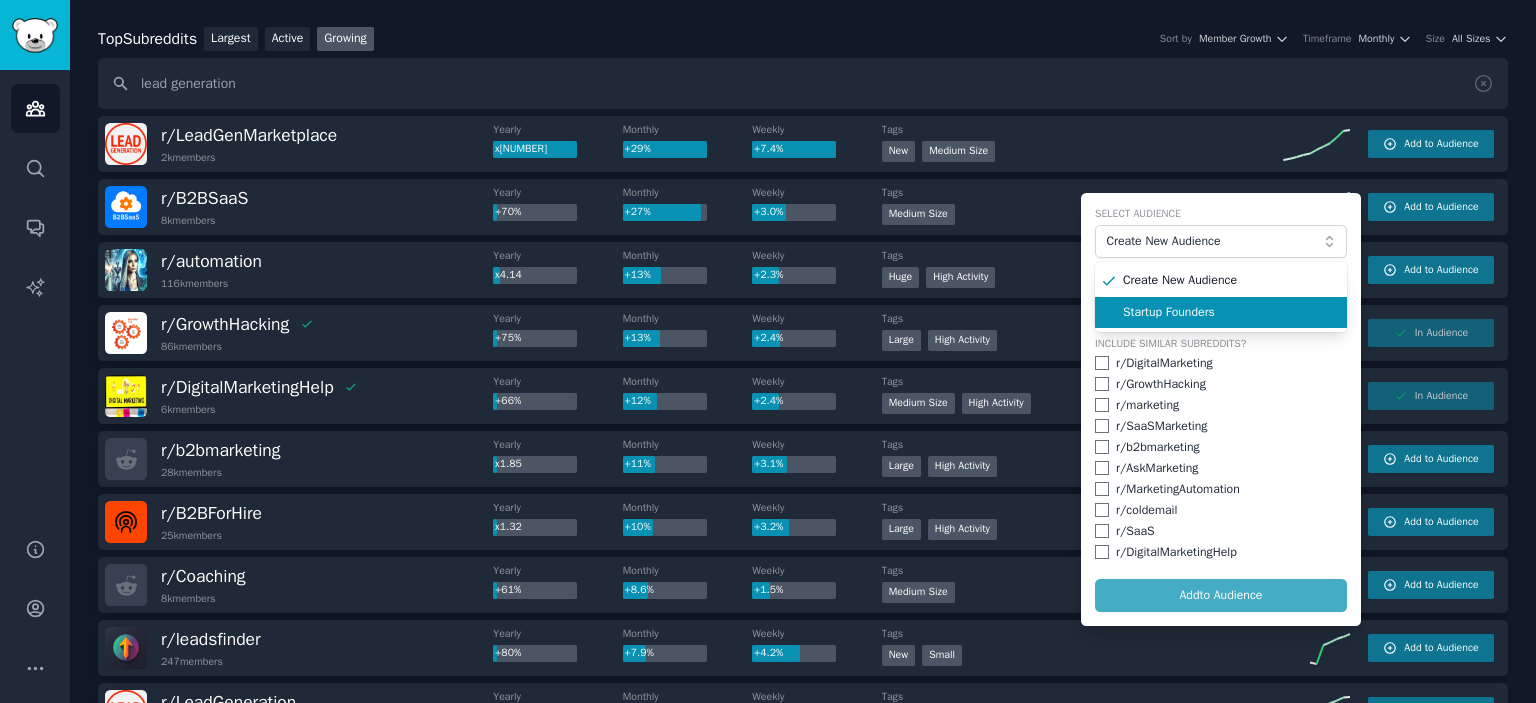 click on "Startup Founders" at bounding box center (1228, 313) 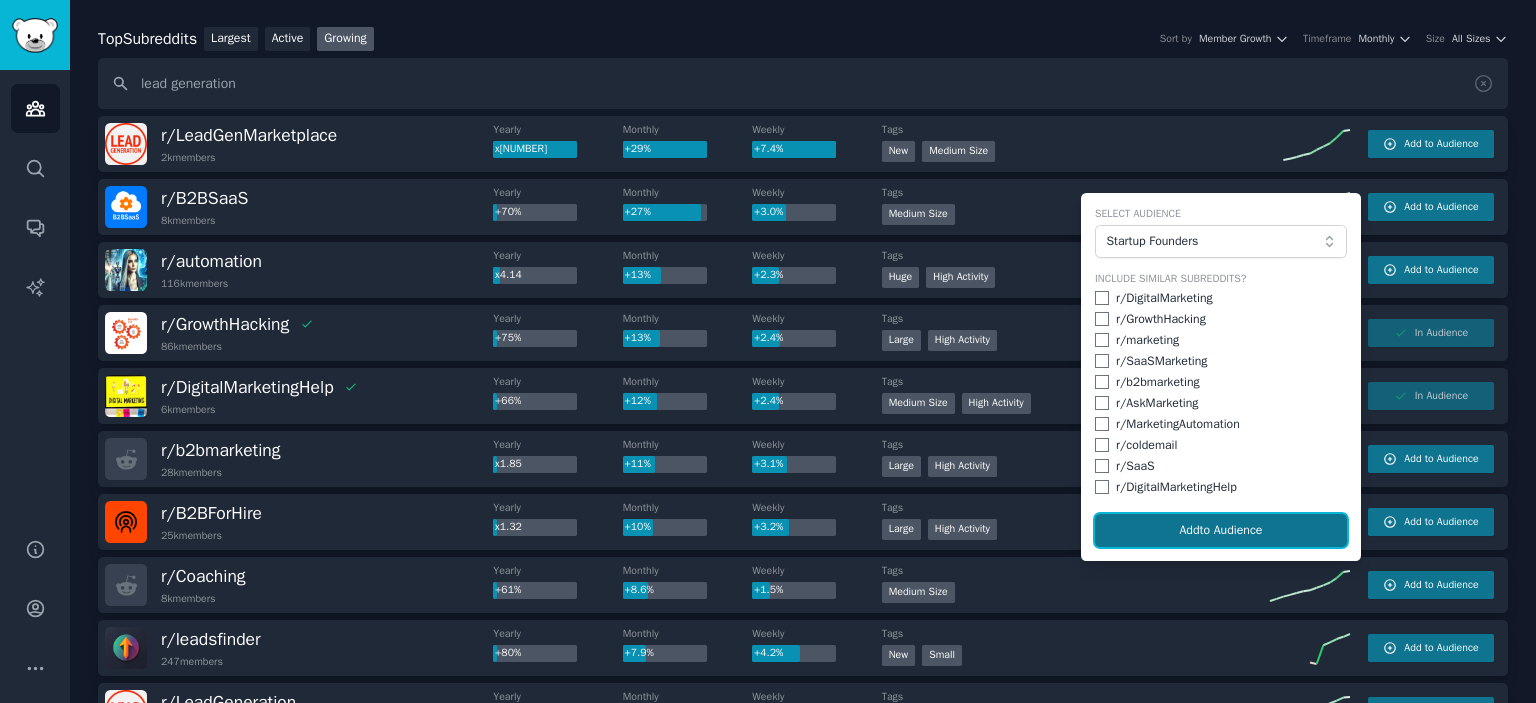 click on "Add  to Audience" 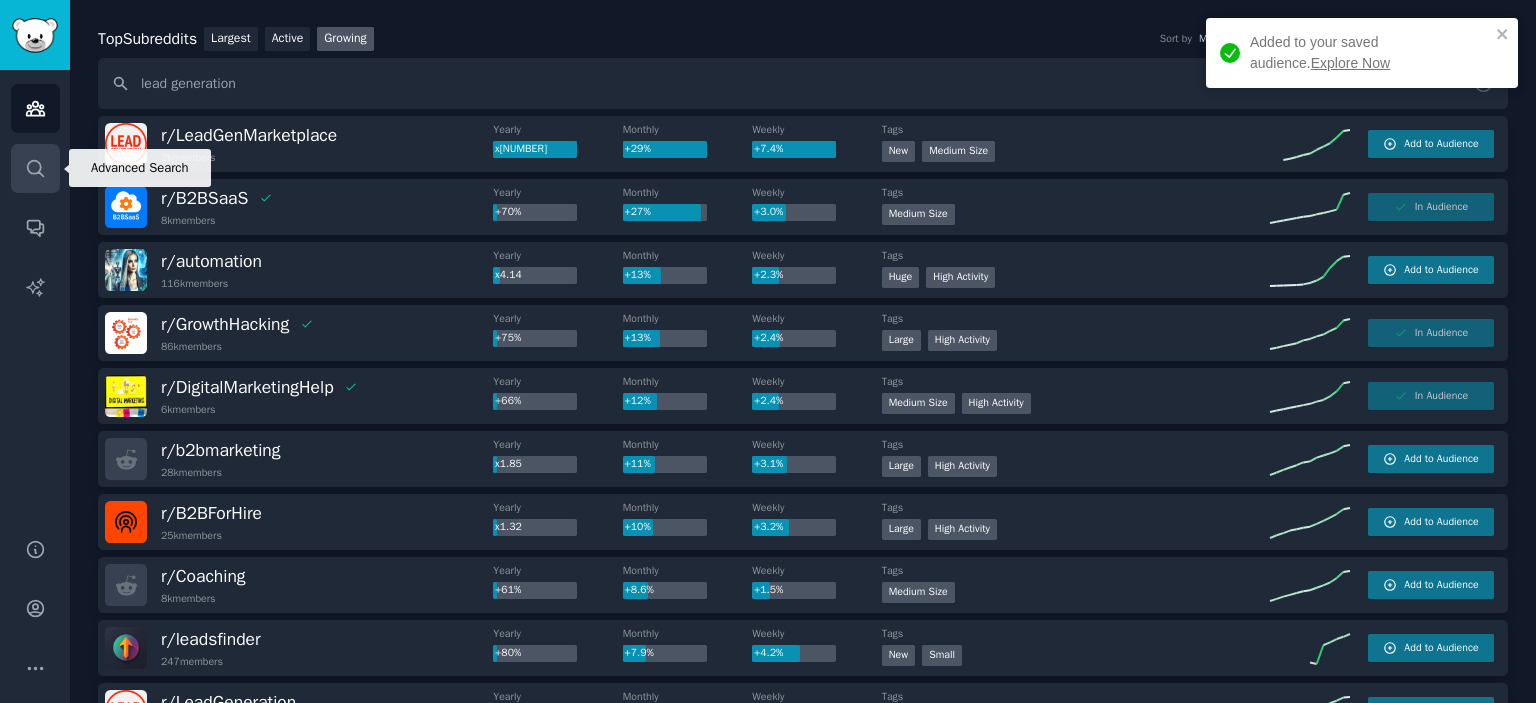 click 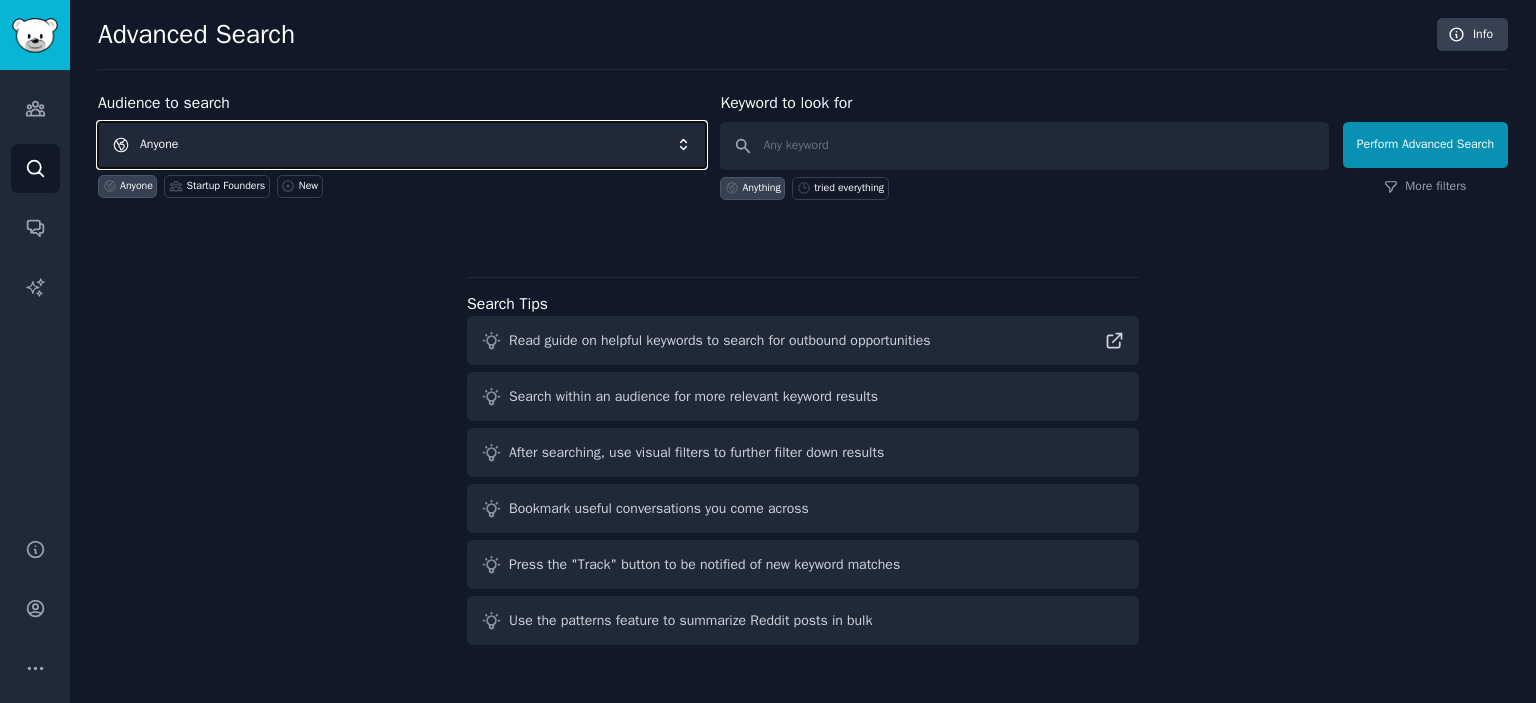 click on "Anyone" at bounding box center (402, 145) 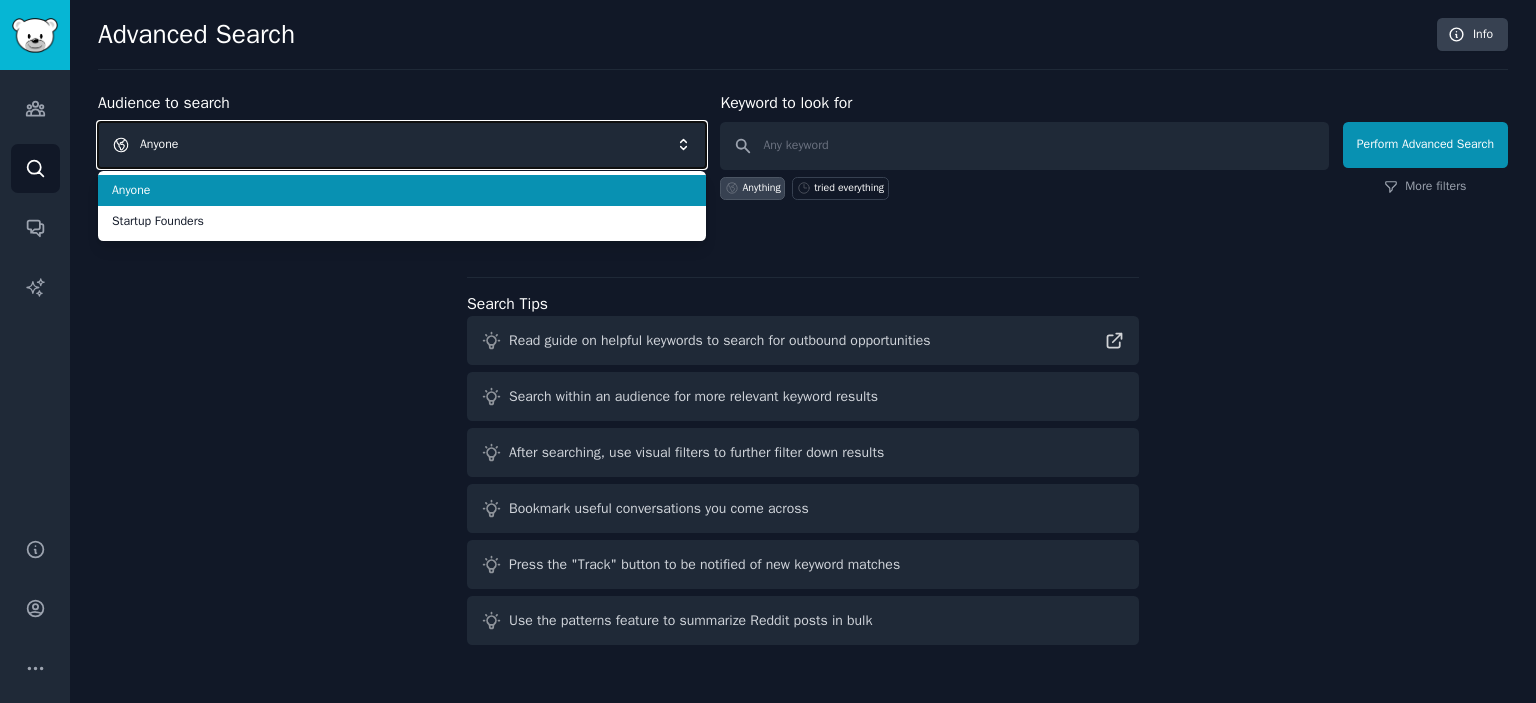 click on "Anyone" at bounding box center (402, 145) 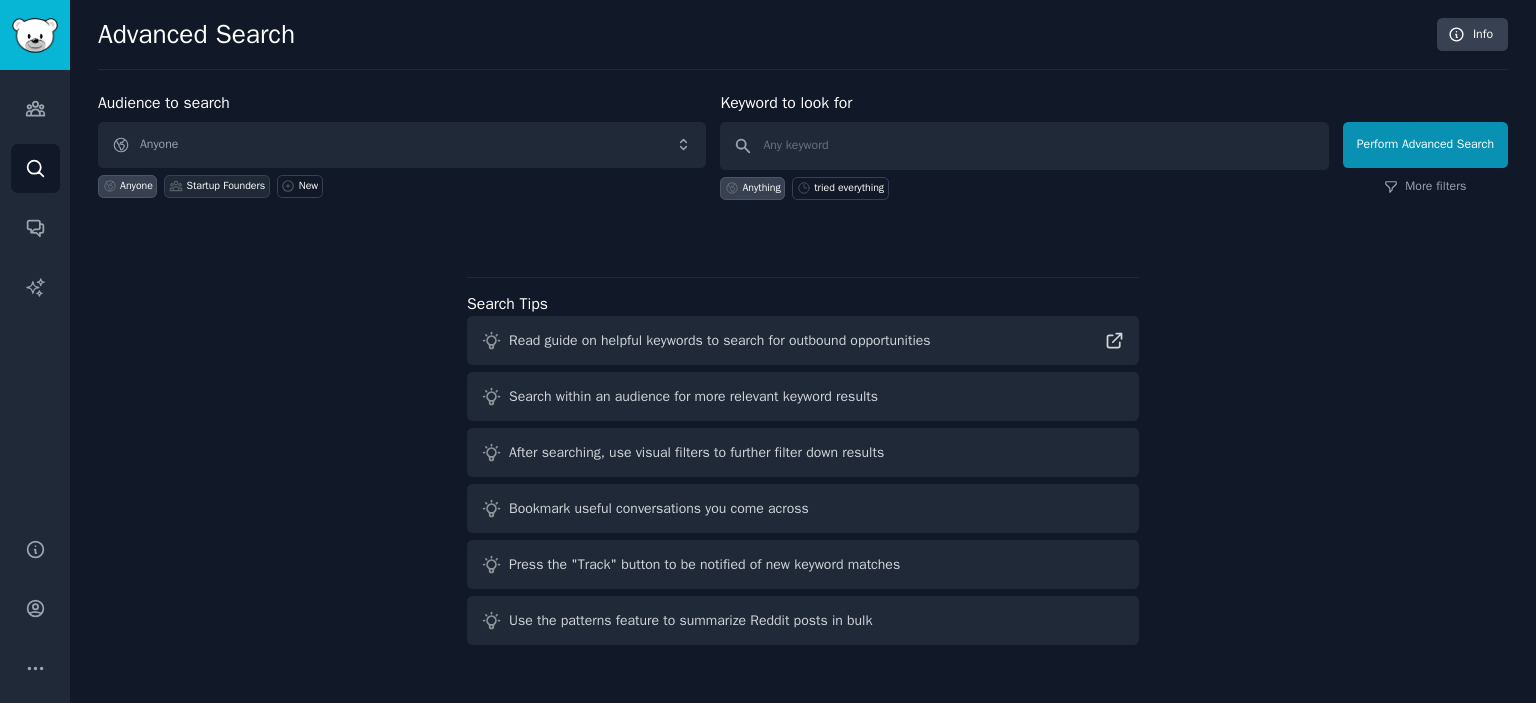 click on "Startup Founders" at bounding box center [225, 186] 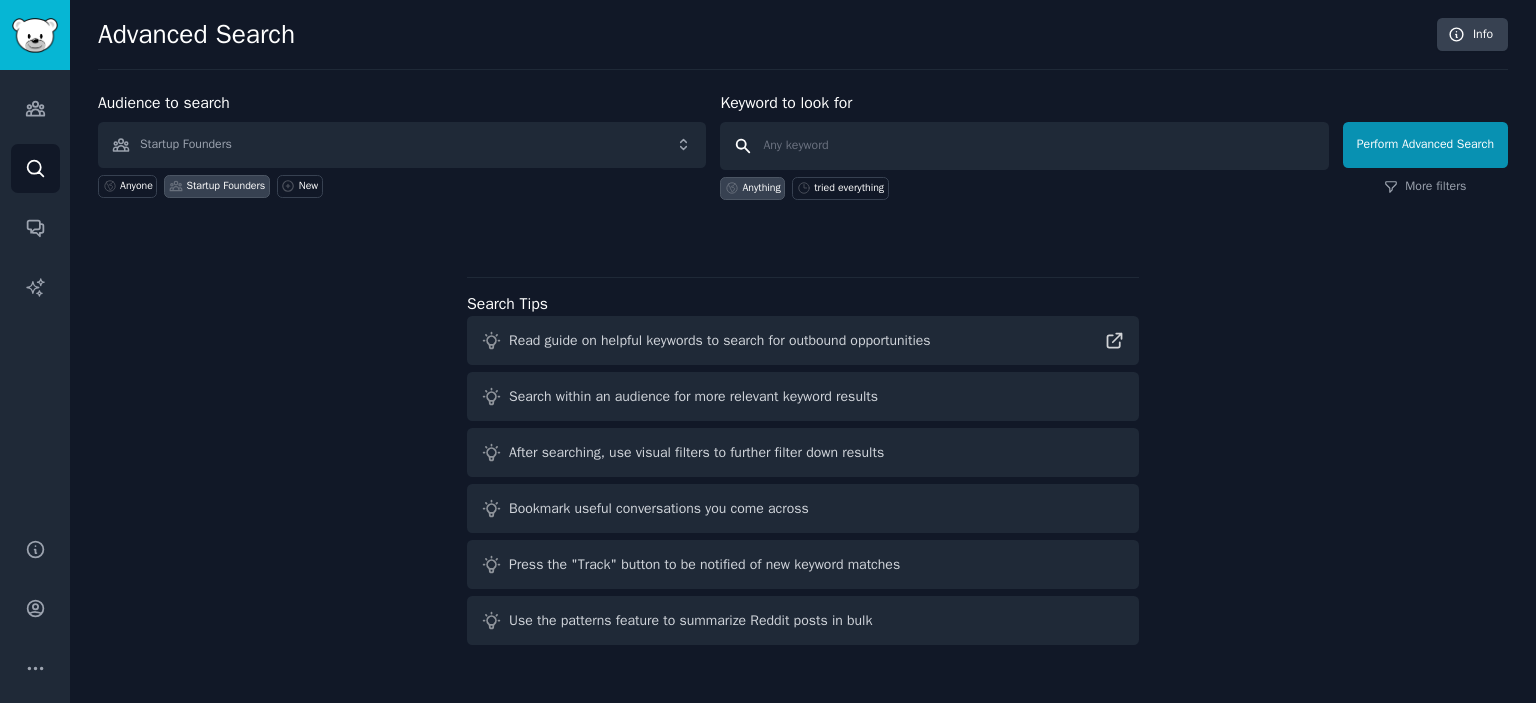 click at bounding box center (1024, 146) 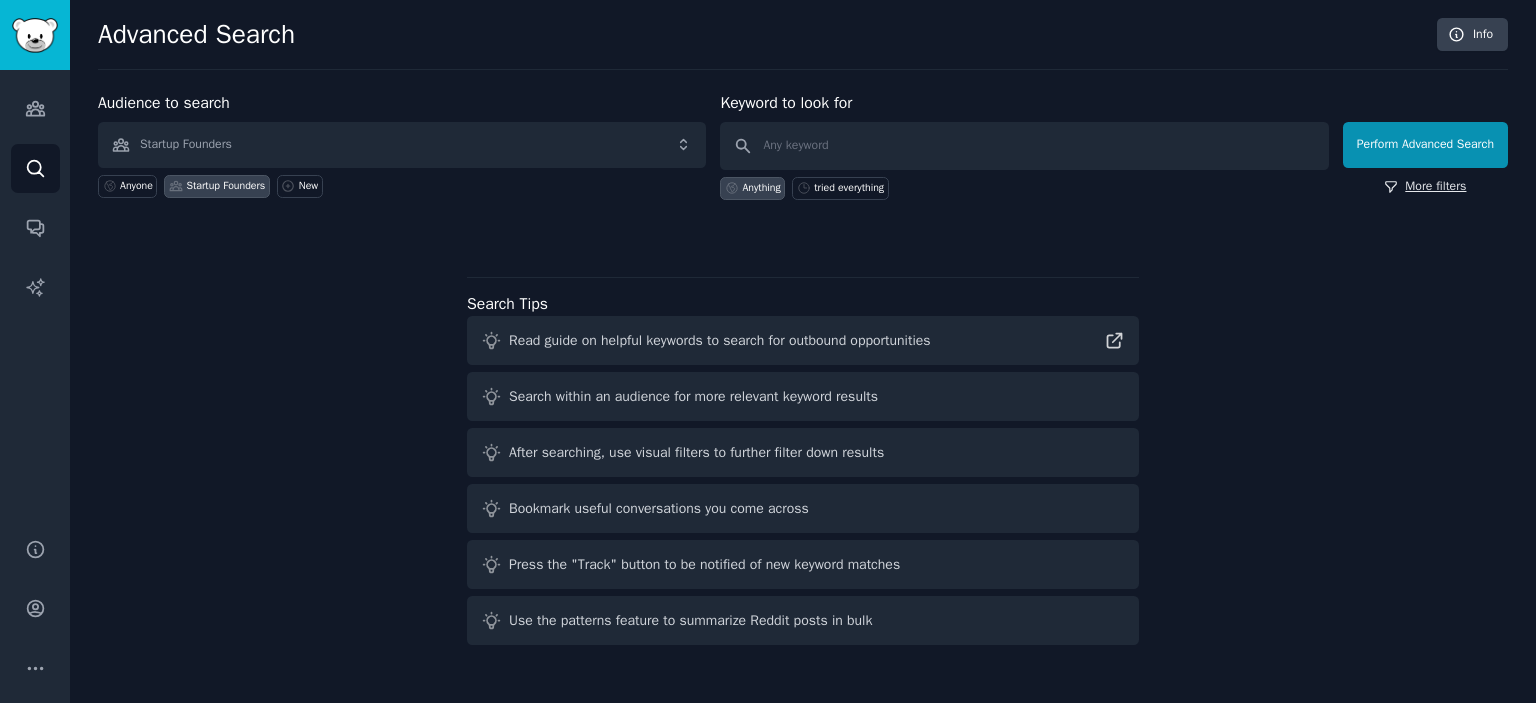 click on "More filters" at bounding box center (1425, 187) 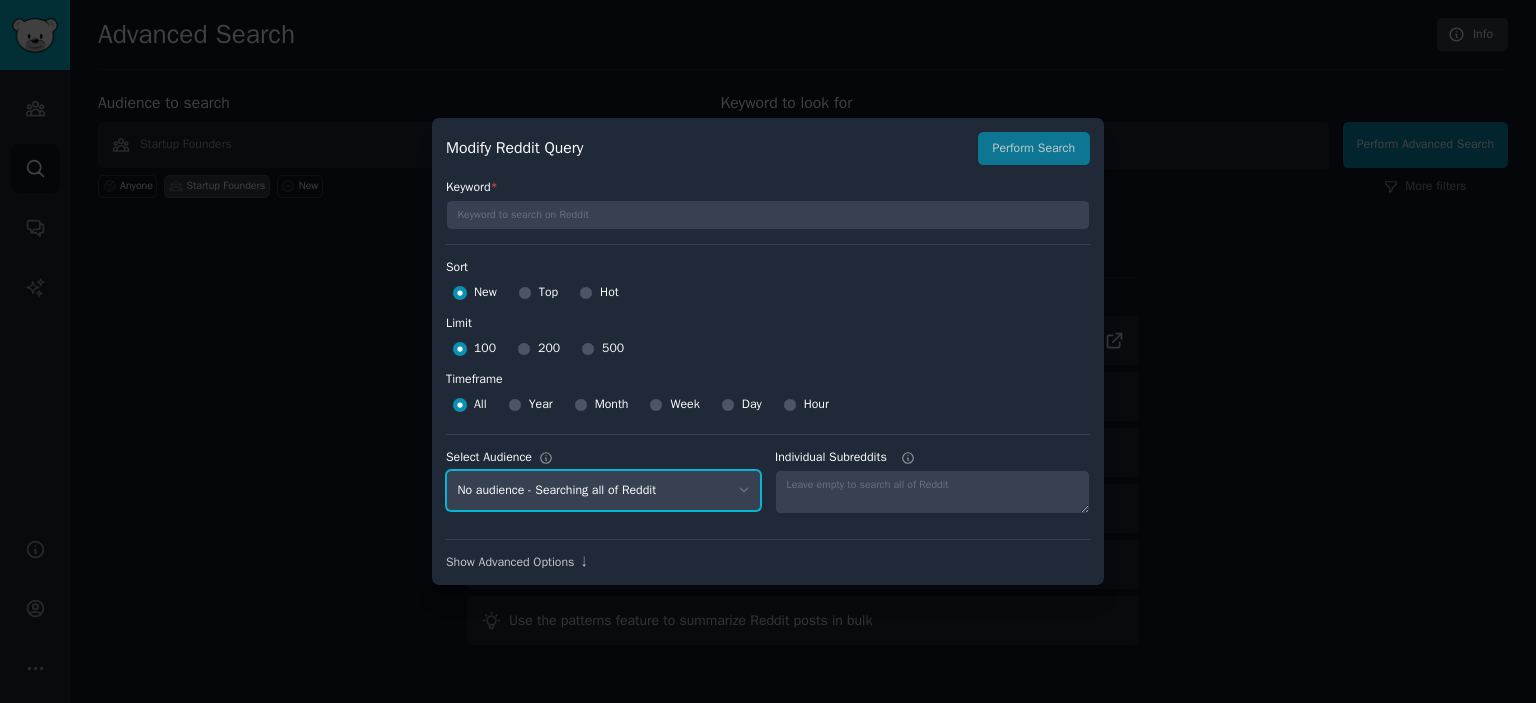 click on "No audience - Searching all of Reddit Startup Founders - 19 Subreddits" at bounding box center (603, 490) 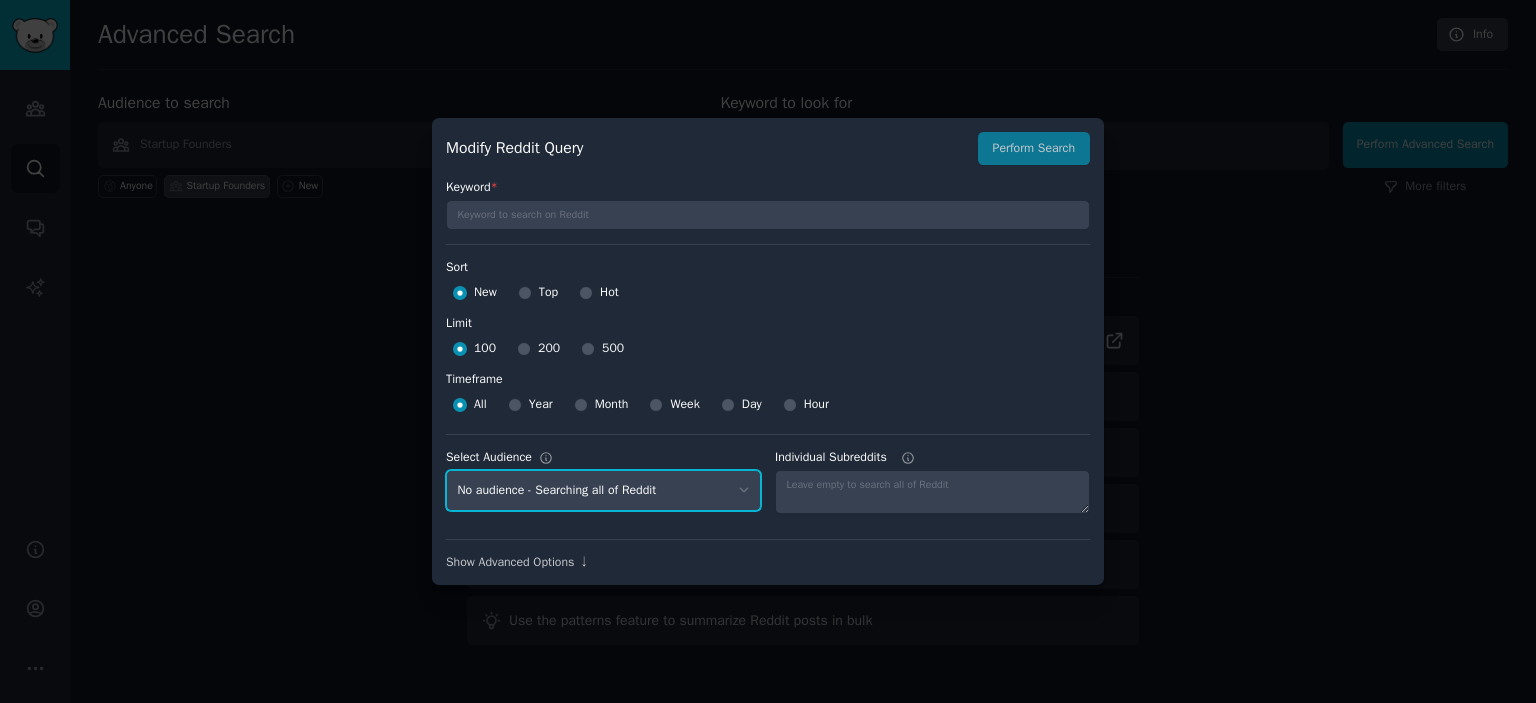 select on "[ALPHANUMERIC]" 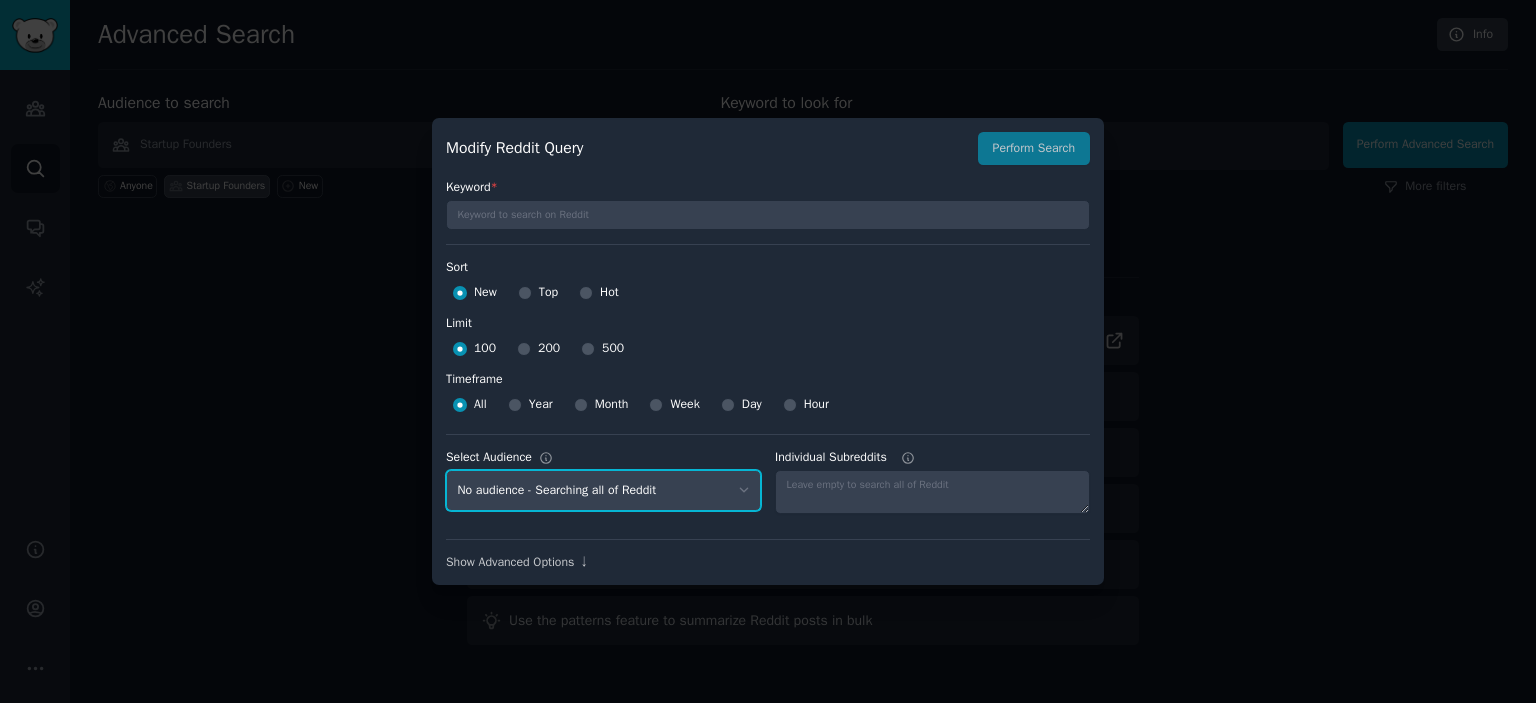 click on "No audience - Searching all of Reddit Startup Founders - 19 Subreddits" at bounding box center [603, 490] 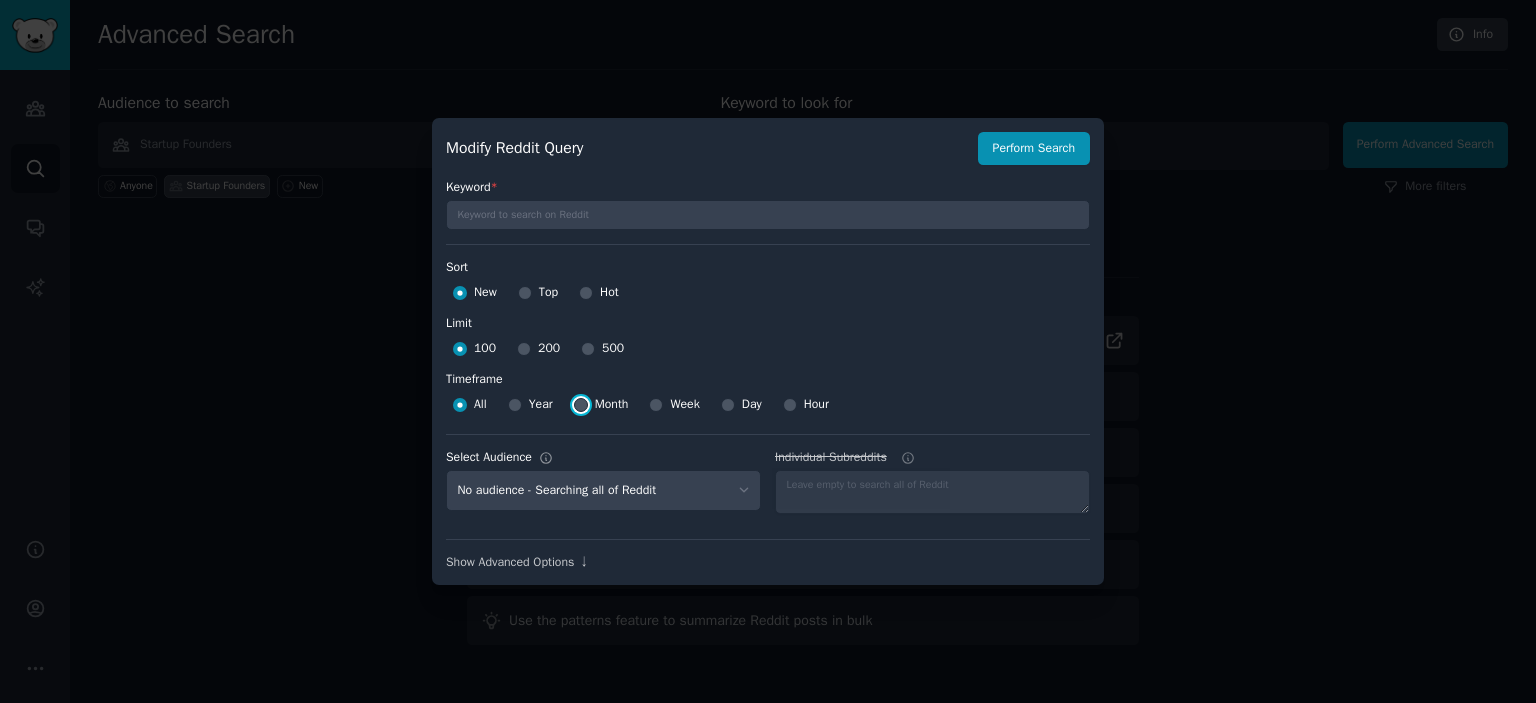 click on "Month" at bounding box center (581, 405) 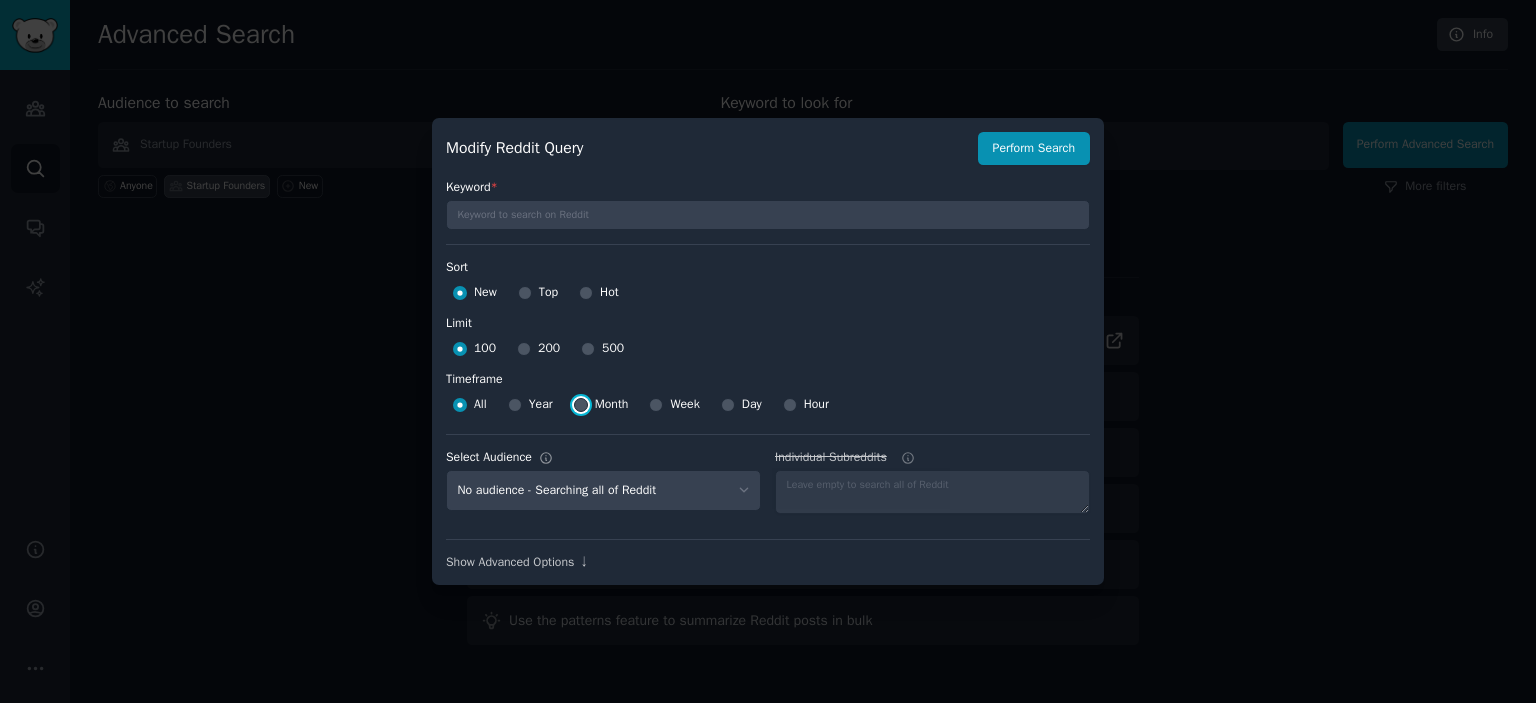 radio on "true" 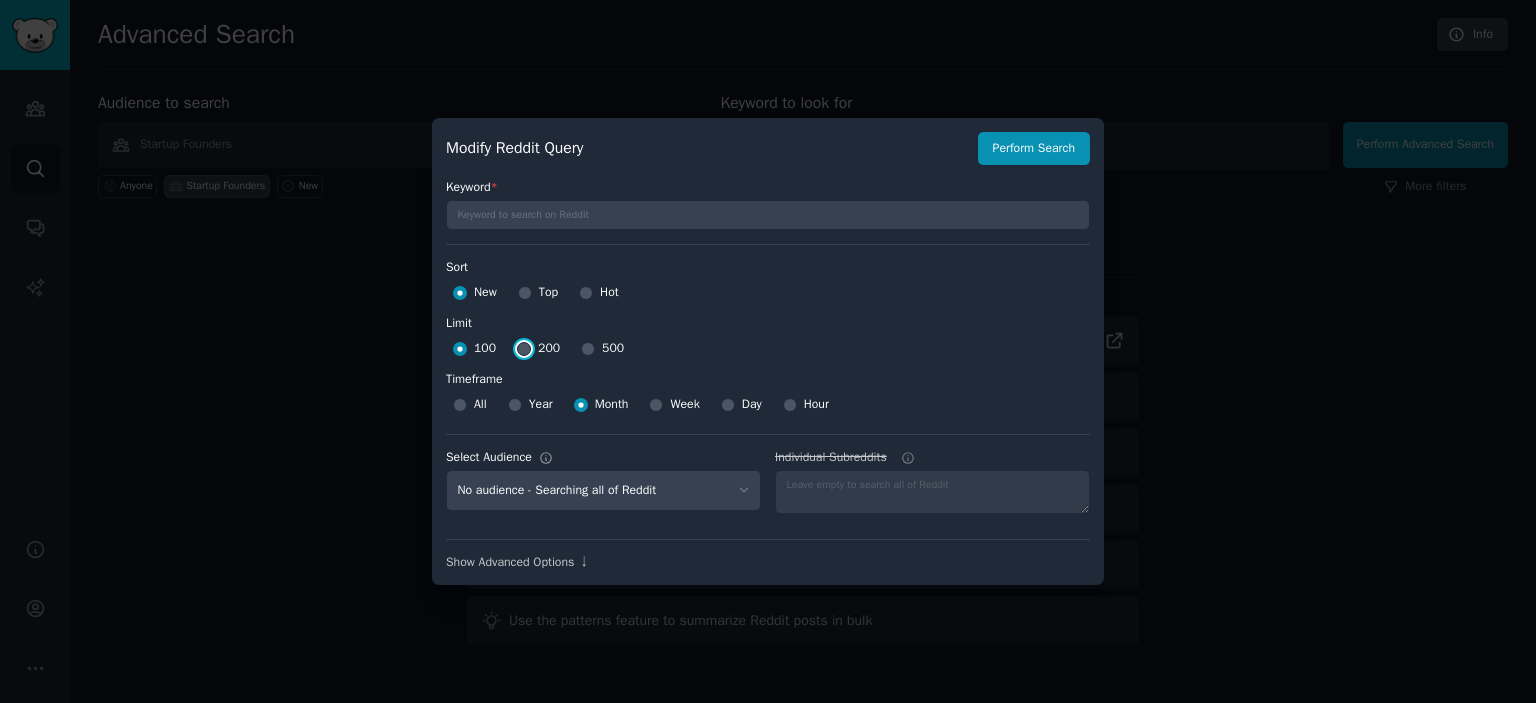 click on "200" at bounding box center [524, 349] 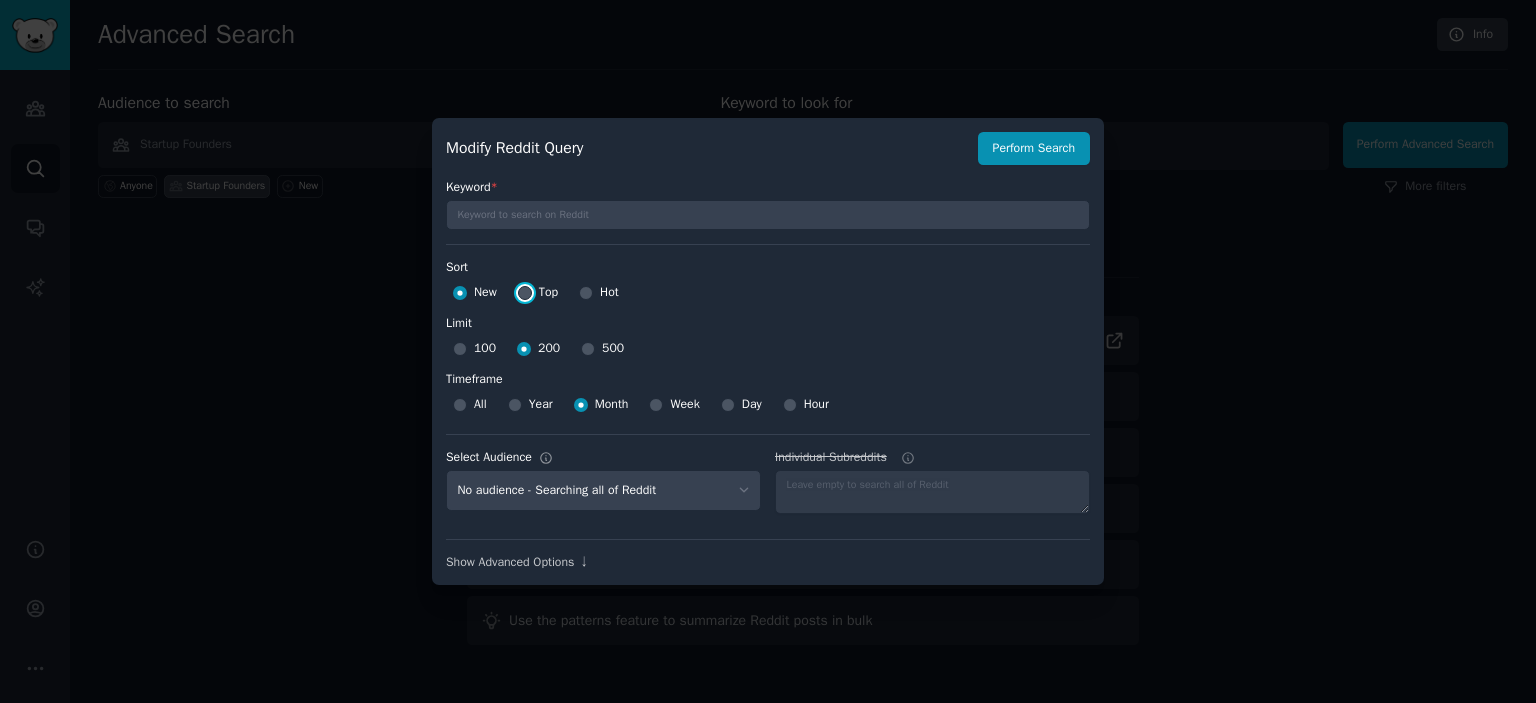 click on "Top" at bounding box center (525, 293) 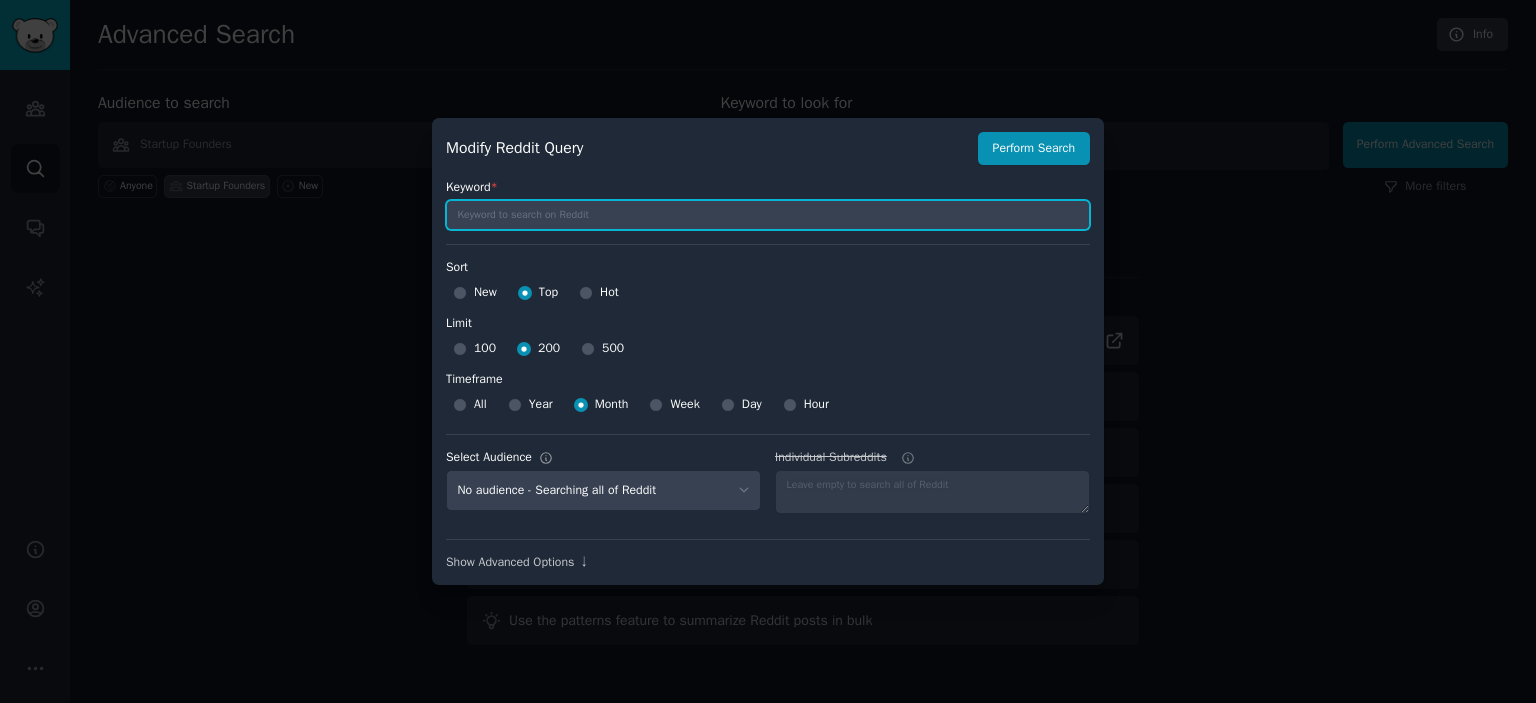 click at bounding box center [768, 215] 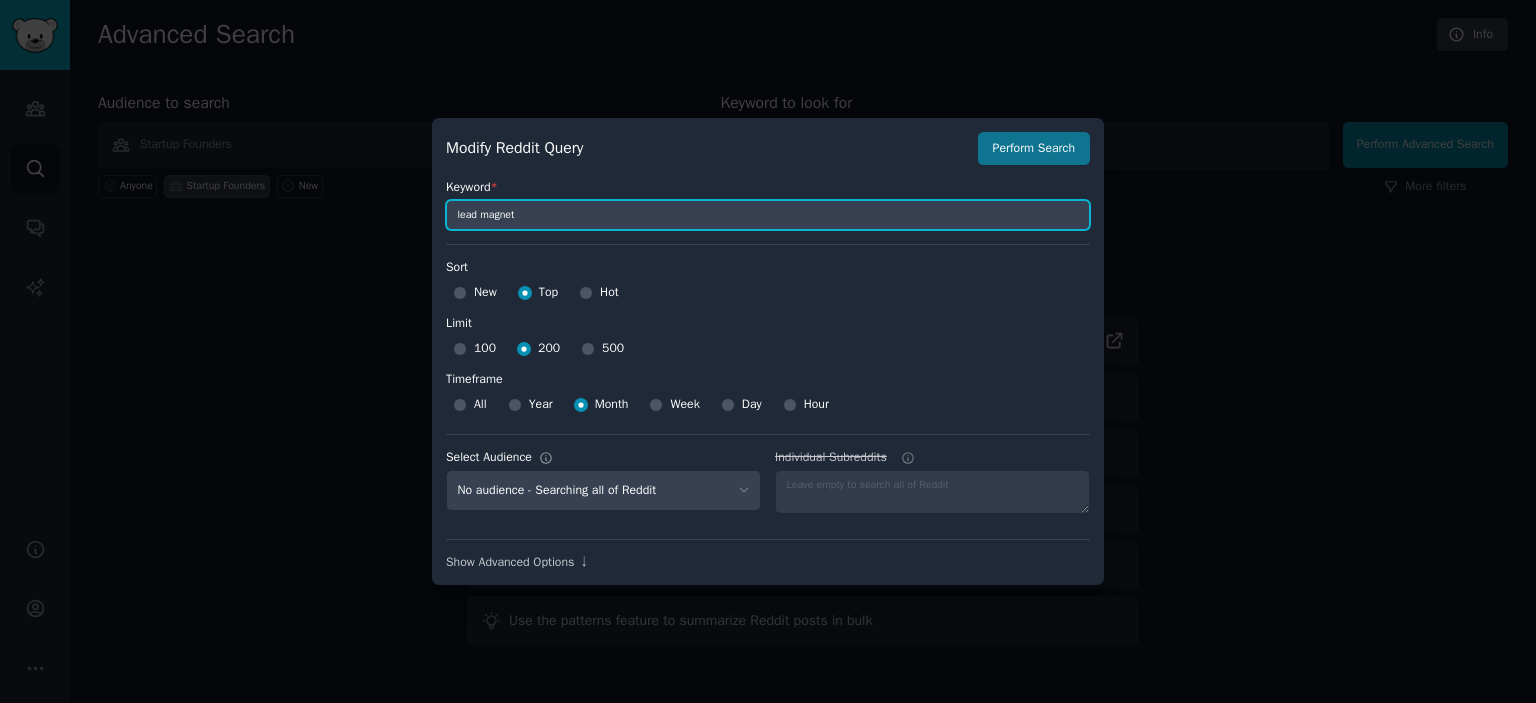 type on "lead magnet" 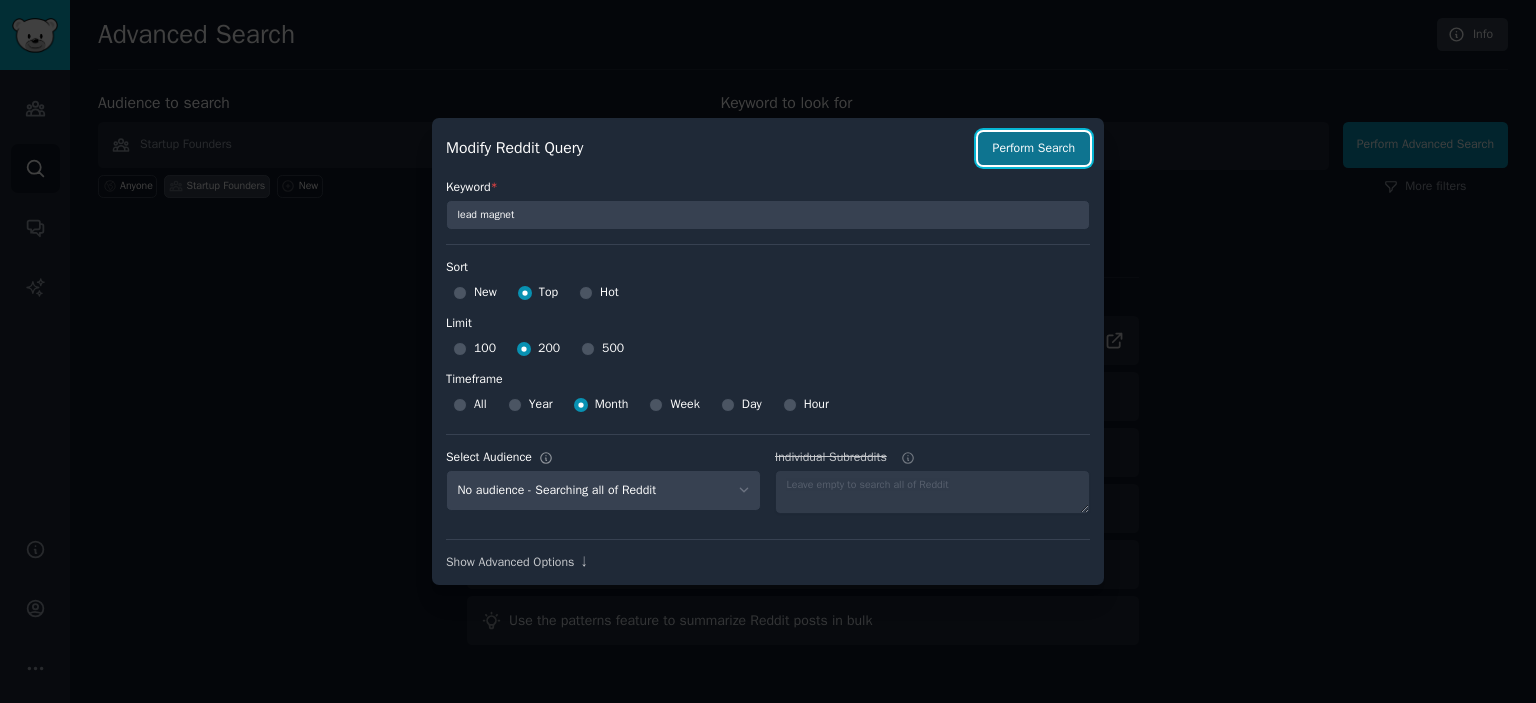click on "Perform Search" at bounding box center [1034, 149] 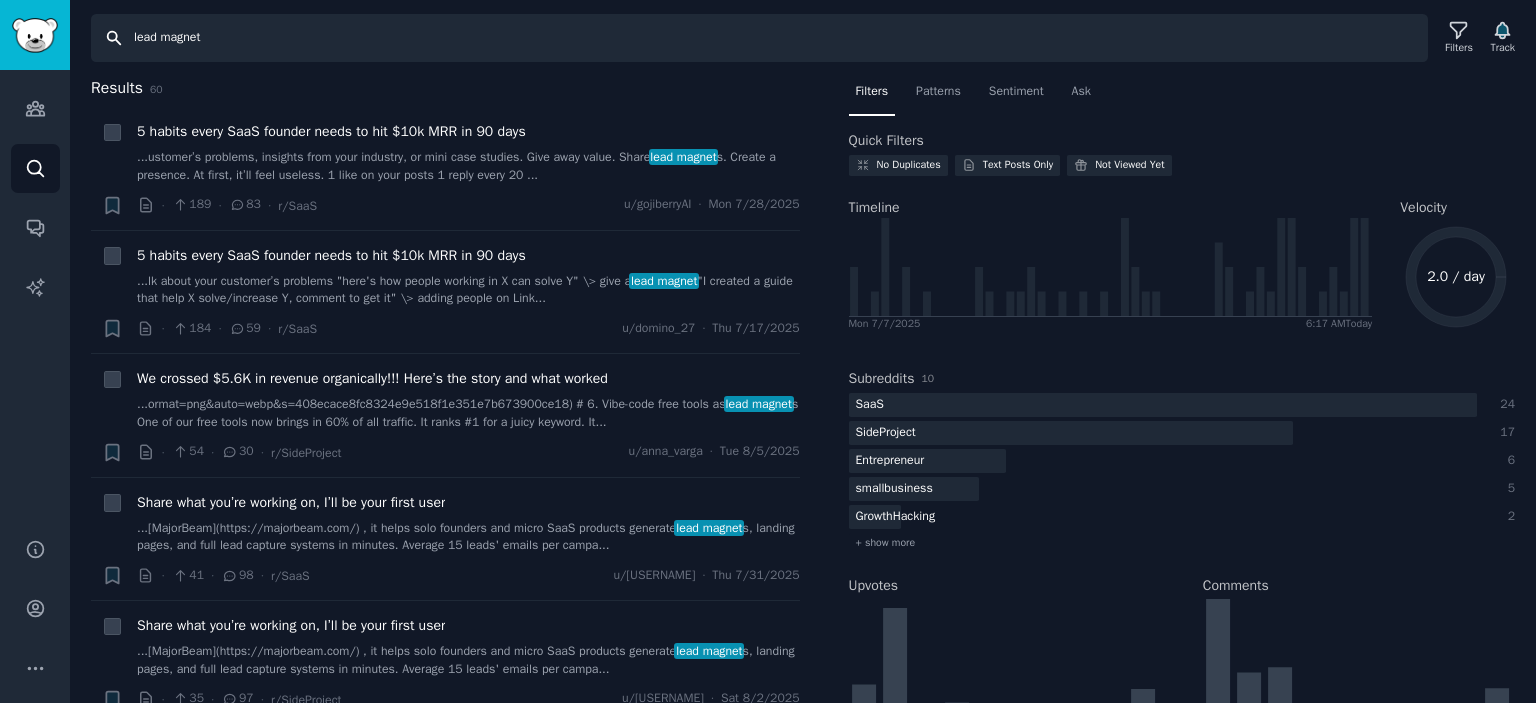 click on "lead magnet" at bounding box center [759, 38] 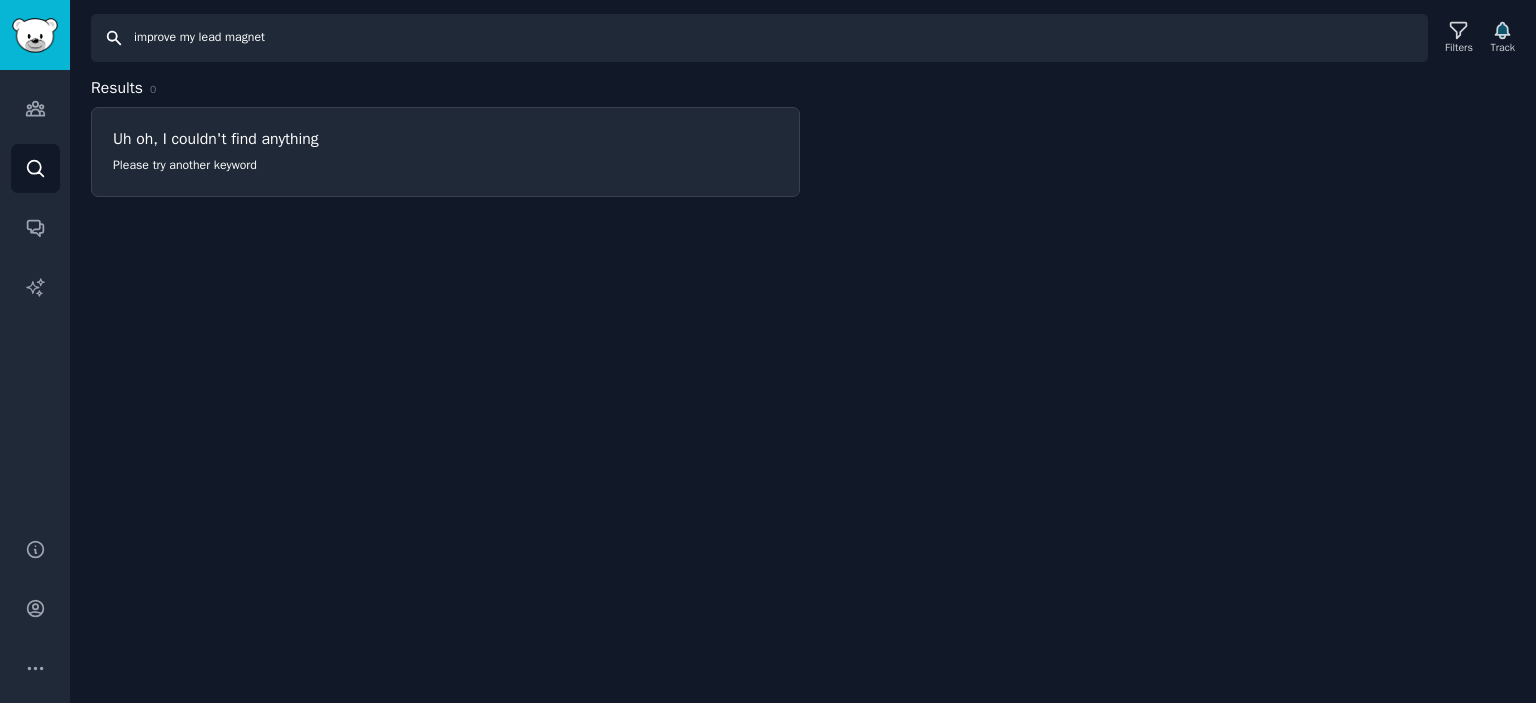 drag, startPoint x: 197, startPoint y: 35, endPoint x: 128, endPoint y: 43, distance: 69.46222 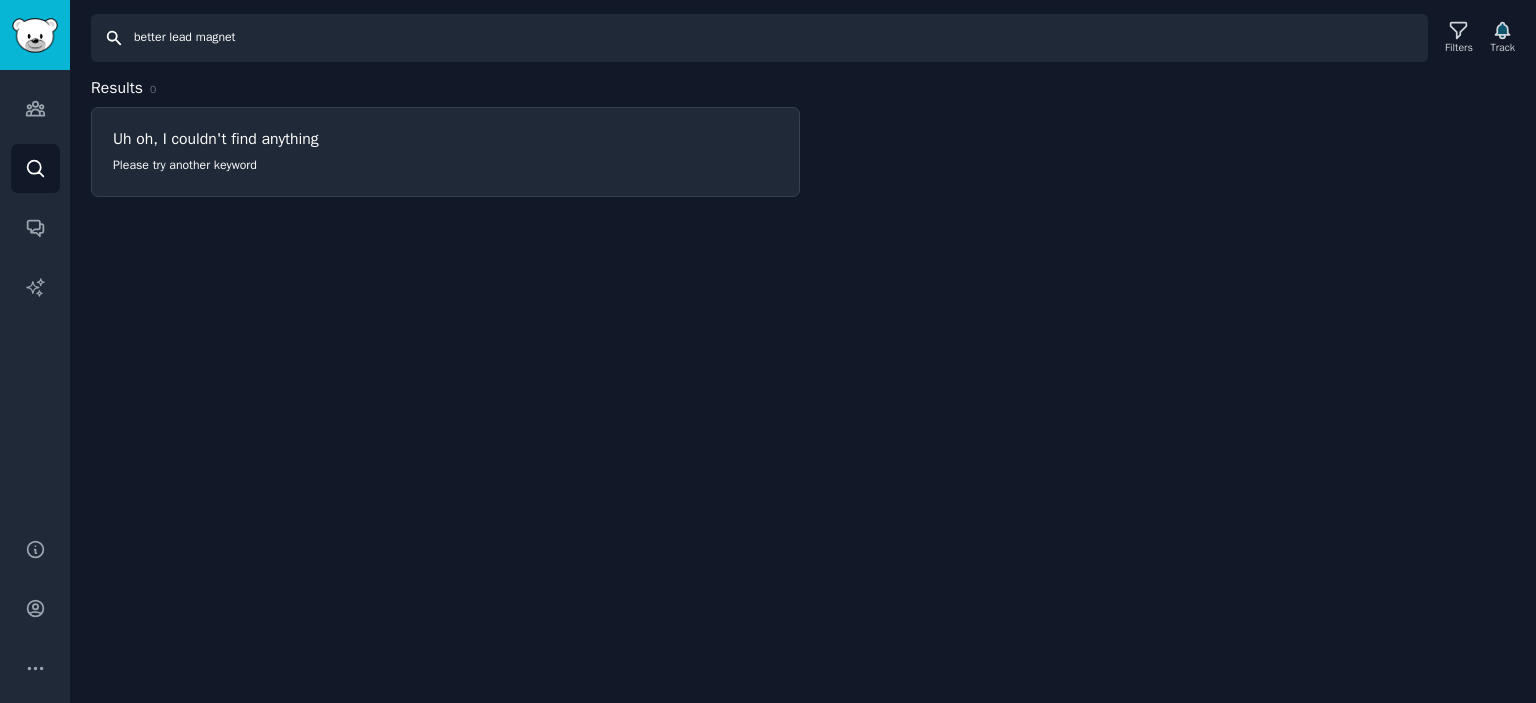drag, startPoint x: 168, startPoint y: 35, endPoint x: 129, endPoint y: 35, distance: 39 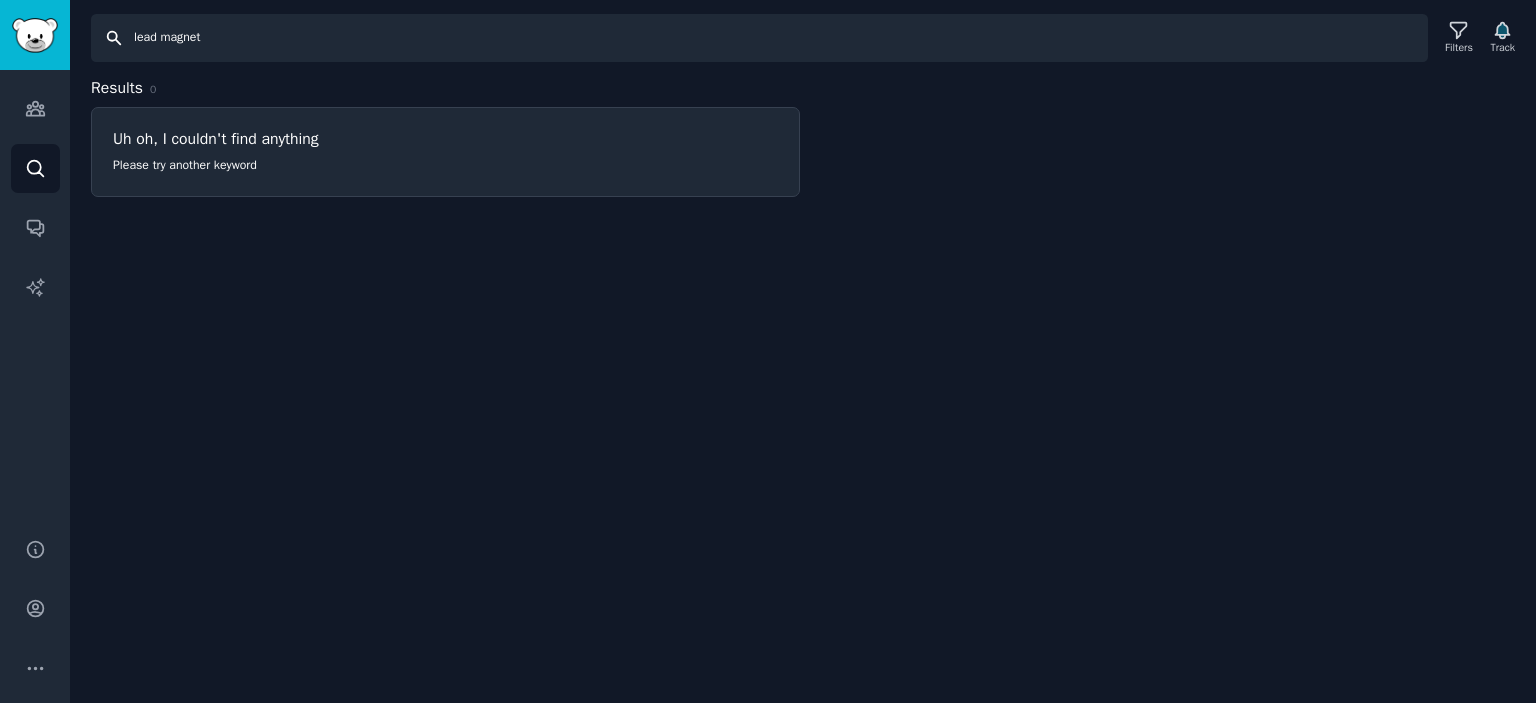 type on "lead magnet" 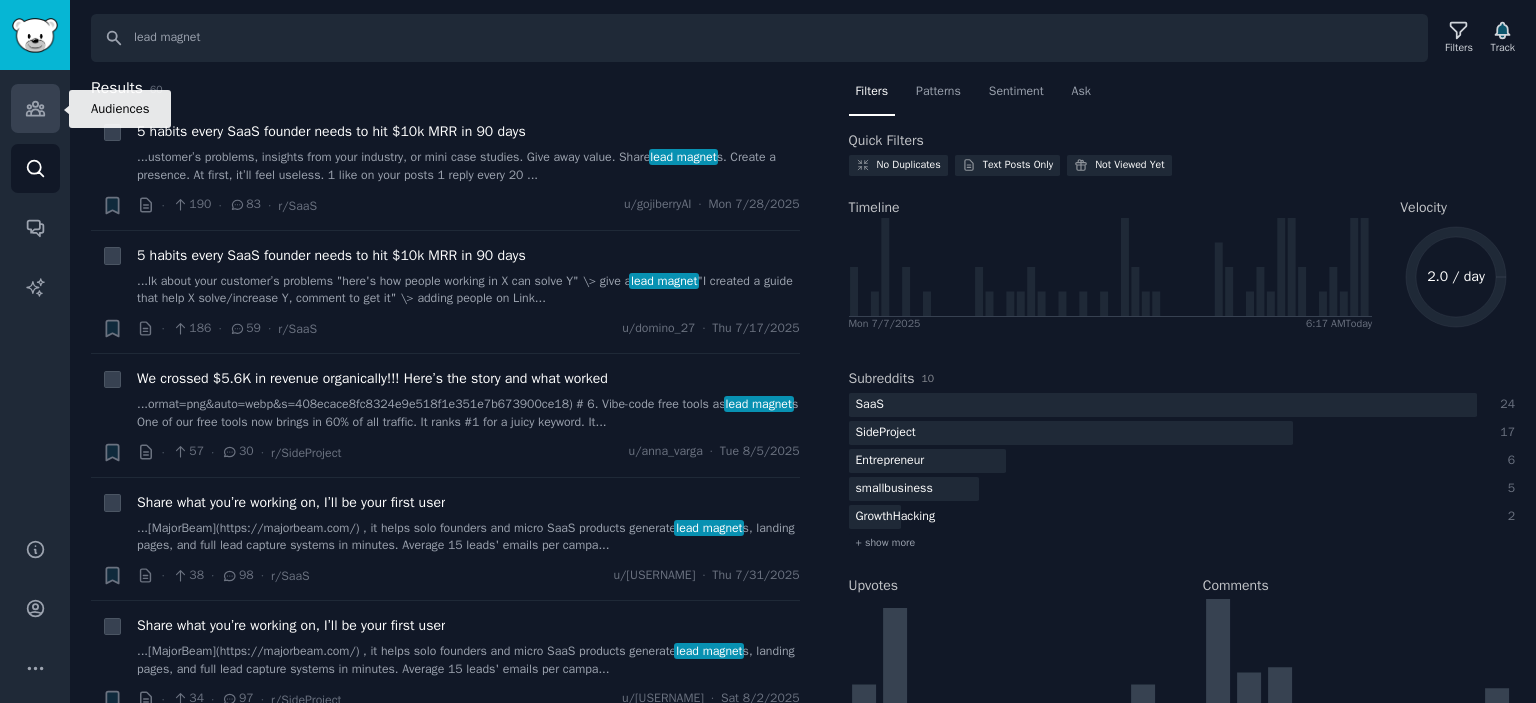 click 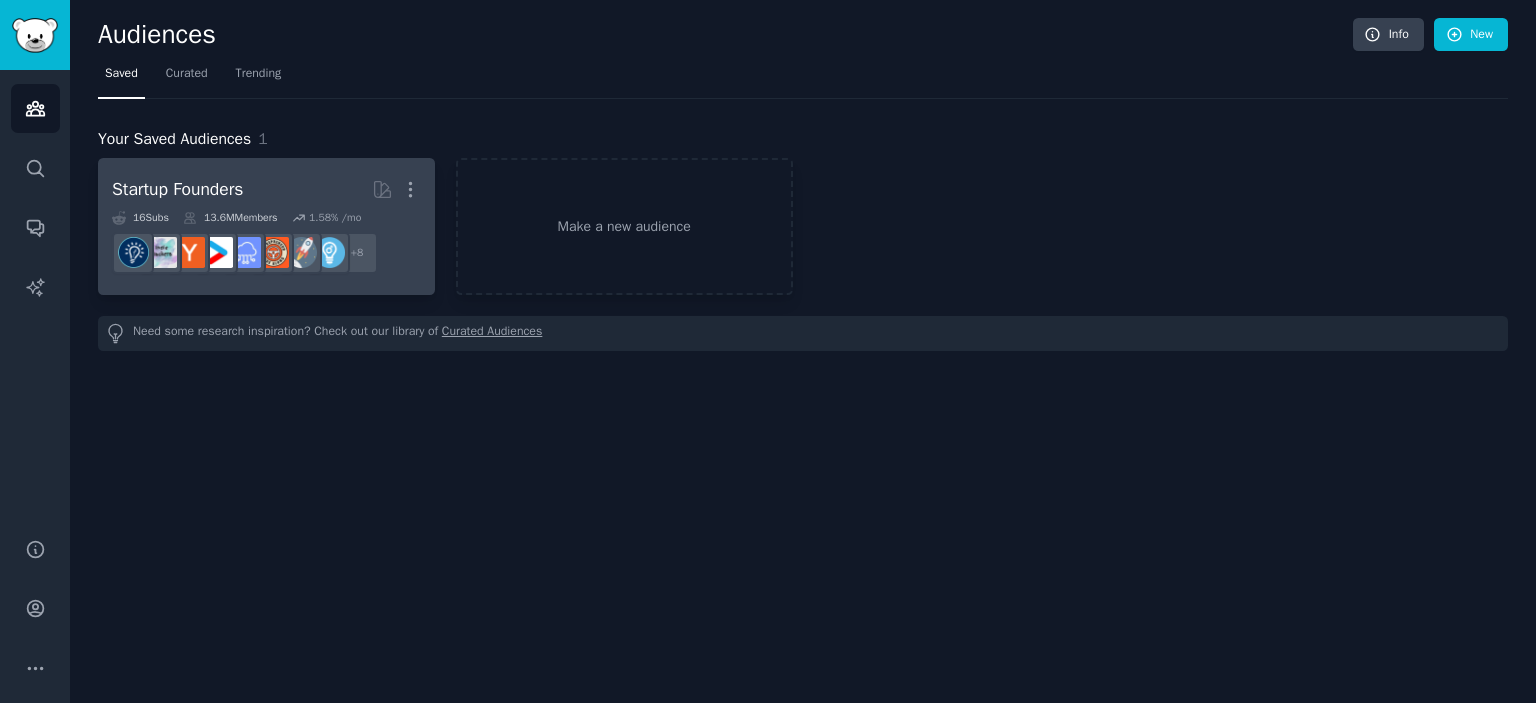 click on "Startup Founders More" at bounding box center (266, 189) 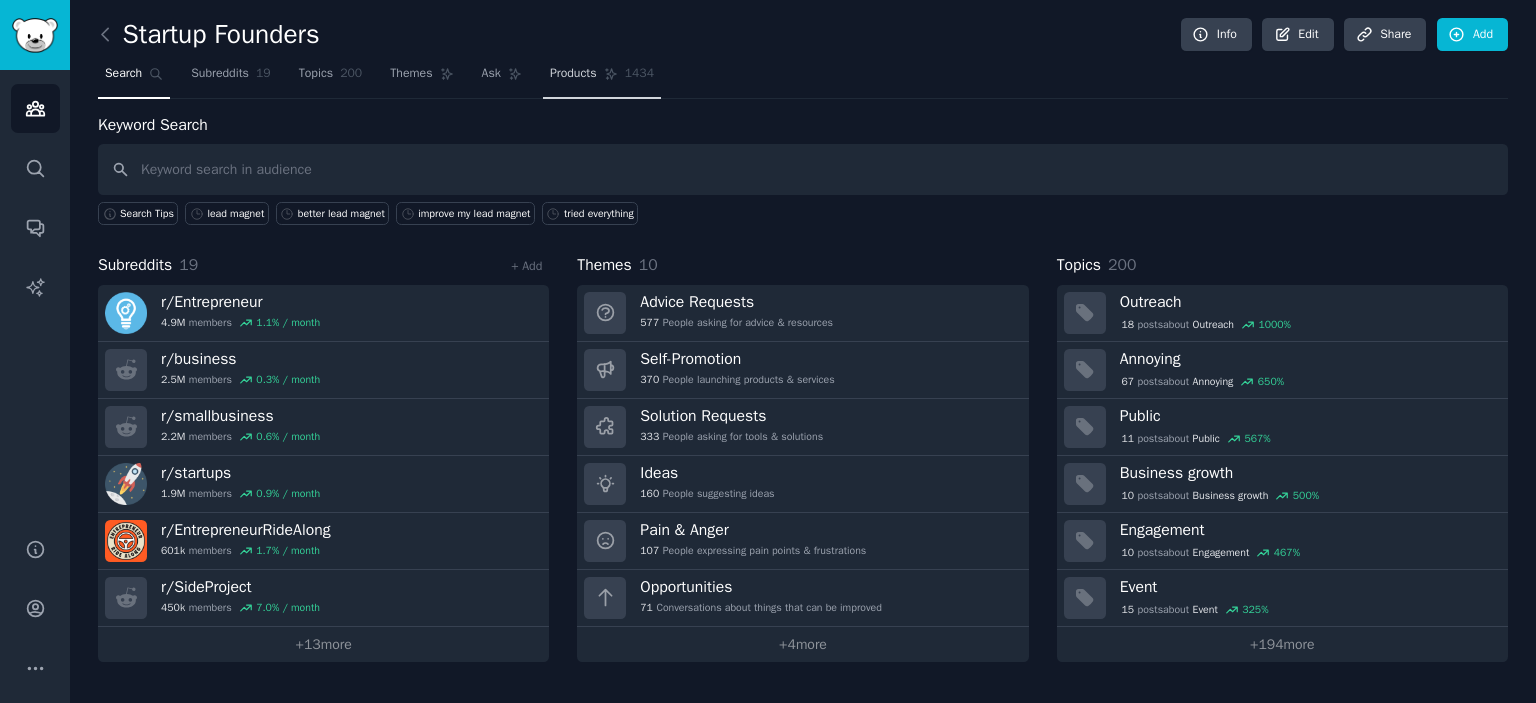 click on "Products" at bounding box center (573, 74) 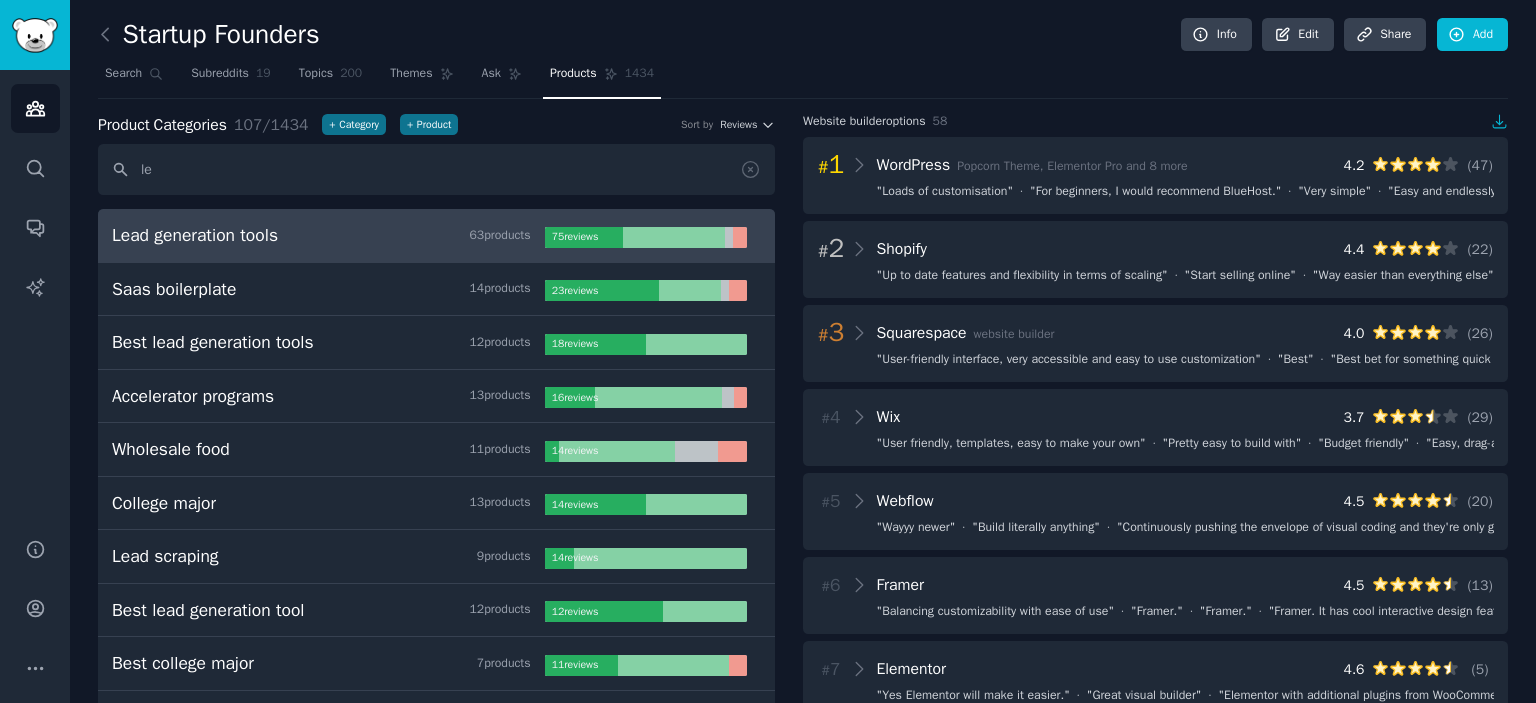 type on "le" 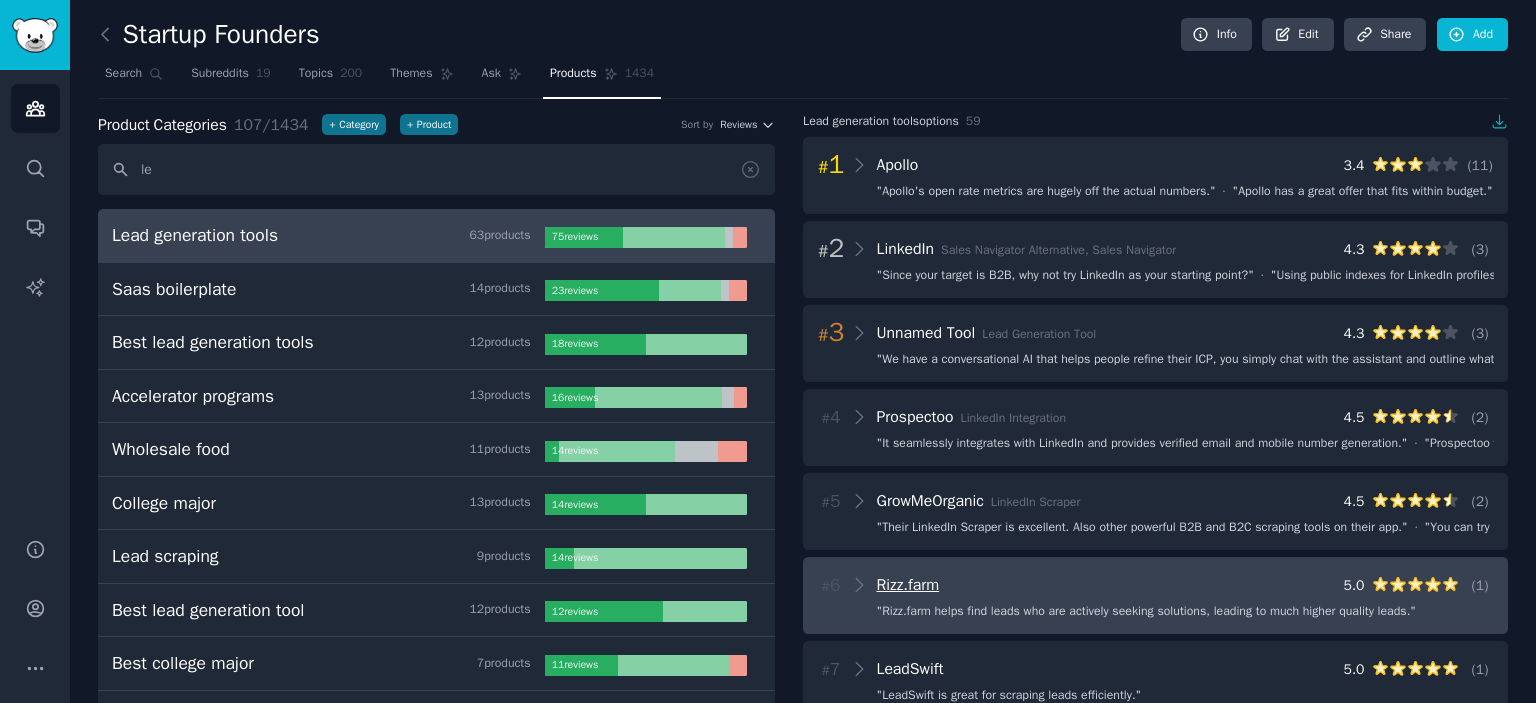 click on "Rizz.farm" at bounding box center [908, 585] 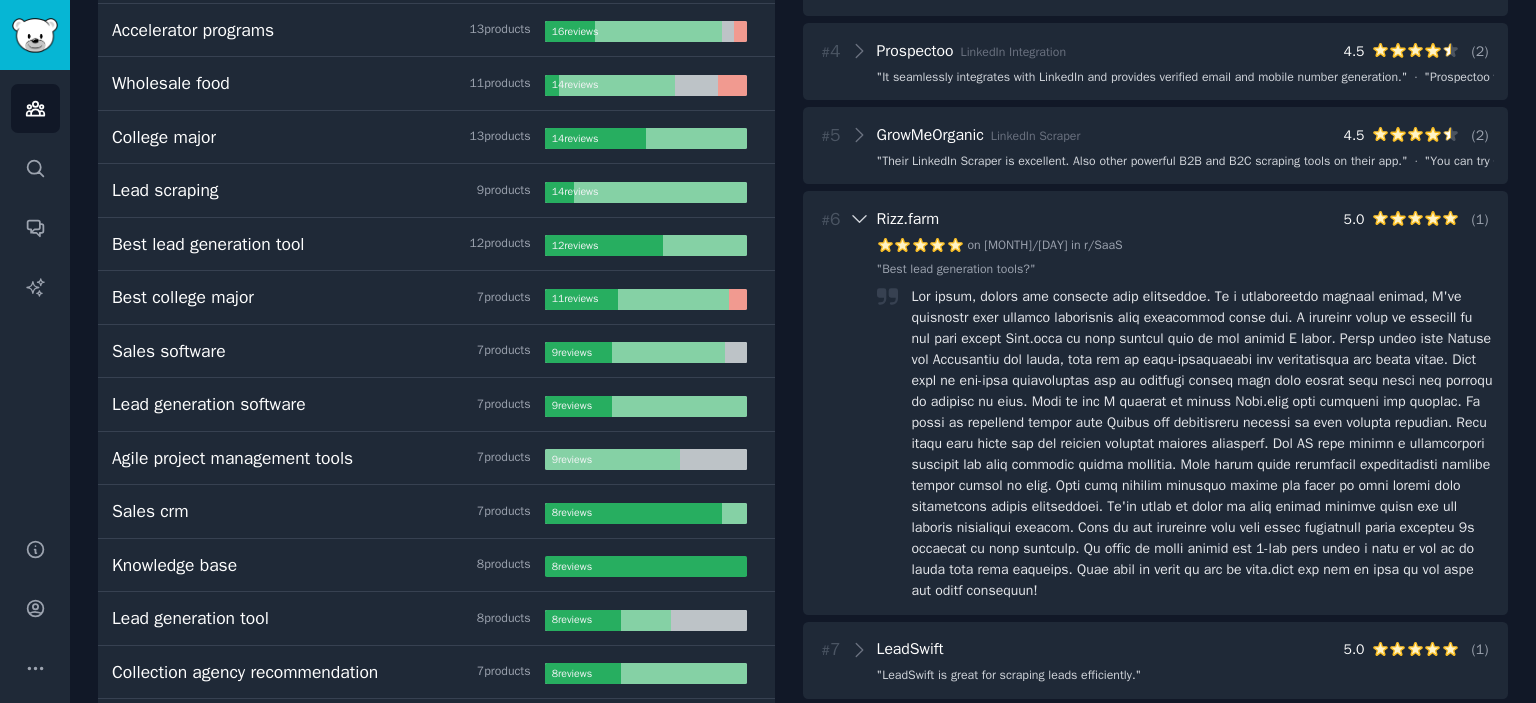 scroll, scrollTop: 400, scrollLeft: 0, axis: vertical 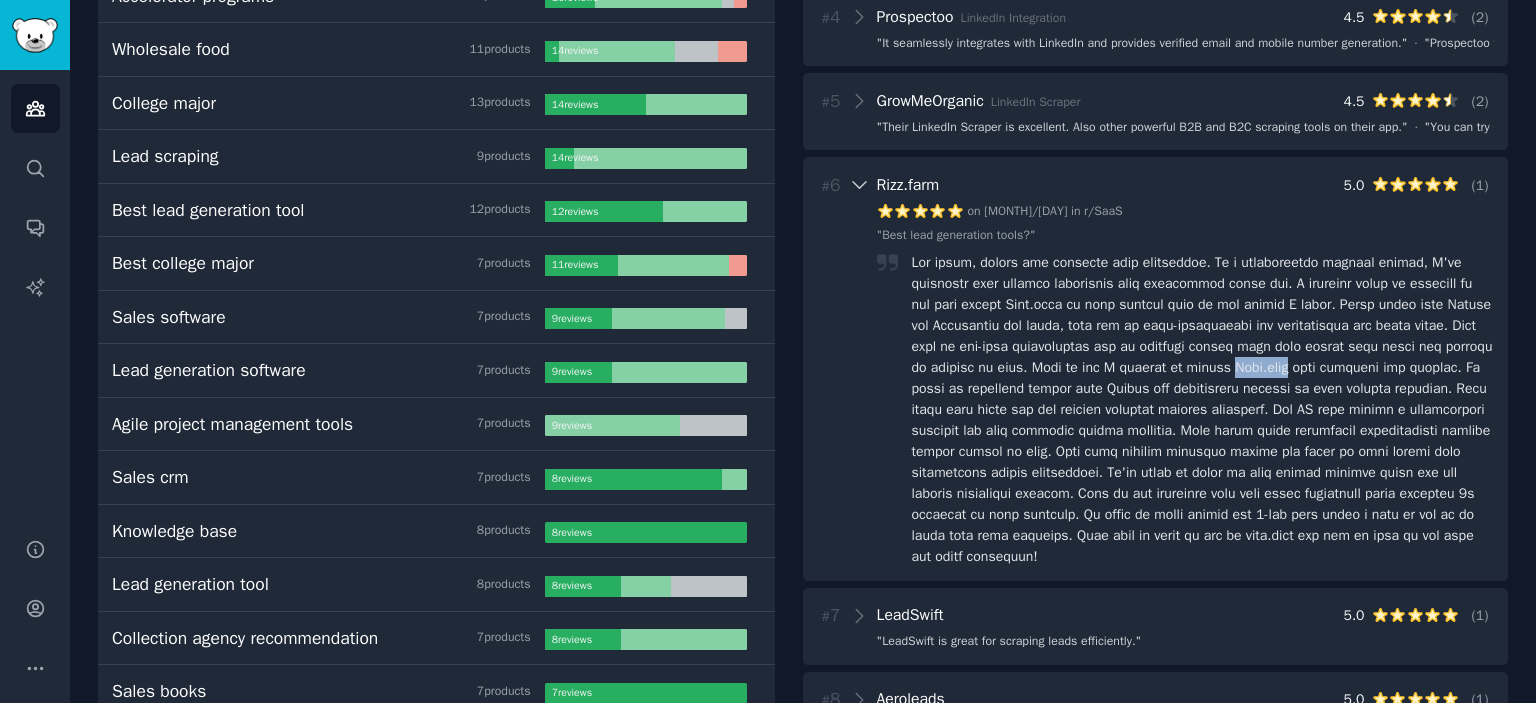 drag, startPoint x: 1286, startPoint y: 367, endPoint x: 1340, endPoint y: 366, distance: 54.00926 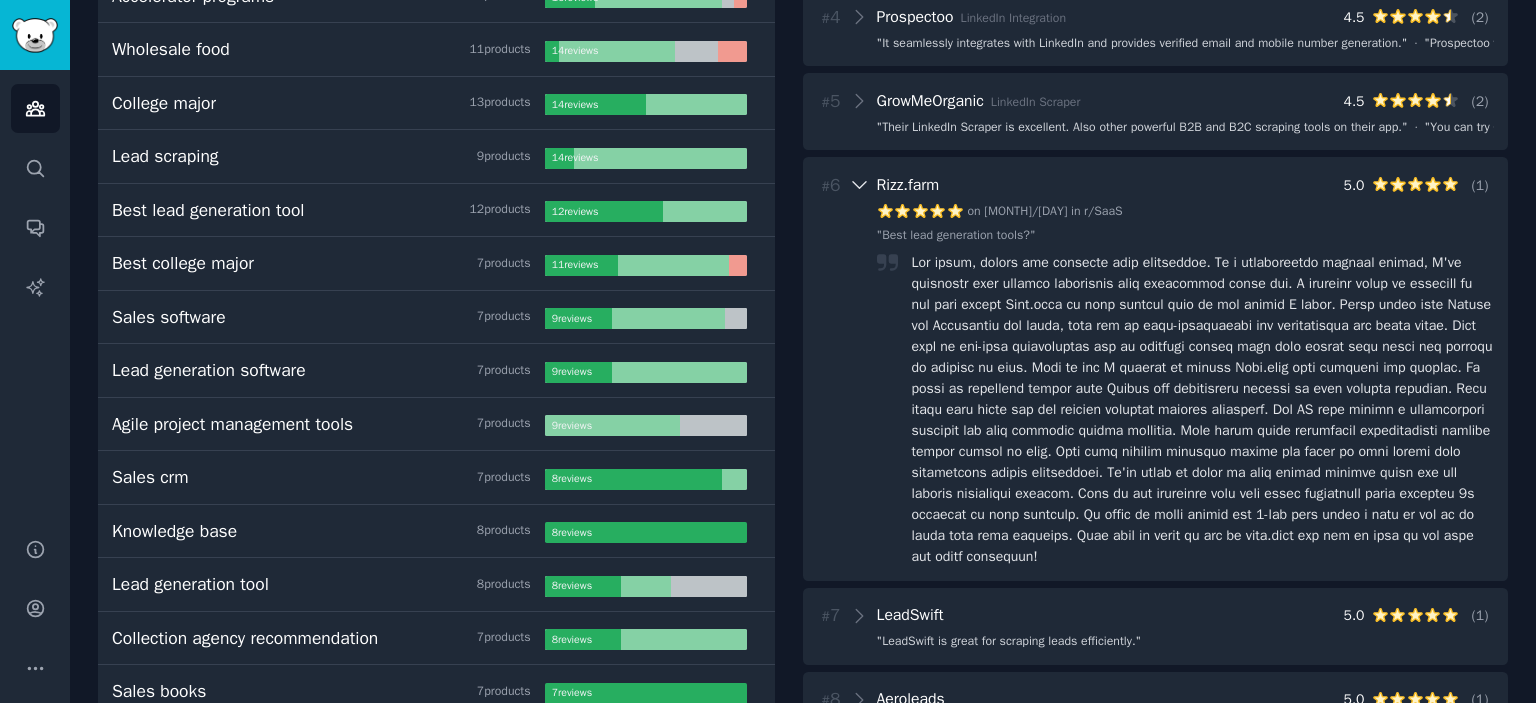 click 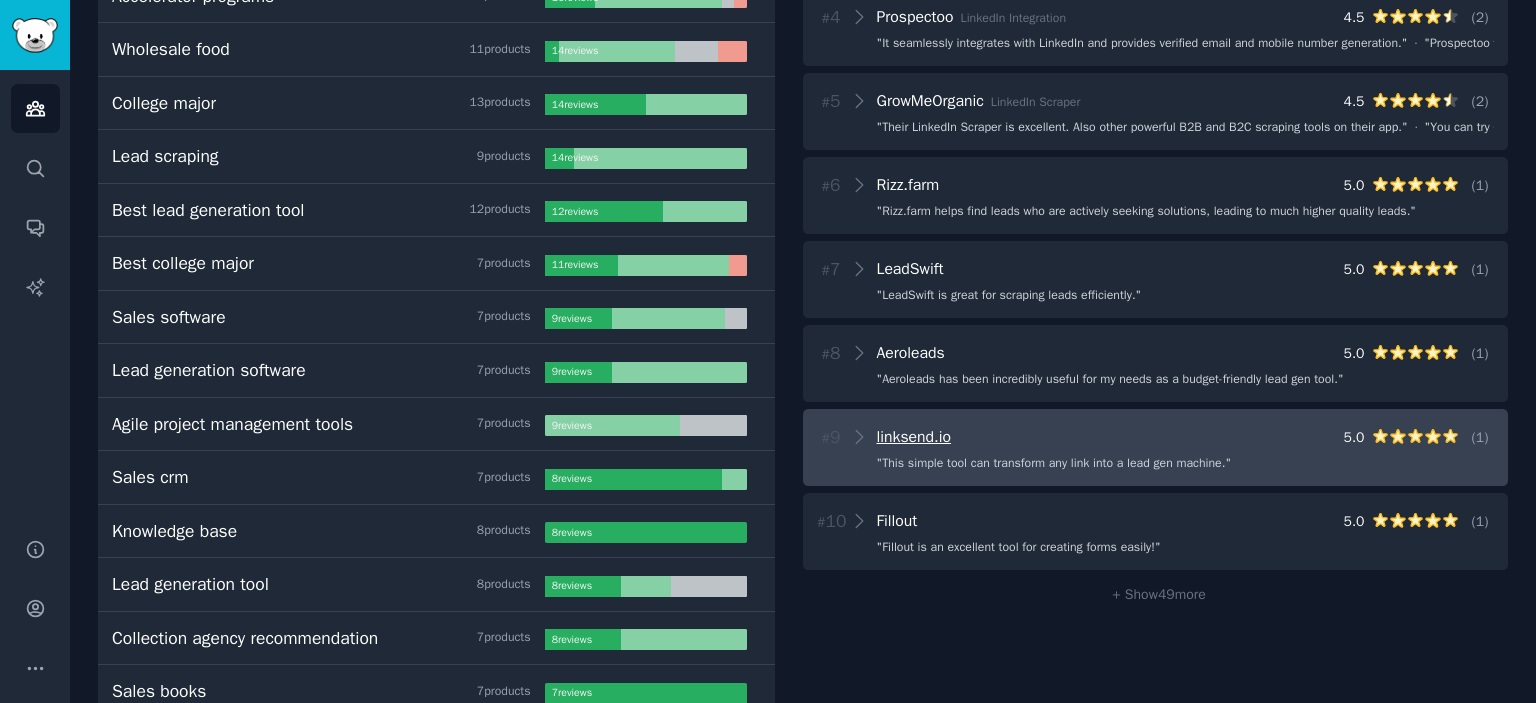 click on "linksend.io" at bounding box center (914, 437) 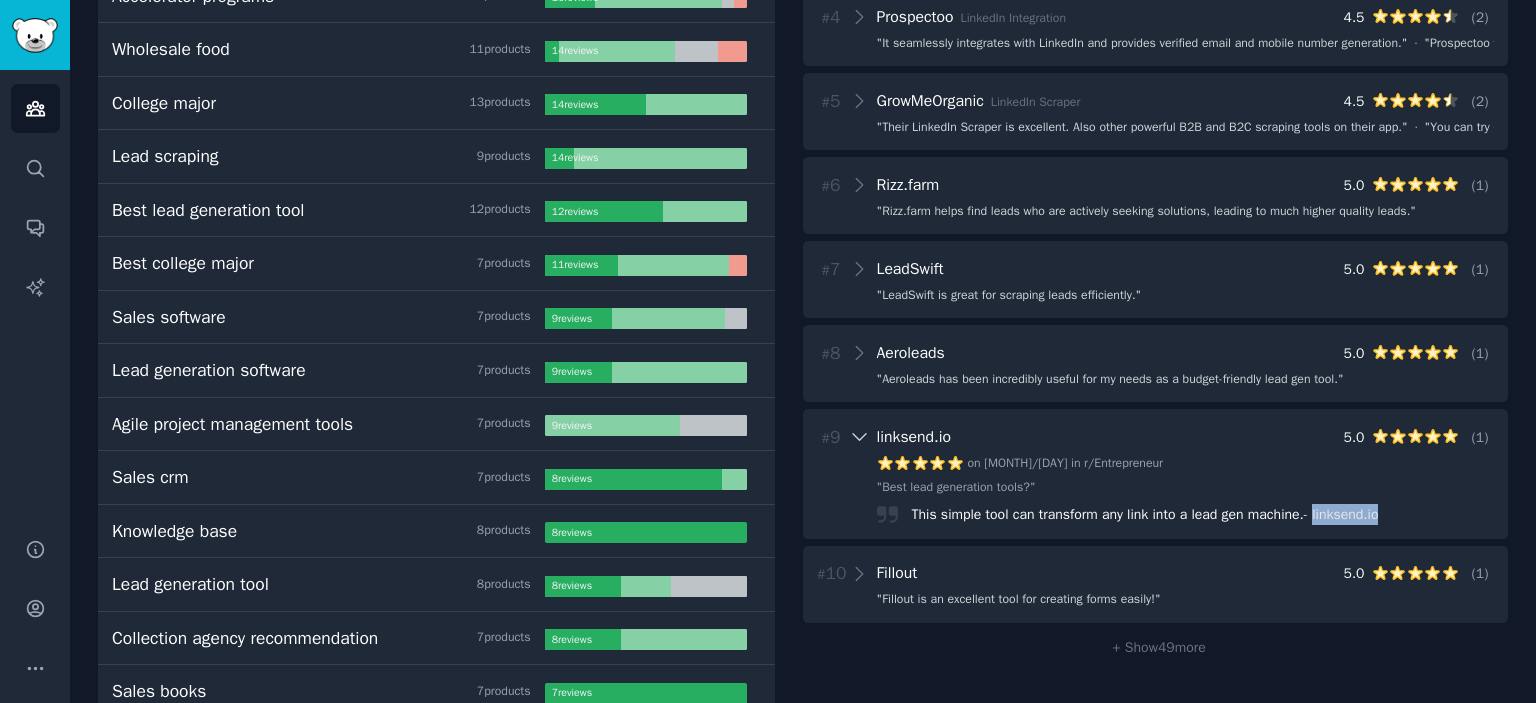 drag, startPoint x: 1323, startPoint y: 511, endPoint x: 1389, endPoint y: 511, distance: 66 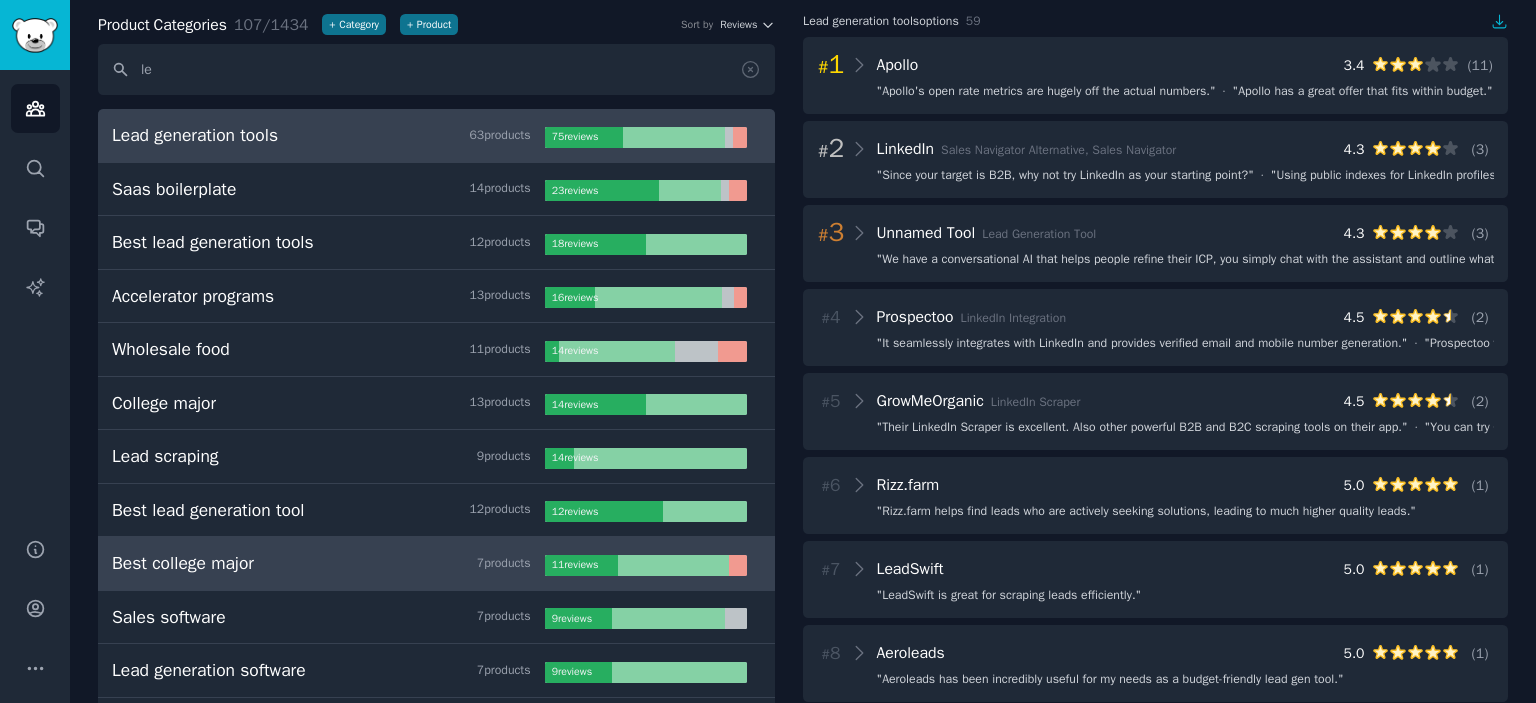 scroll, scrollTop: 0, scrollLeft: 0, axis: both 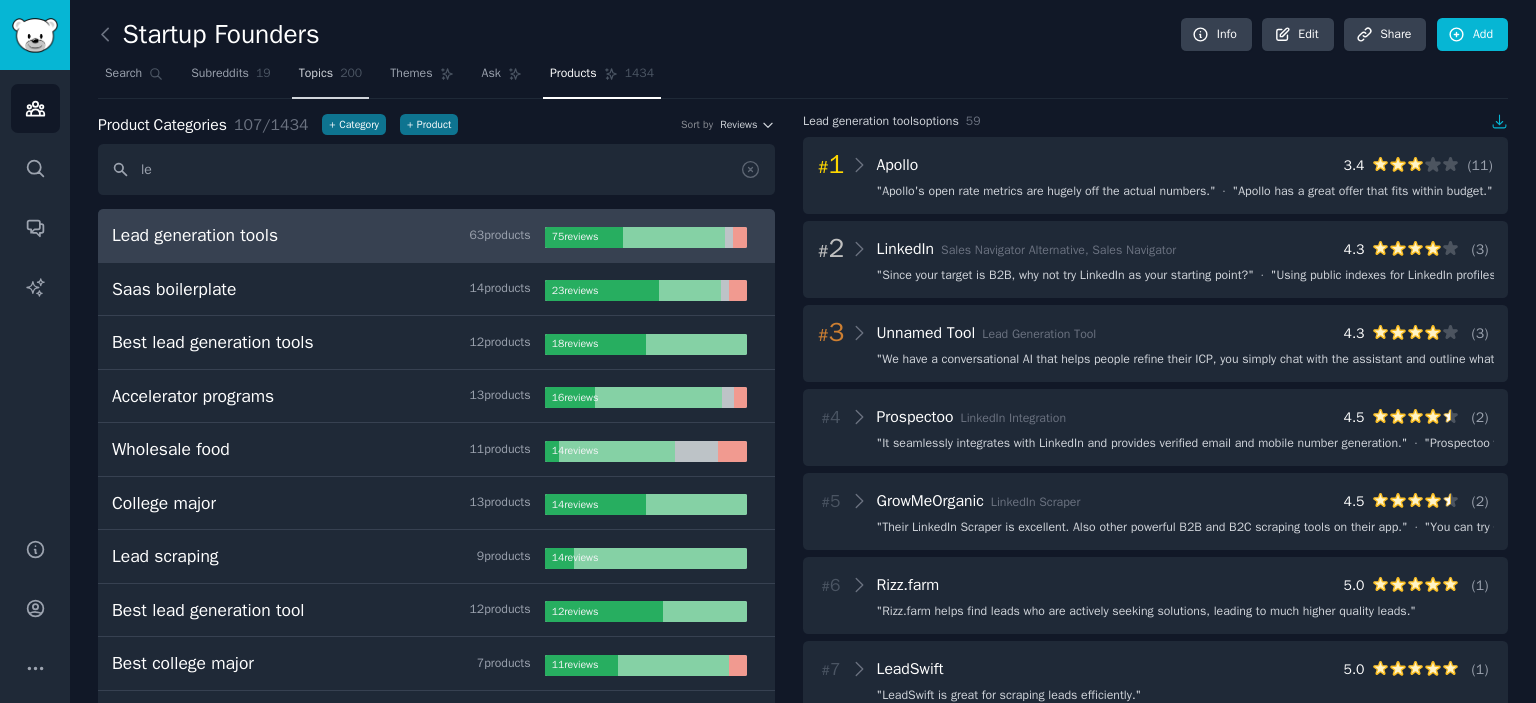 click on "Topics" at bounding box center (316, 74) 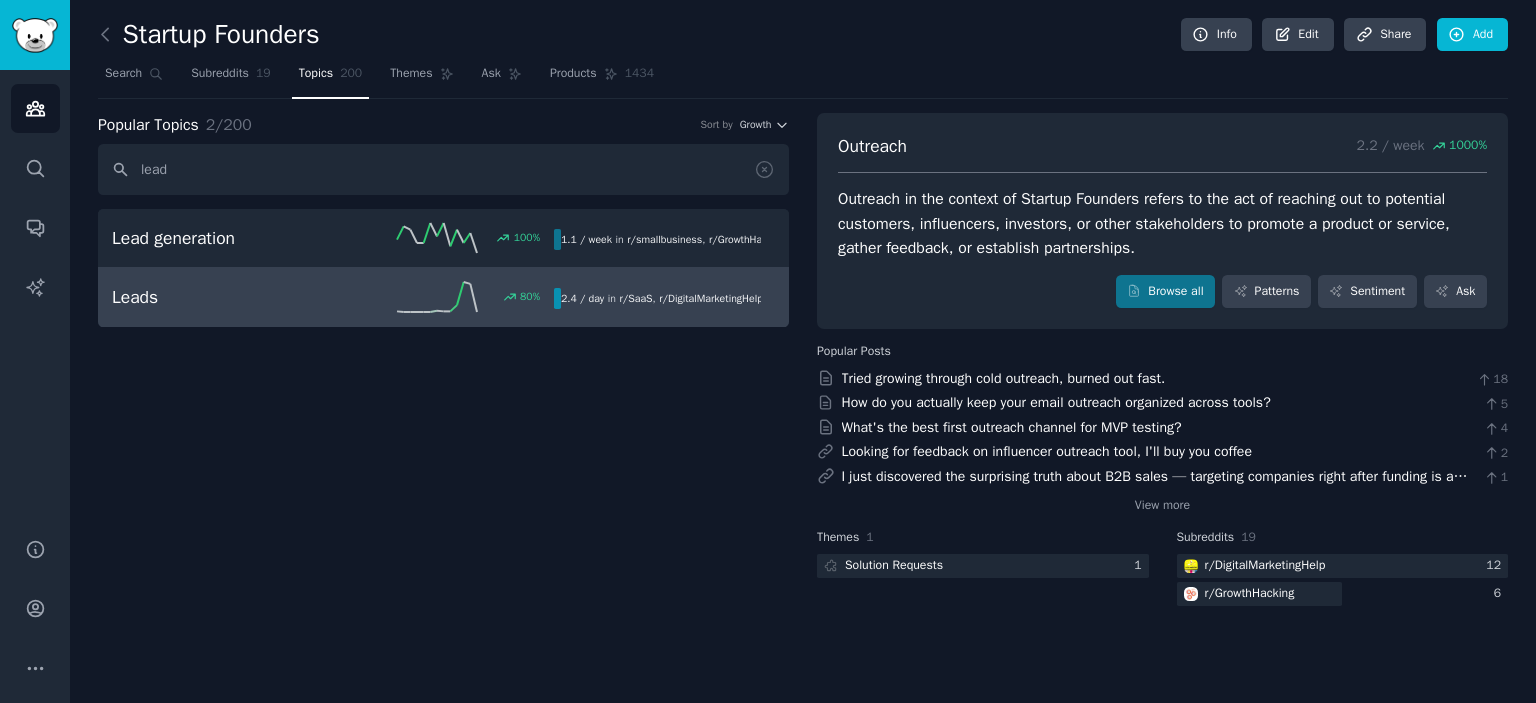 type on "lead" 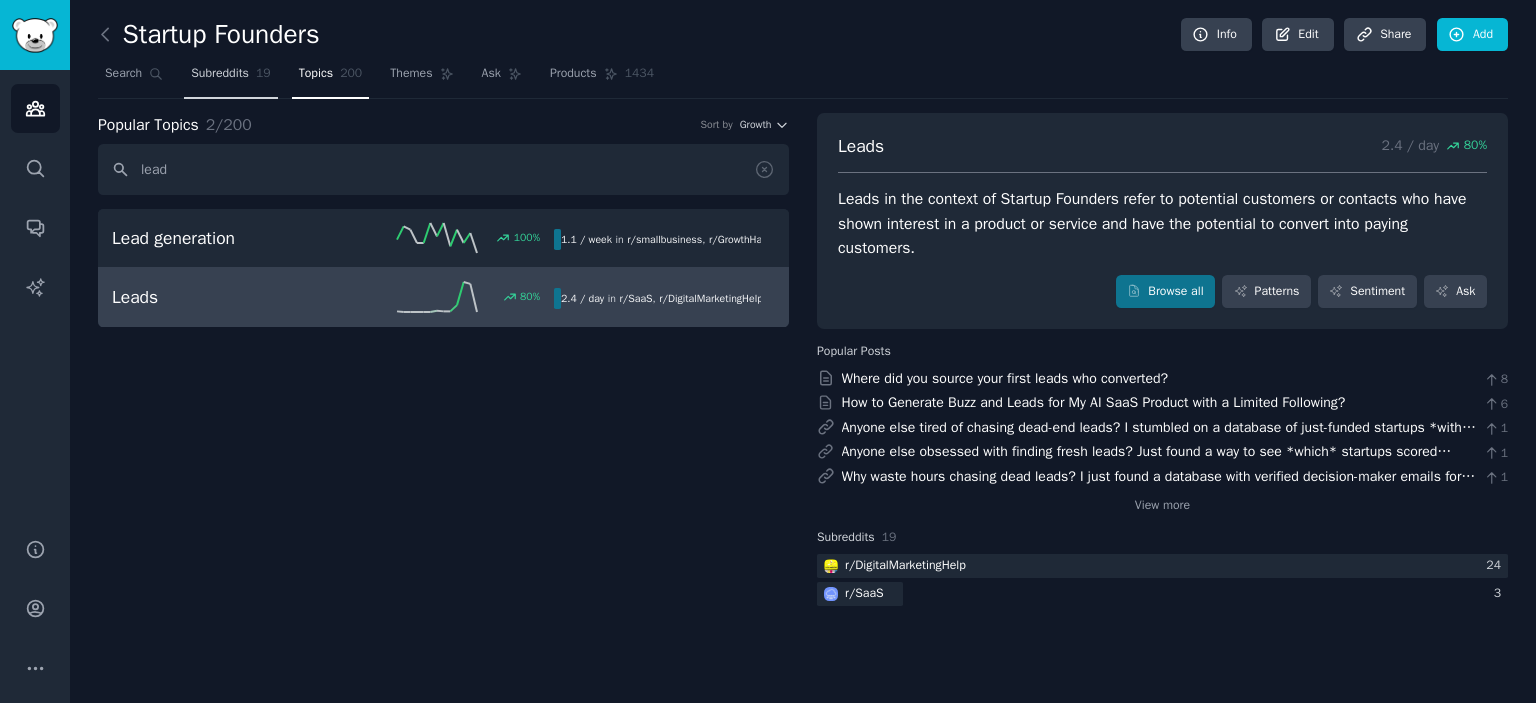 click on "Subreddits" at bounding box center [220, 74] 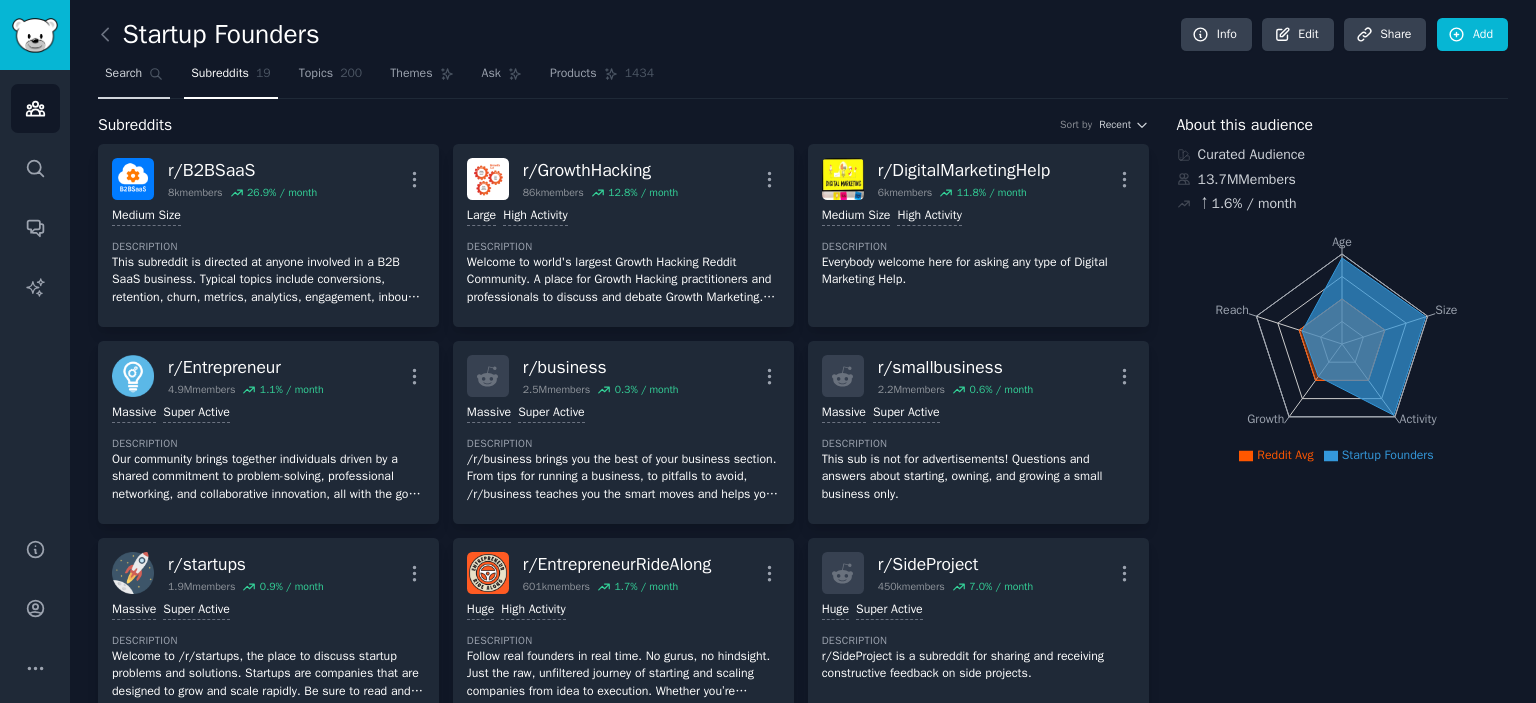 click on "Search" at bounding box center (123, 74) 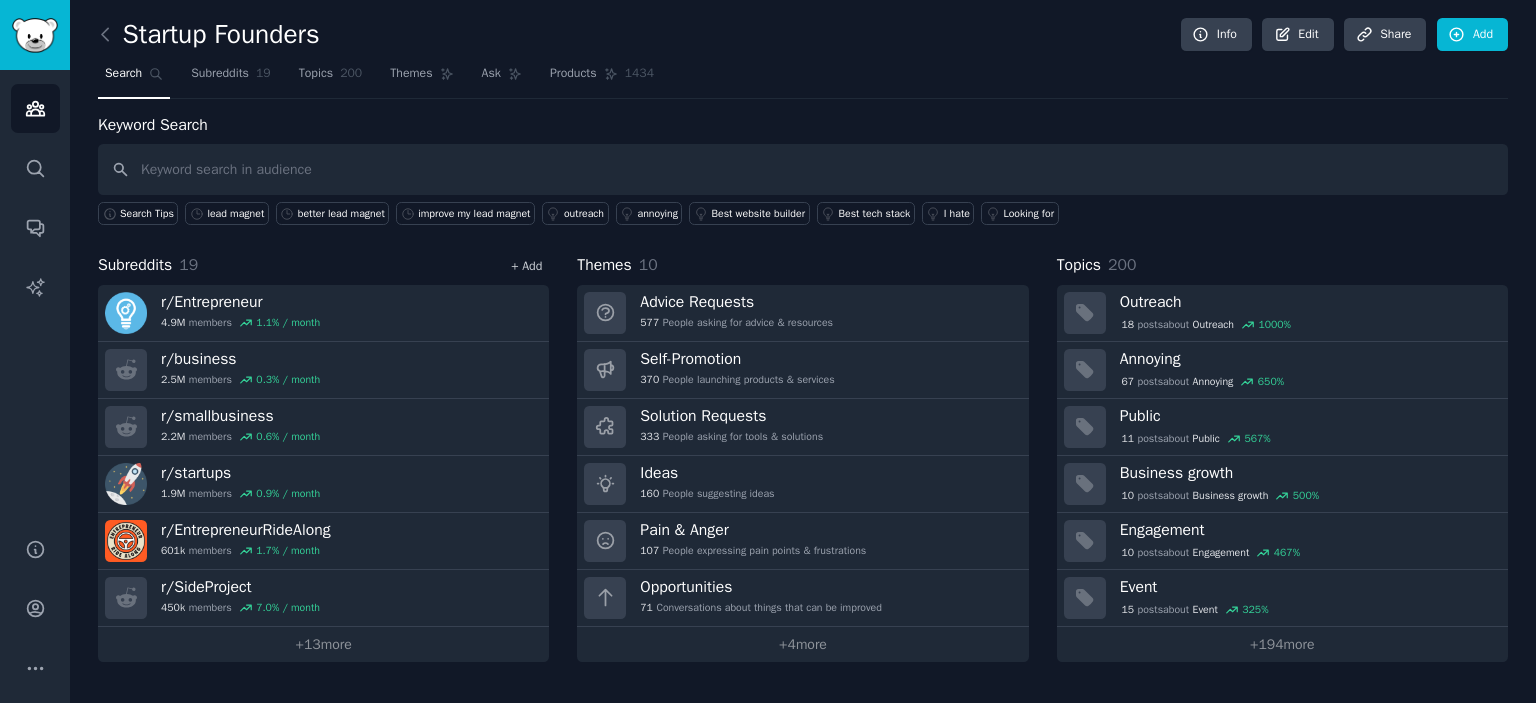 click on "+ Add" at bounding box center [526, 266] 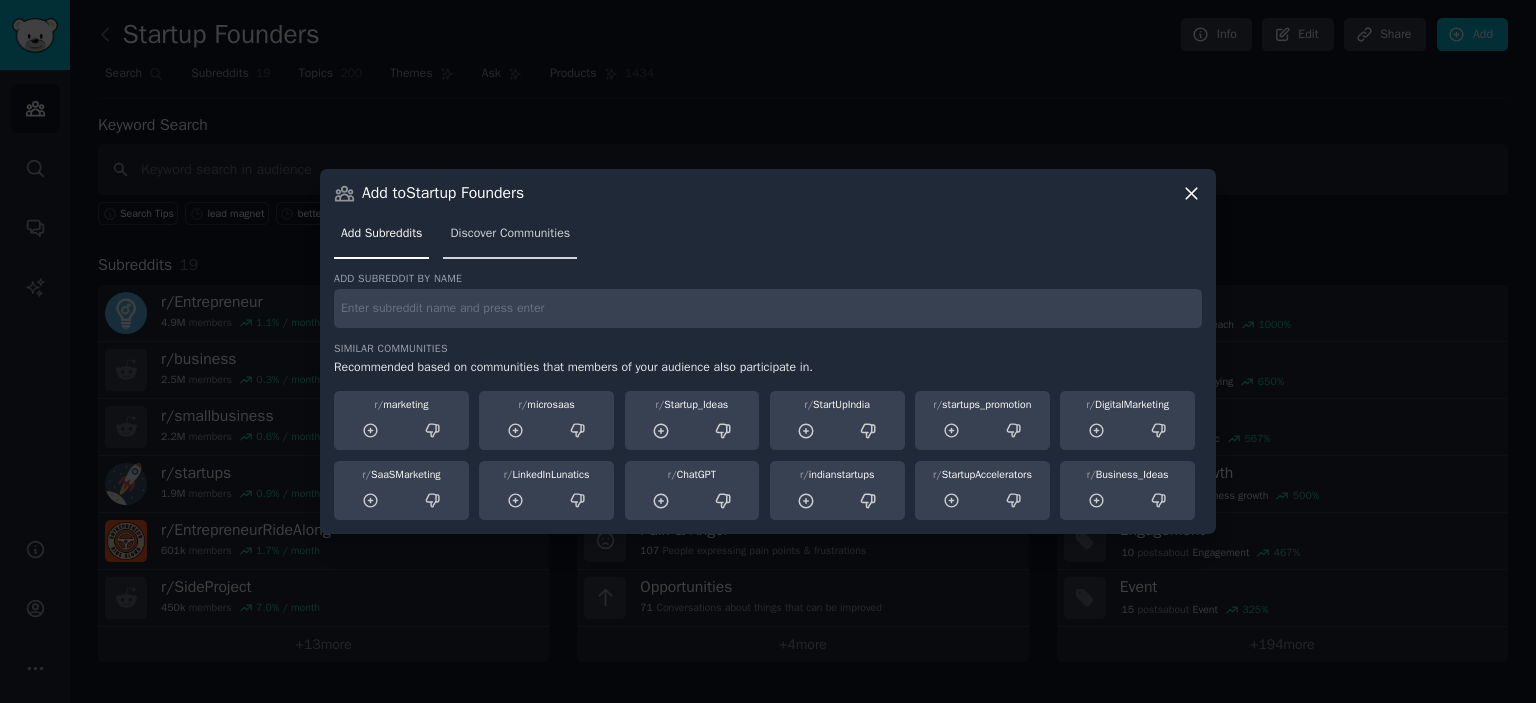 click on "Discover Communities" at bounding box center (510, 234) 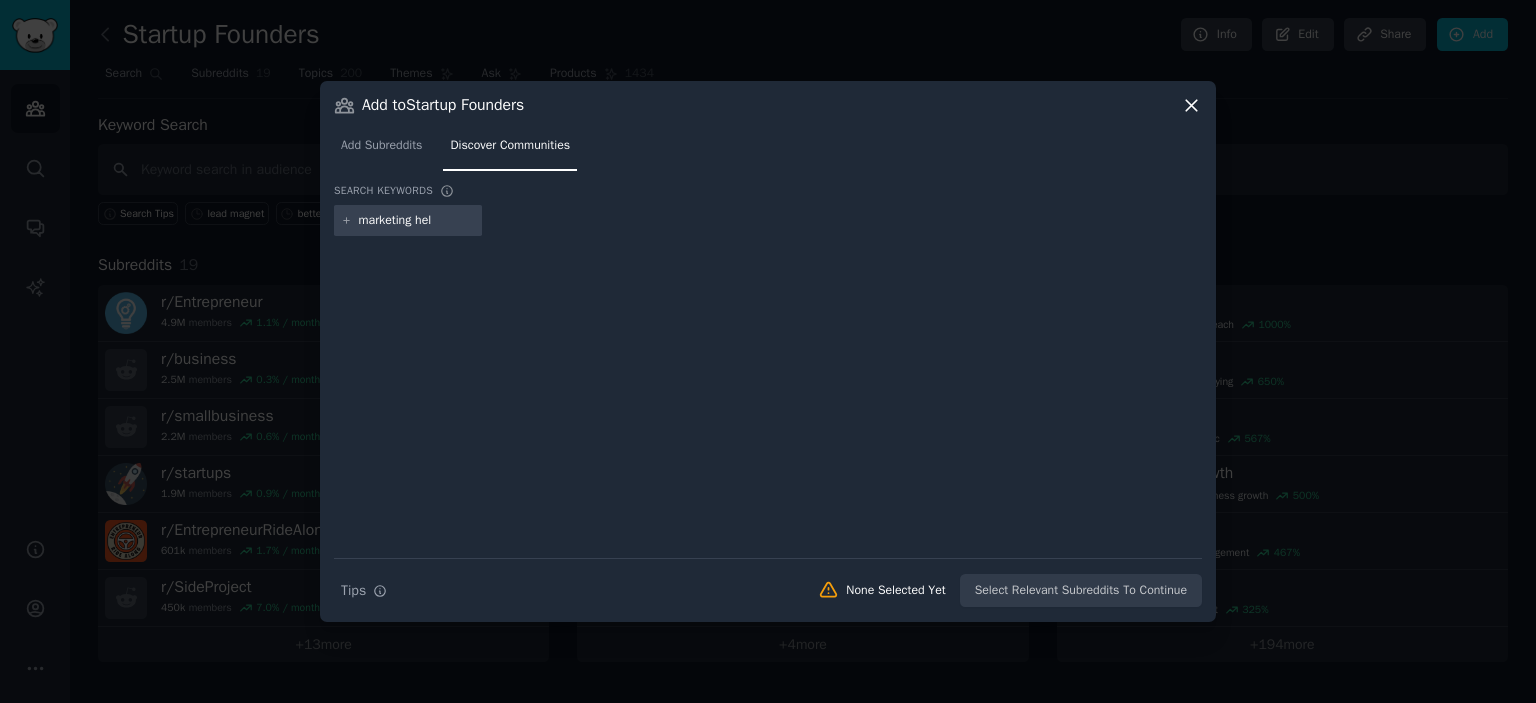 type on "marketing help" 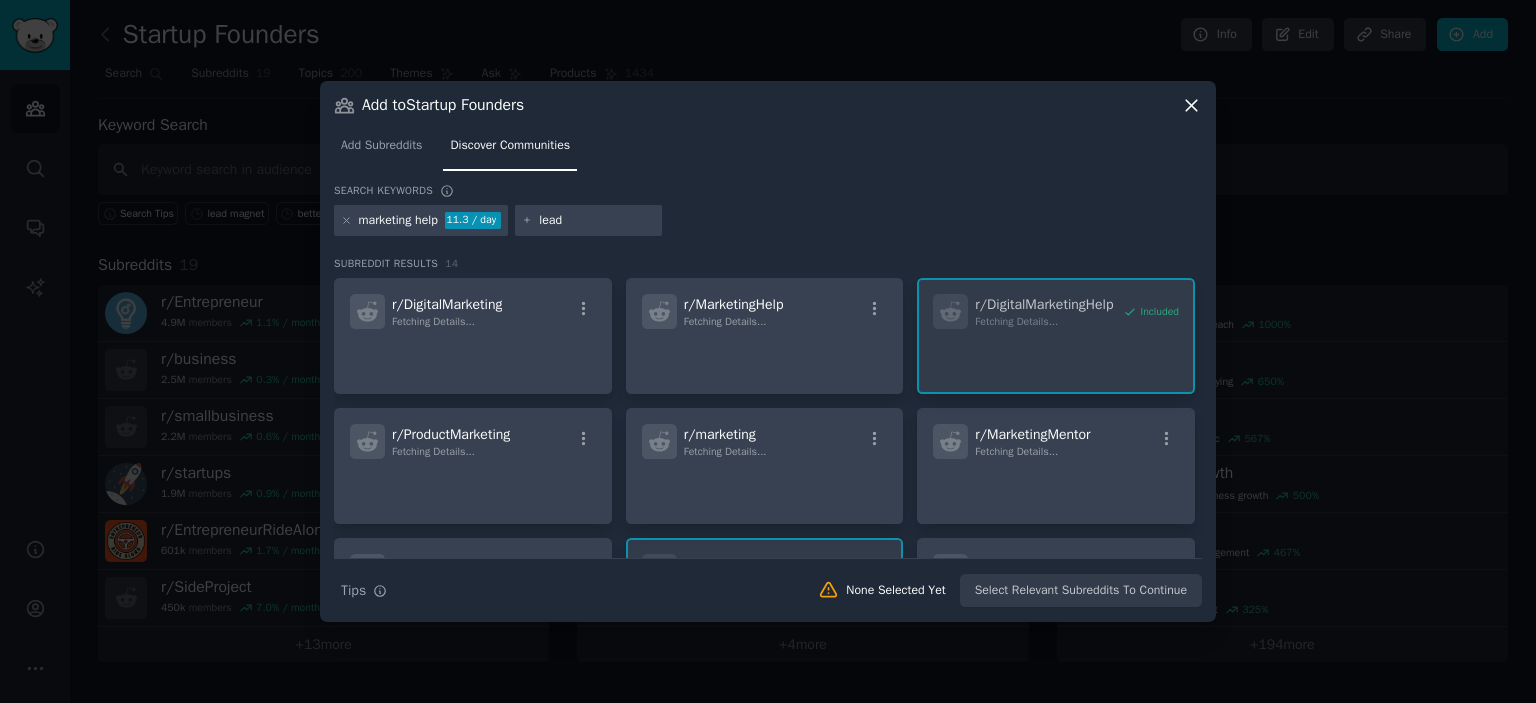 type on "leads" 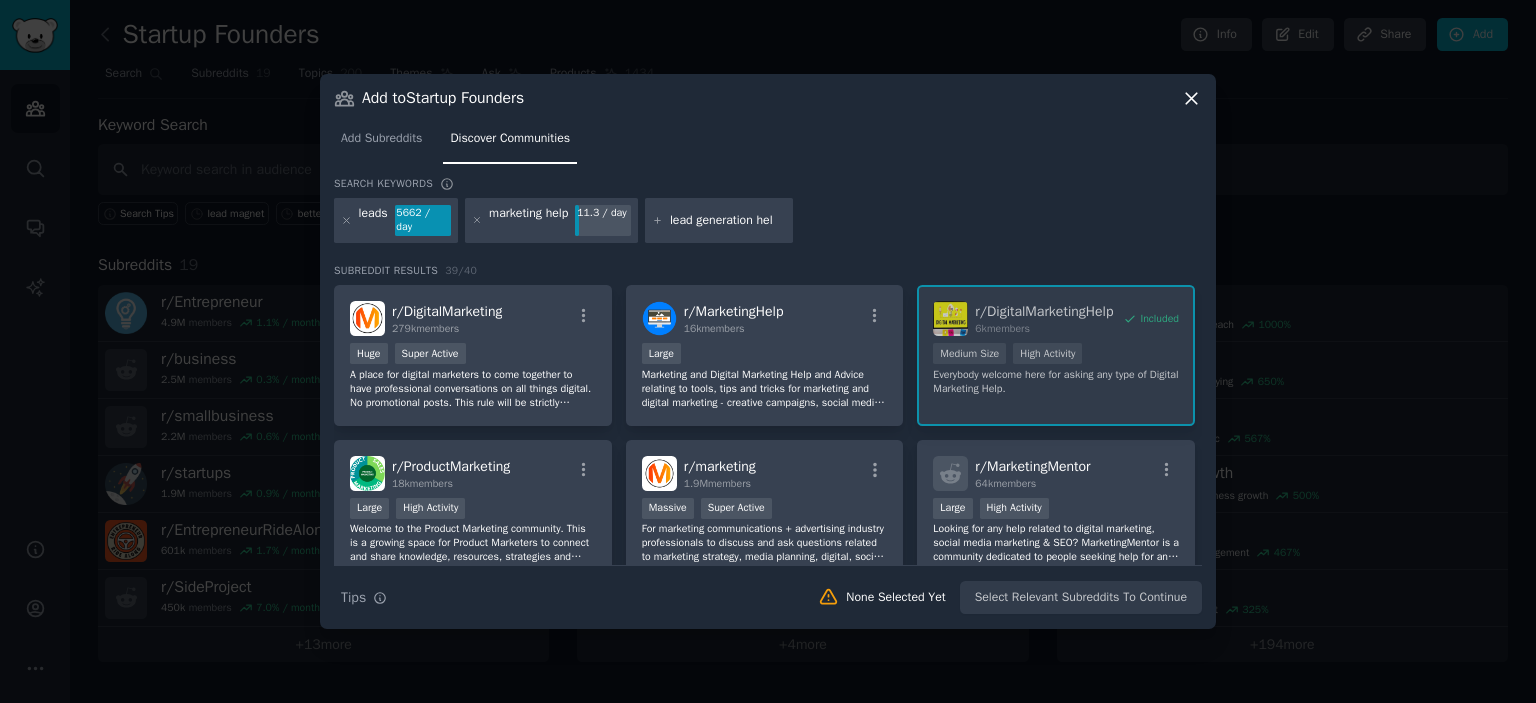 type on "lead generation help" 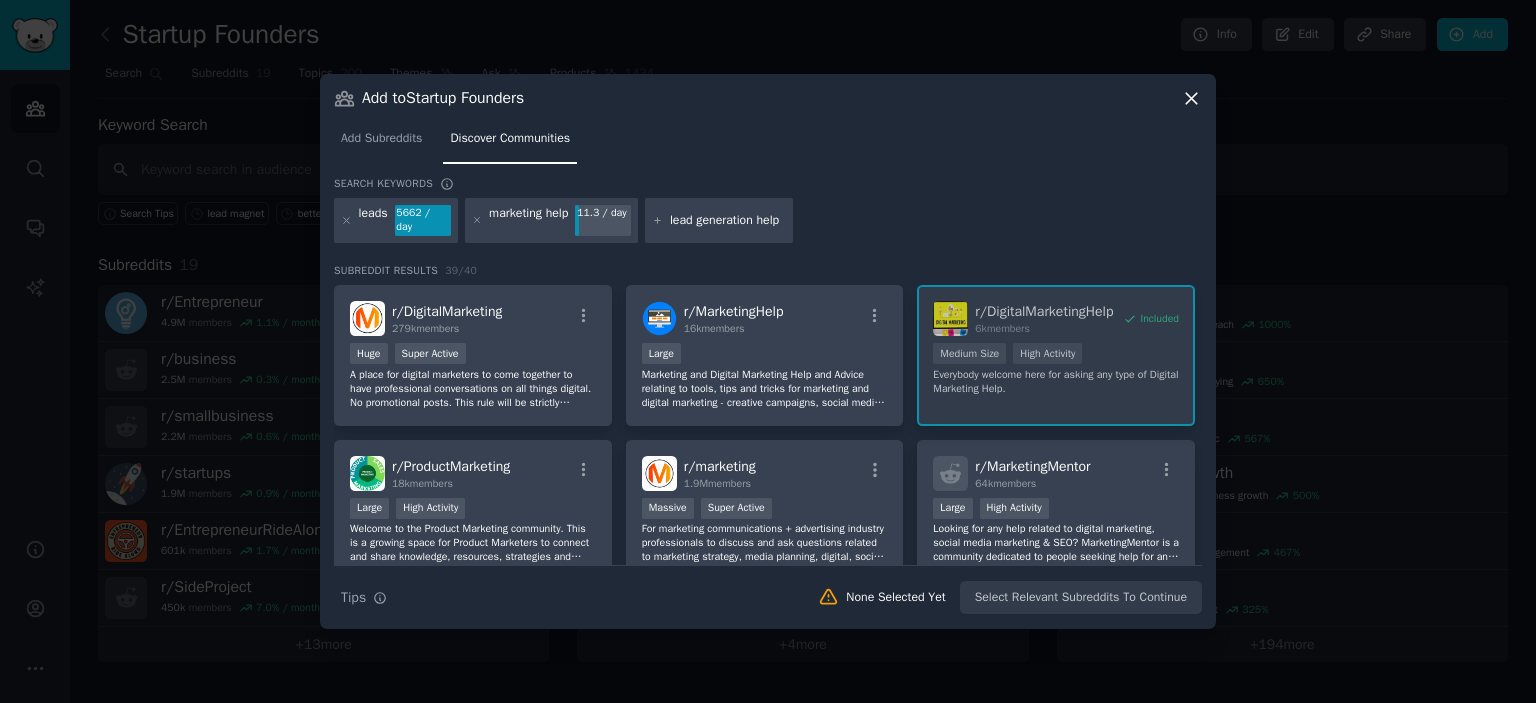 type 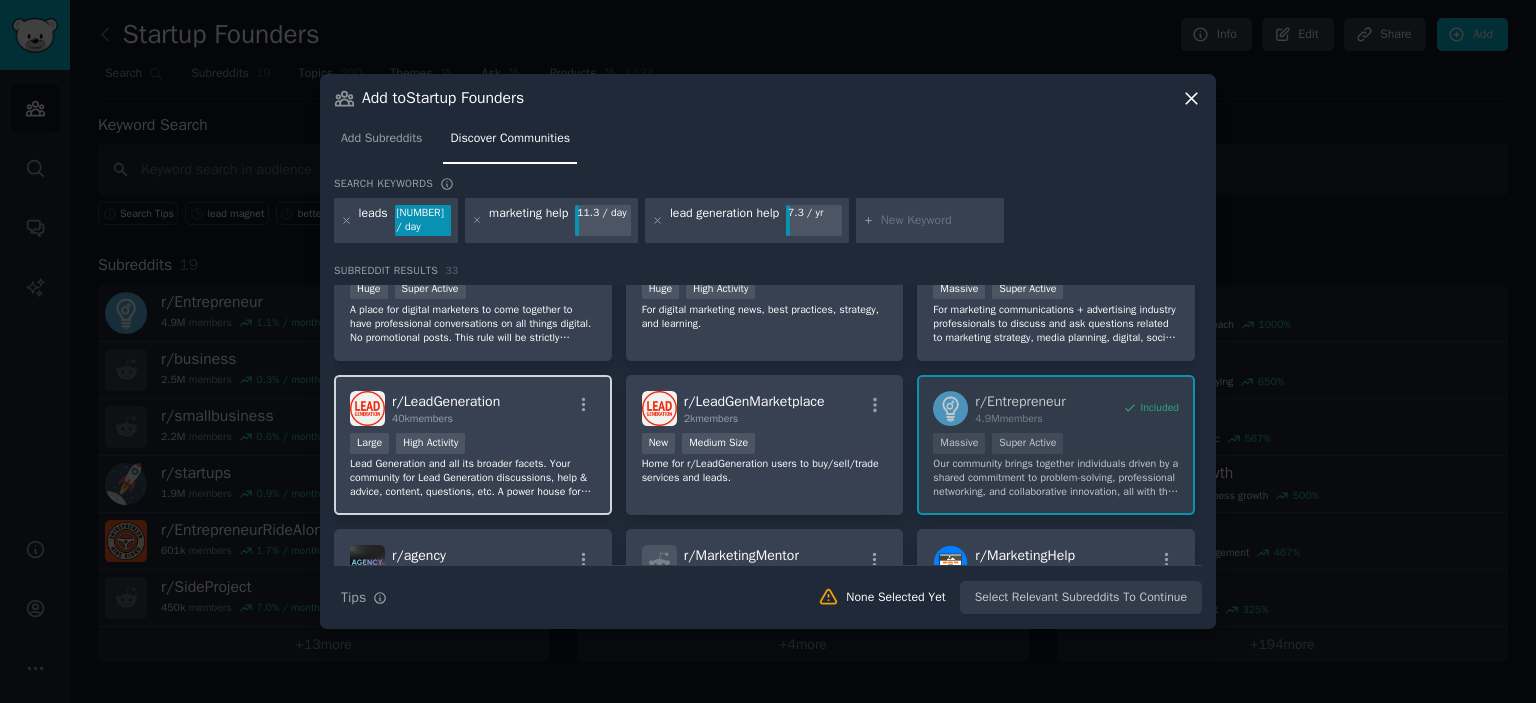 scroll, scrollTop: 100, scrollLeft: 0, axis: vertical 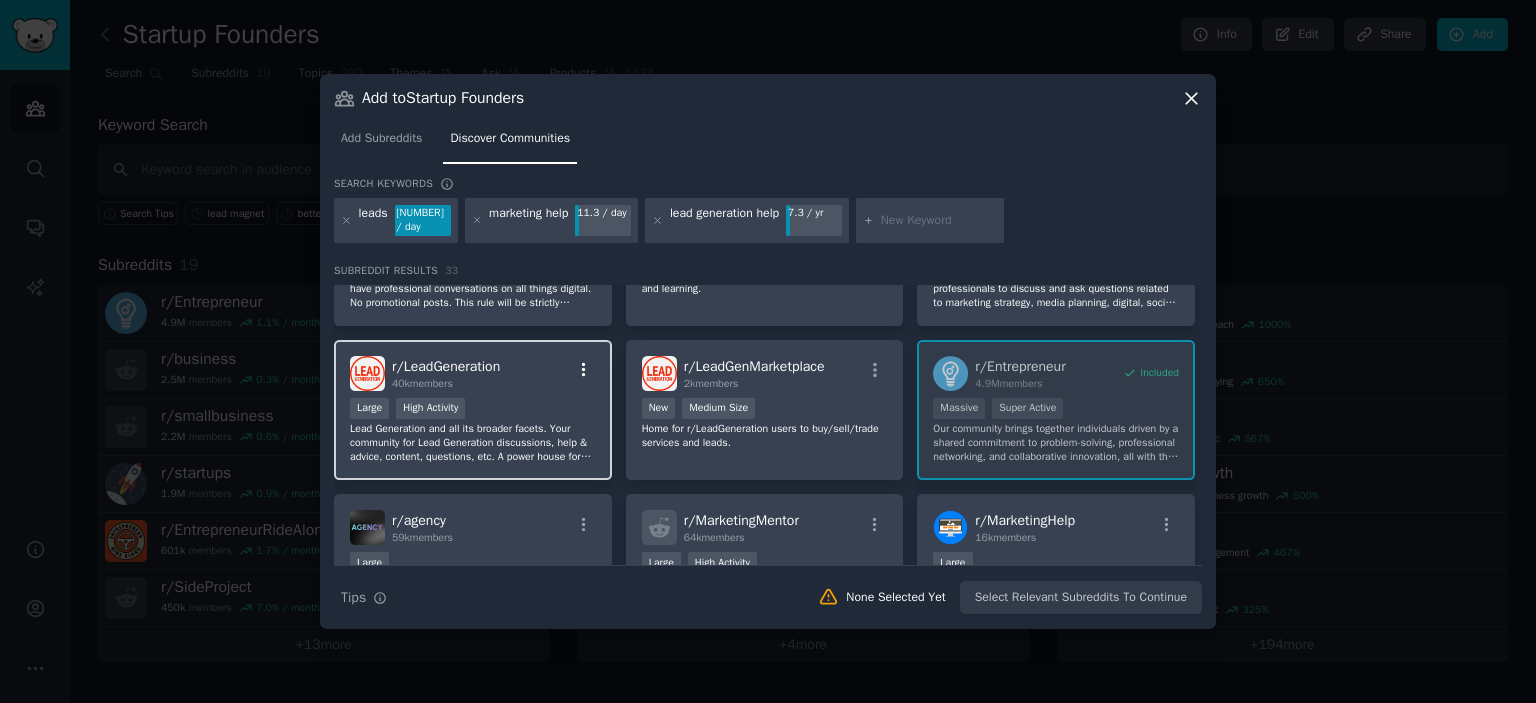 click 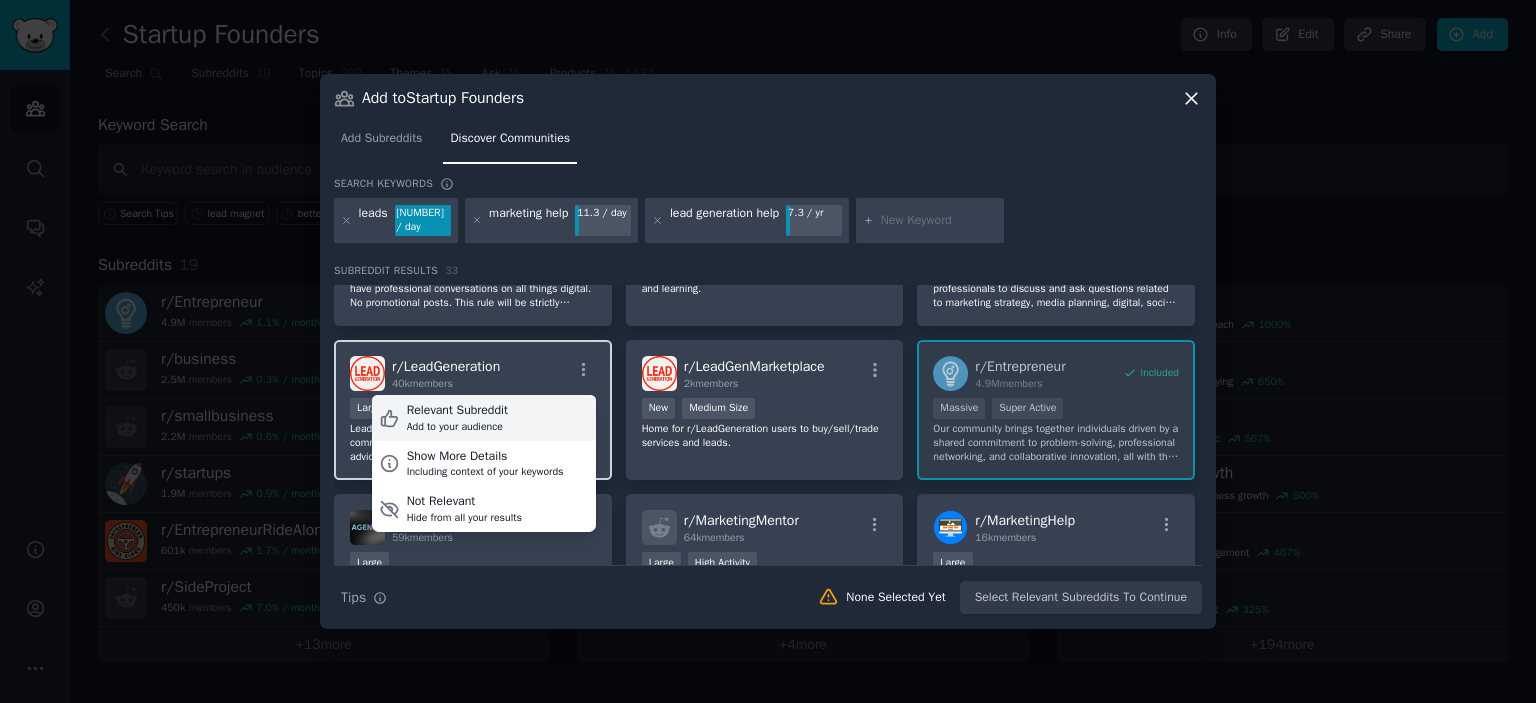 click on "Relevant Subreddit" at bounding box center (457, 411) 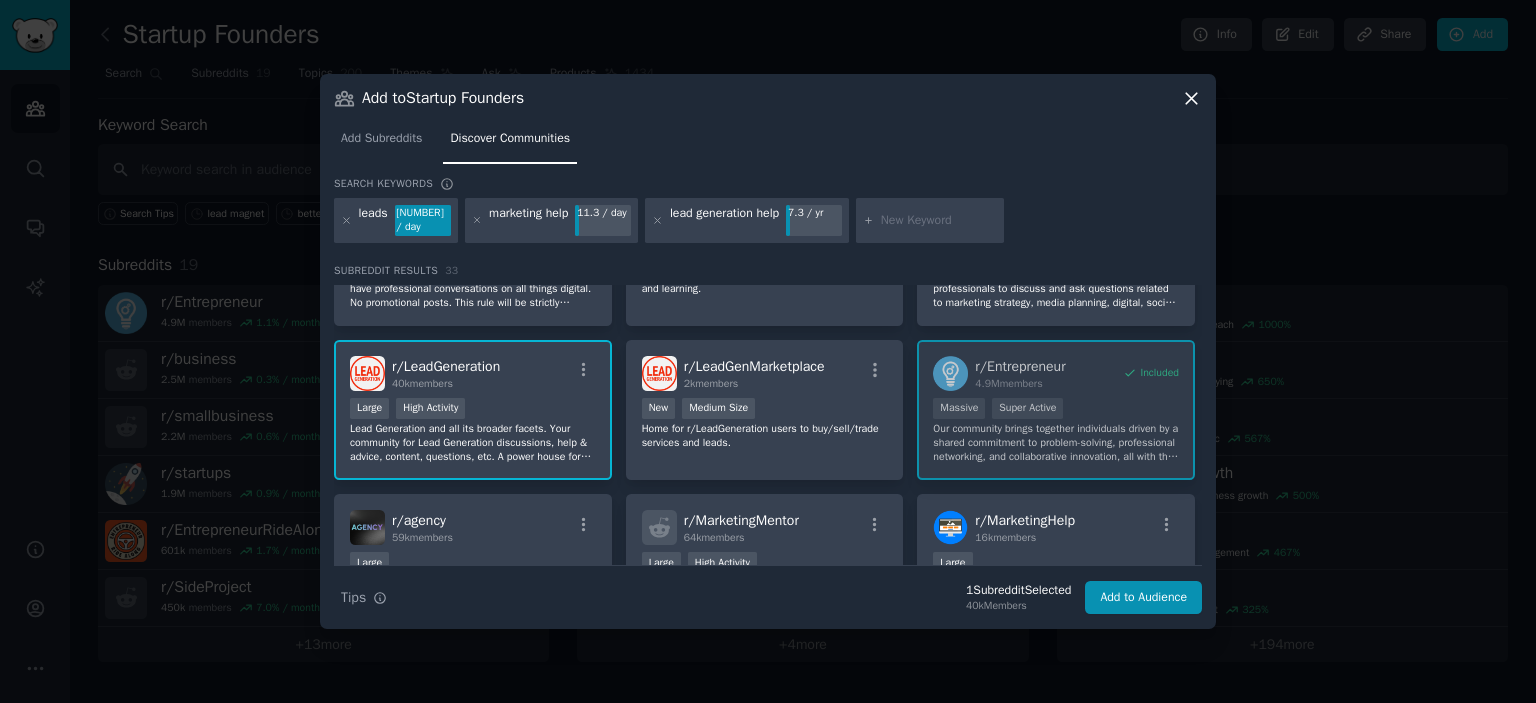 scroll, scrollTop: 0, scrollLeft: 0, axis: both 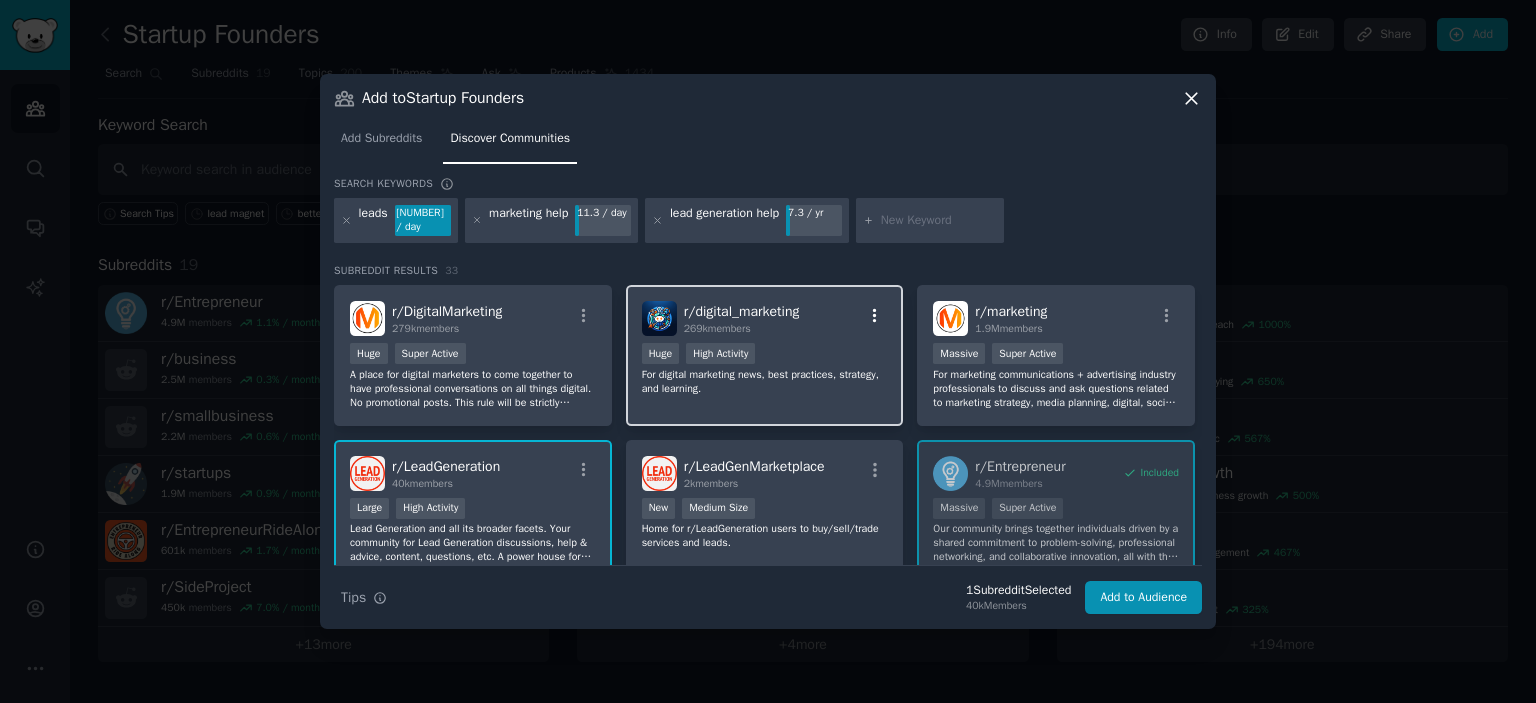 click 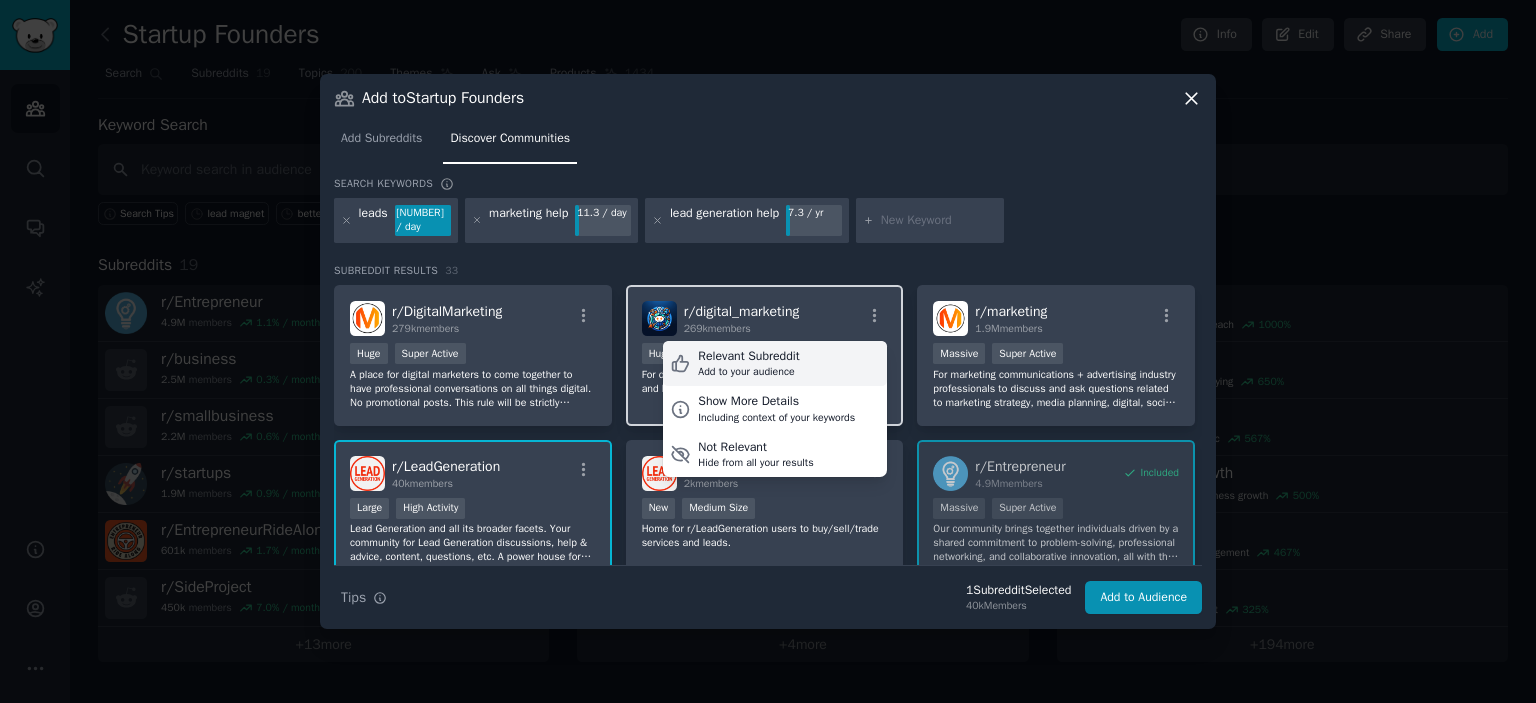 click on "Relevant Subreddit" at bounding box center [748, 357] 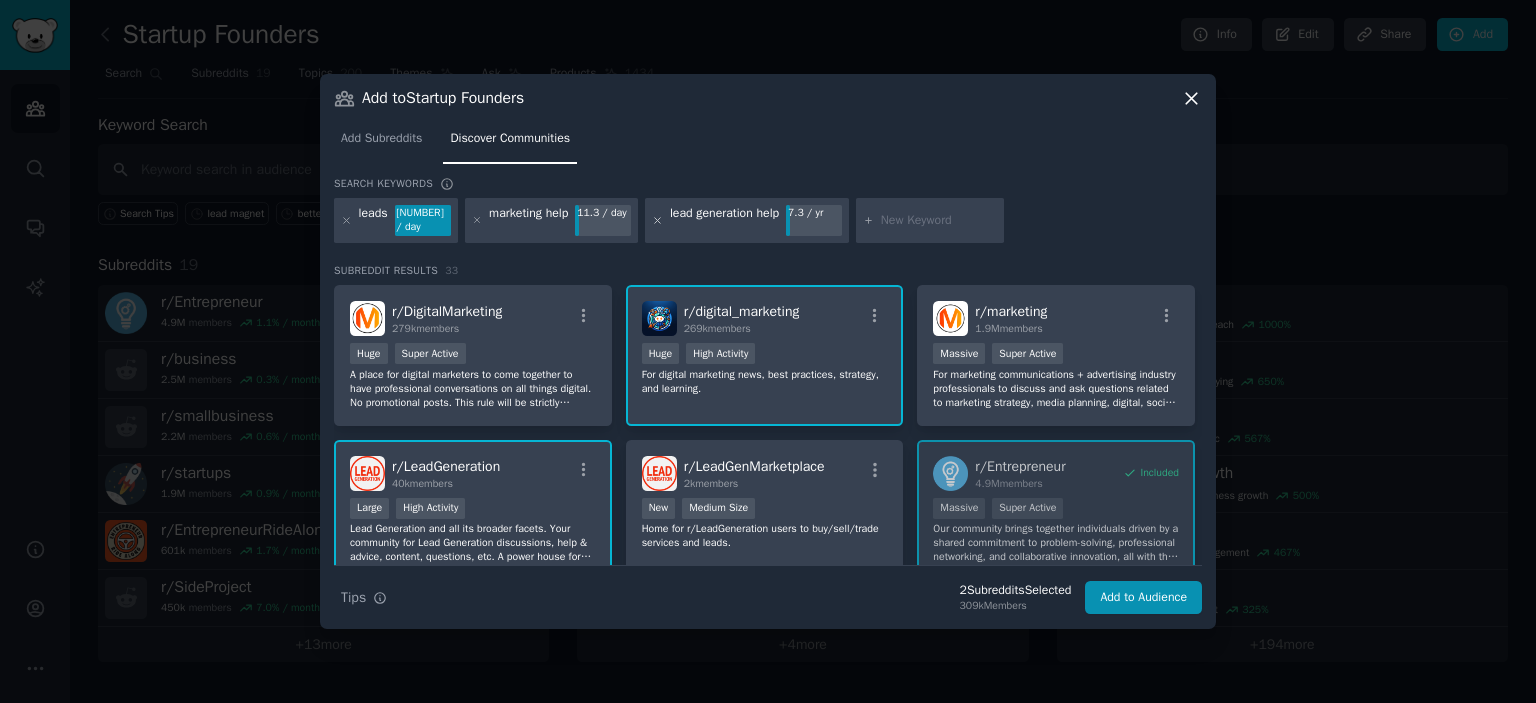 click 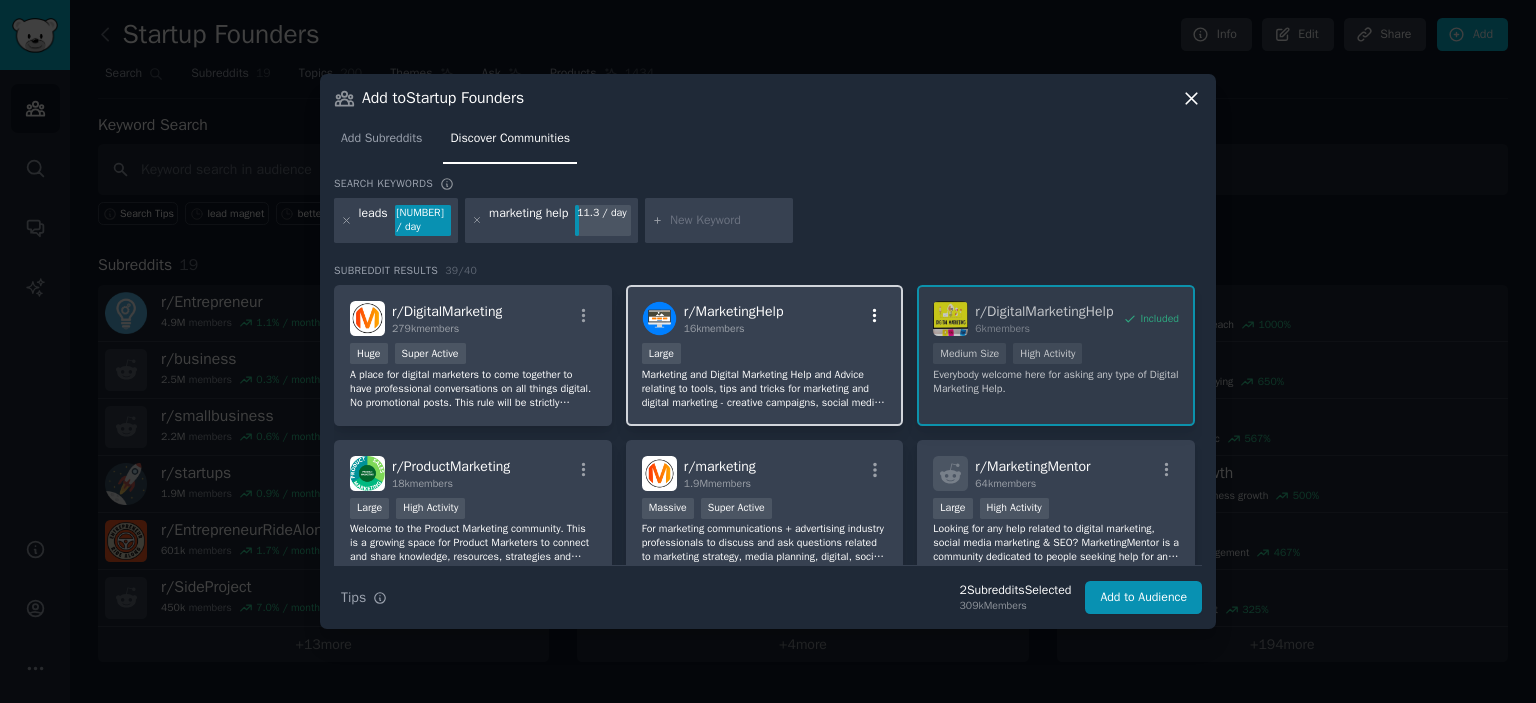 click 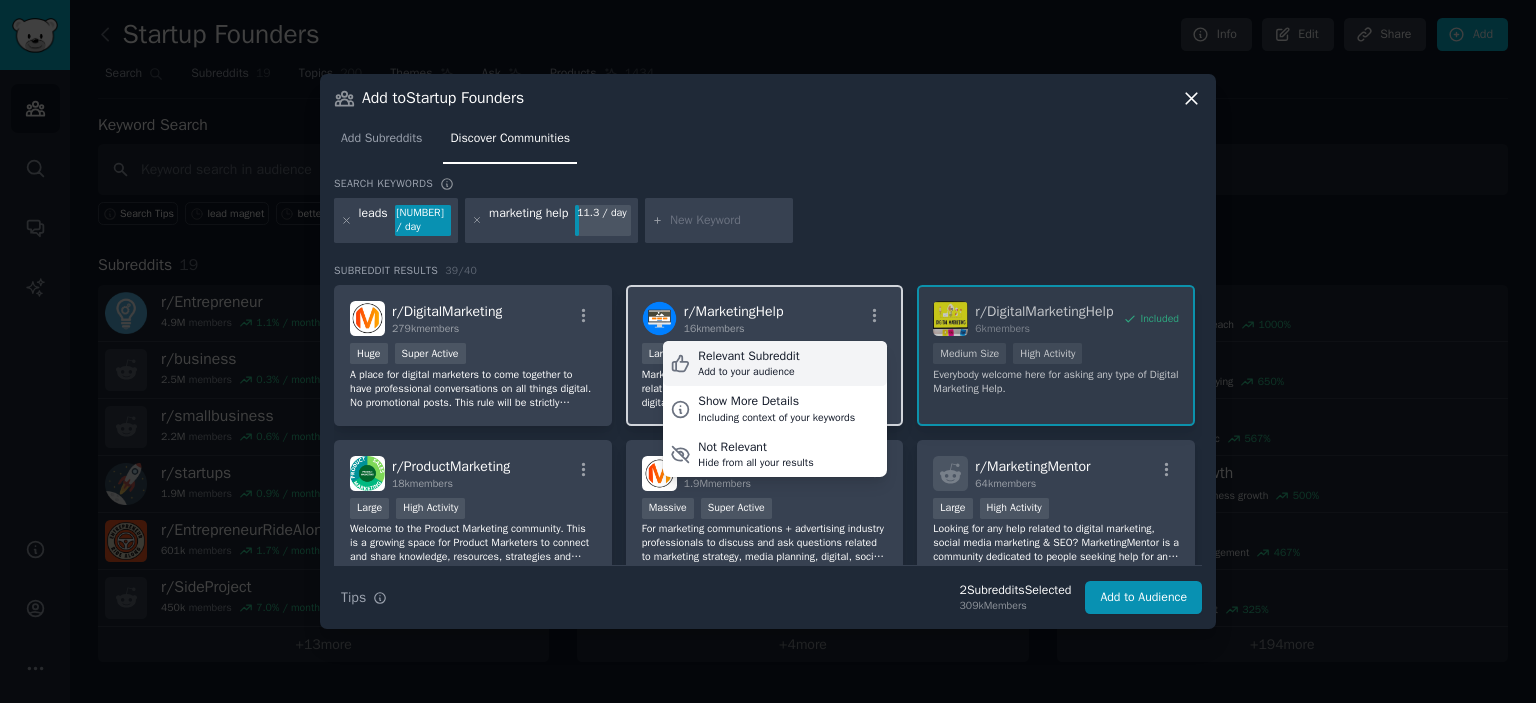 click on "Relevant Subreddit" at bounding box center (748, 357) 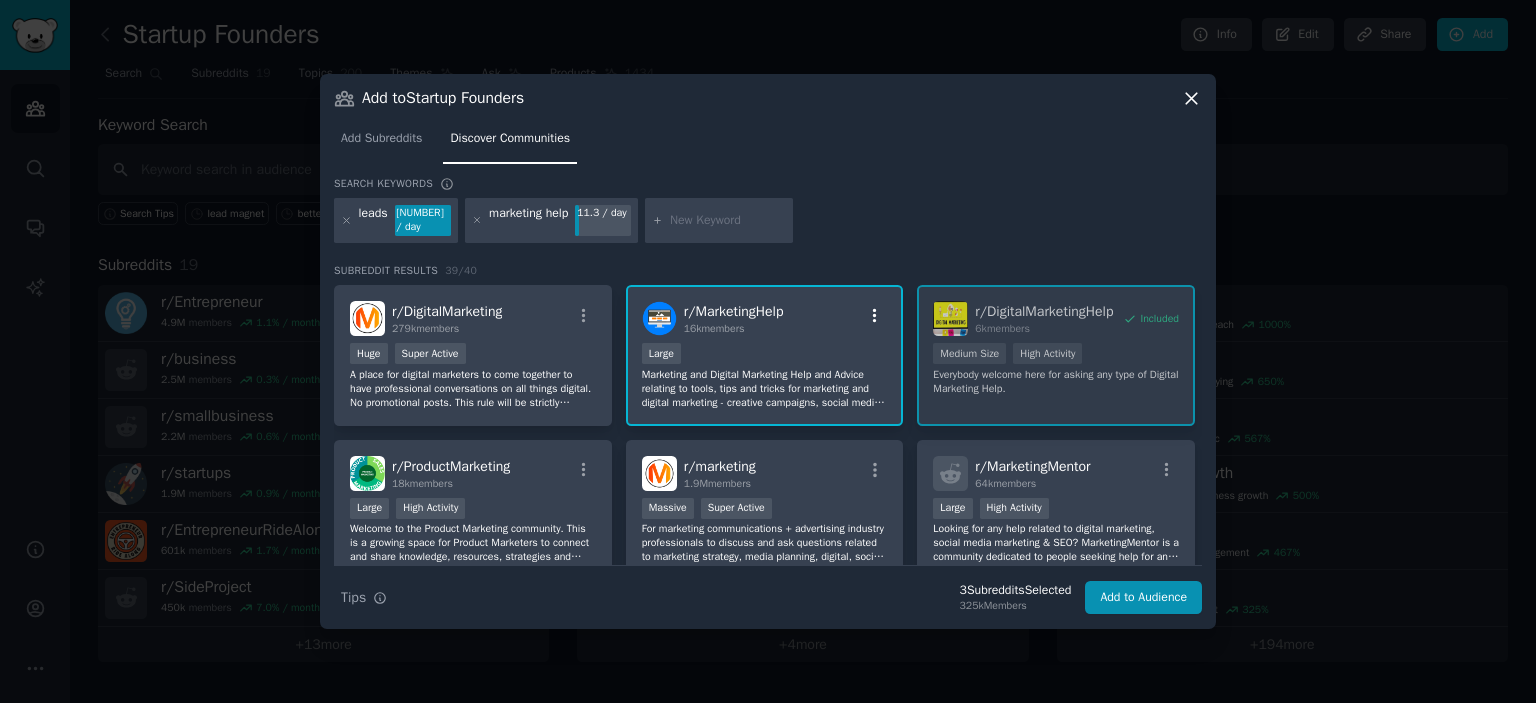 click 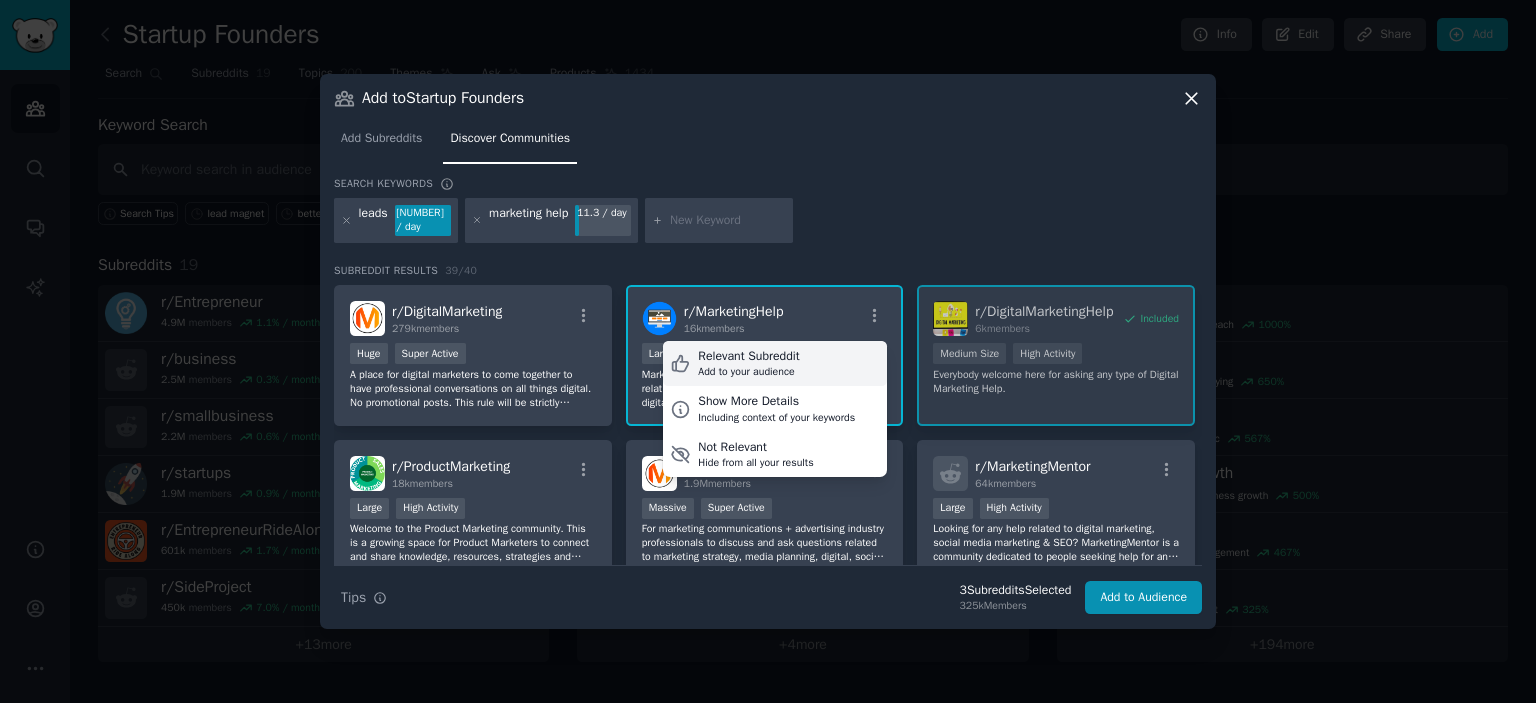 click on "Relevant Subreddit" at bounding box center (748, 357) 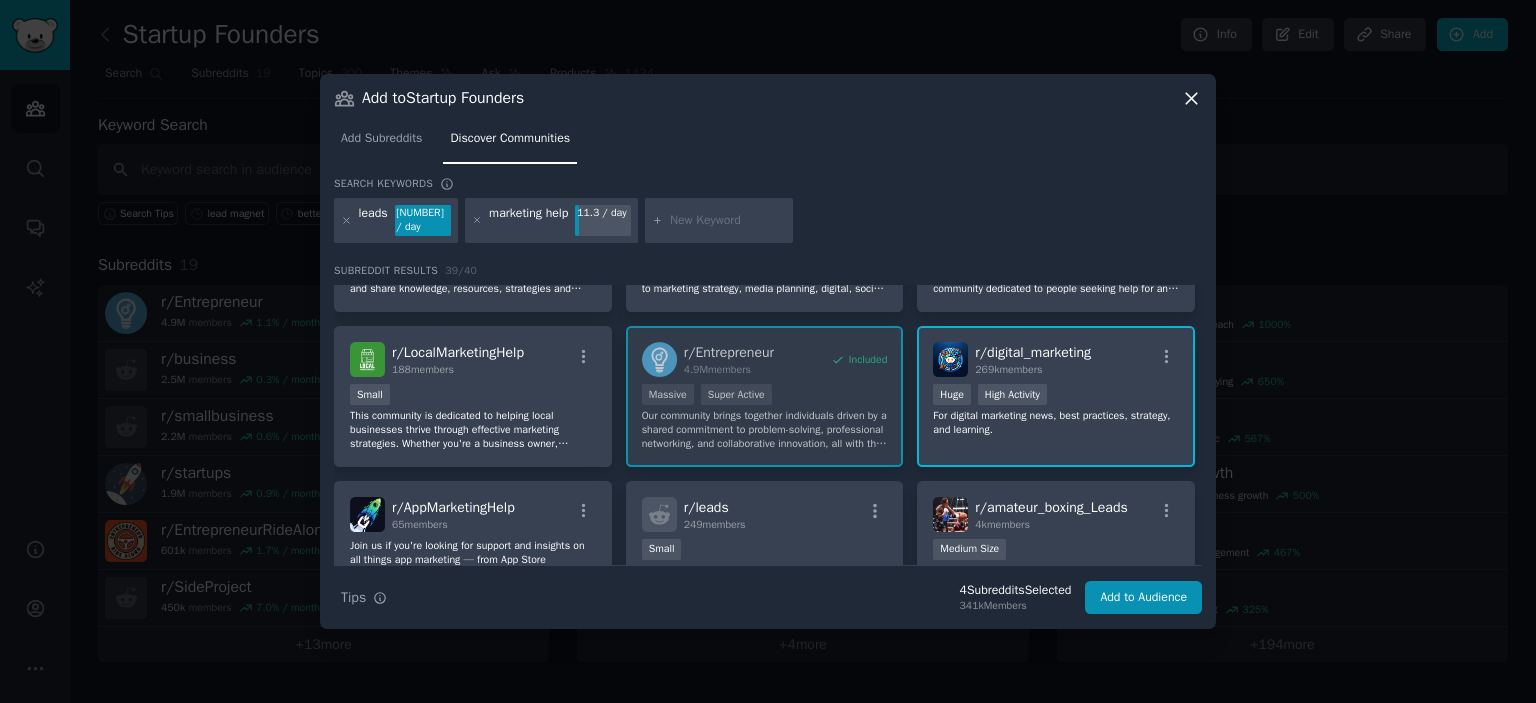 scroll, scrollTop: 300, scrollLeft: 0, axis: vertical 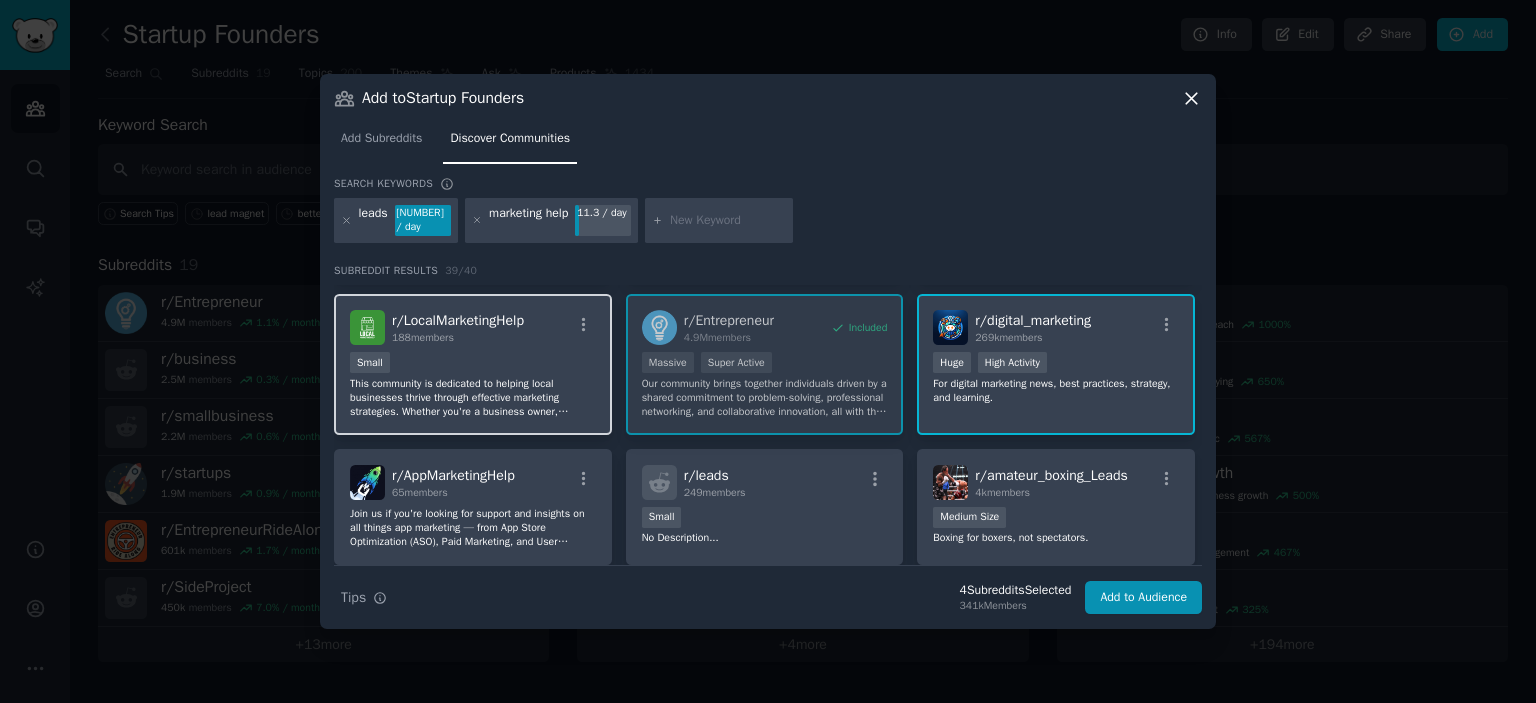 click on "This community is dedicated to helping local businesses thrive through effective marketing strategies. Whether you're a business owner, marketer, or just interested in local marketing, you'll find valuable resources, advice, and support here." at bounding box center [473, 398] 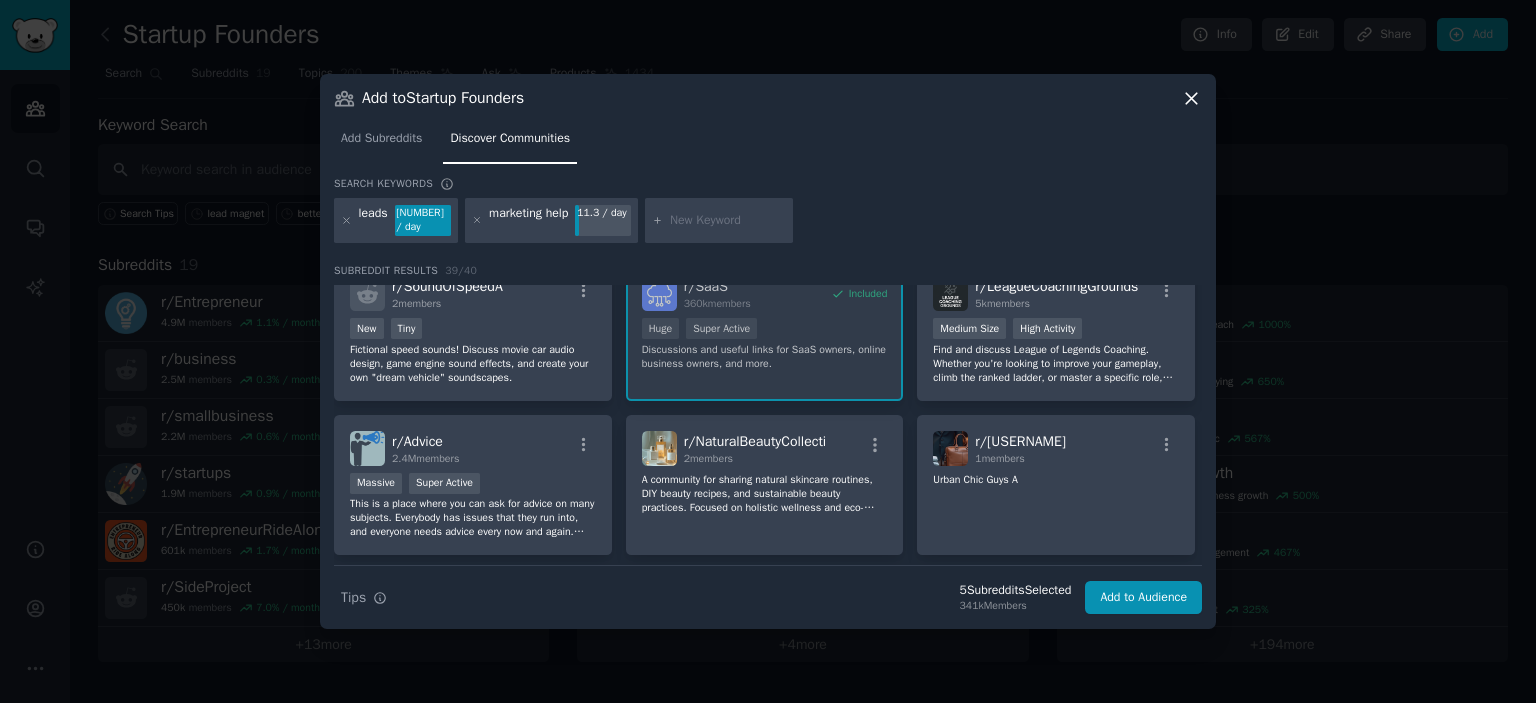 scroll, scrollTop: 1749, scrollLeft: 0, axis: vertical 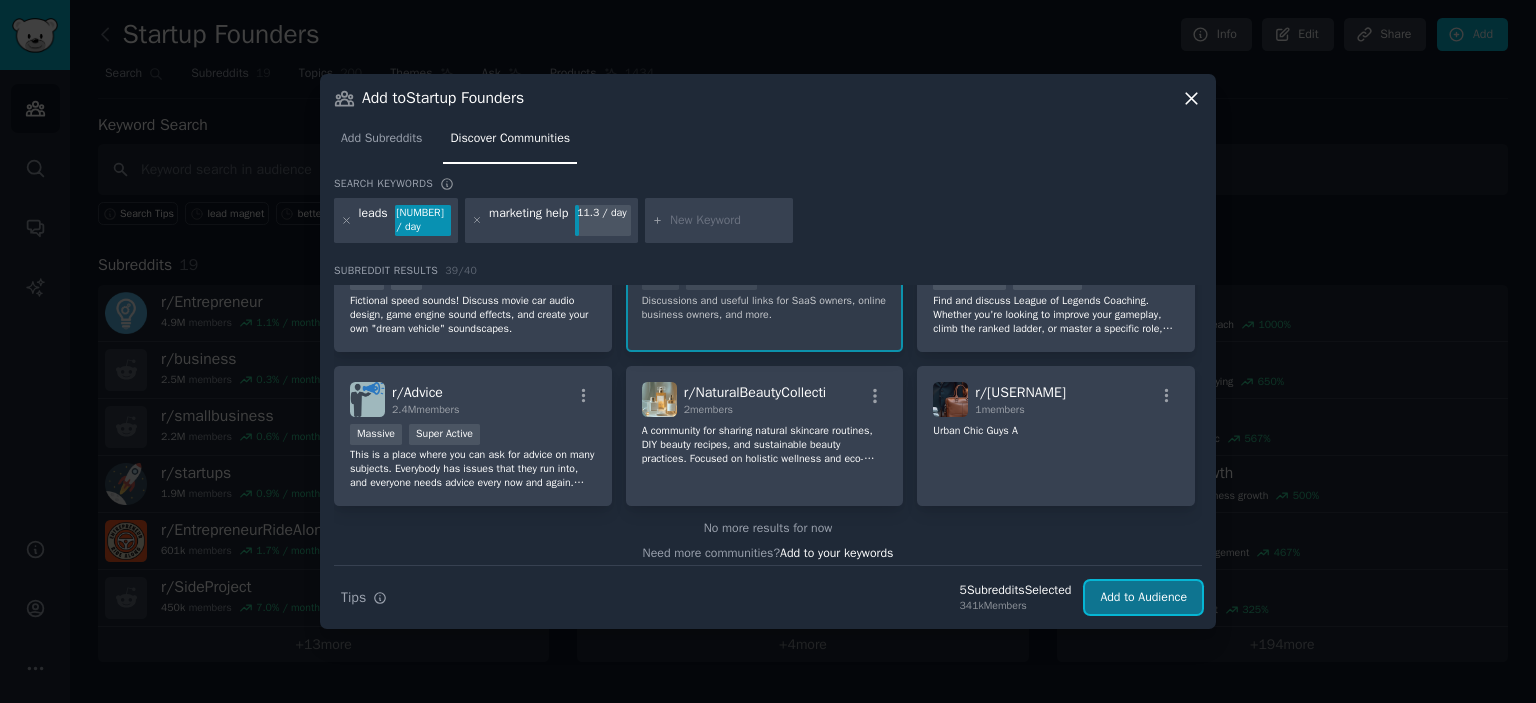 click on "Add to Audience" at bounding box center (1143, 598) 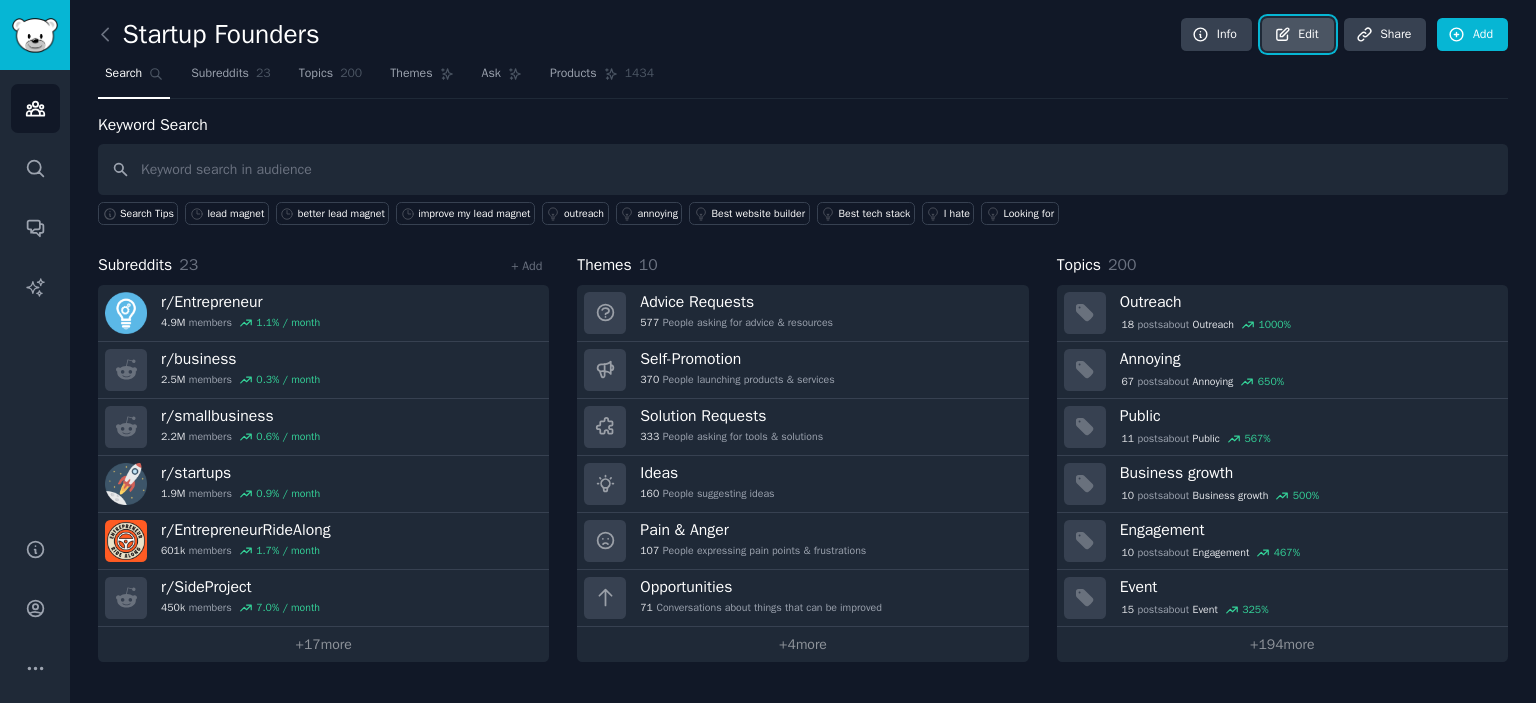 click on "Edit" at bounding box center [1297, 35] 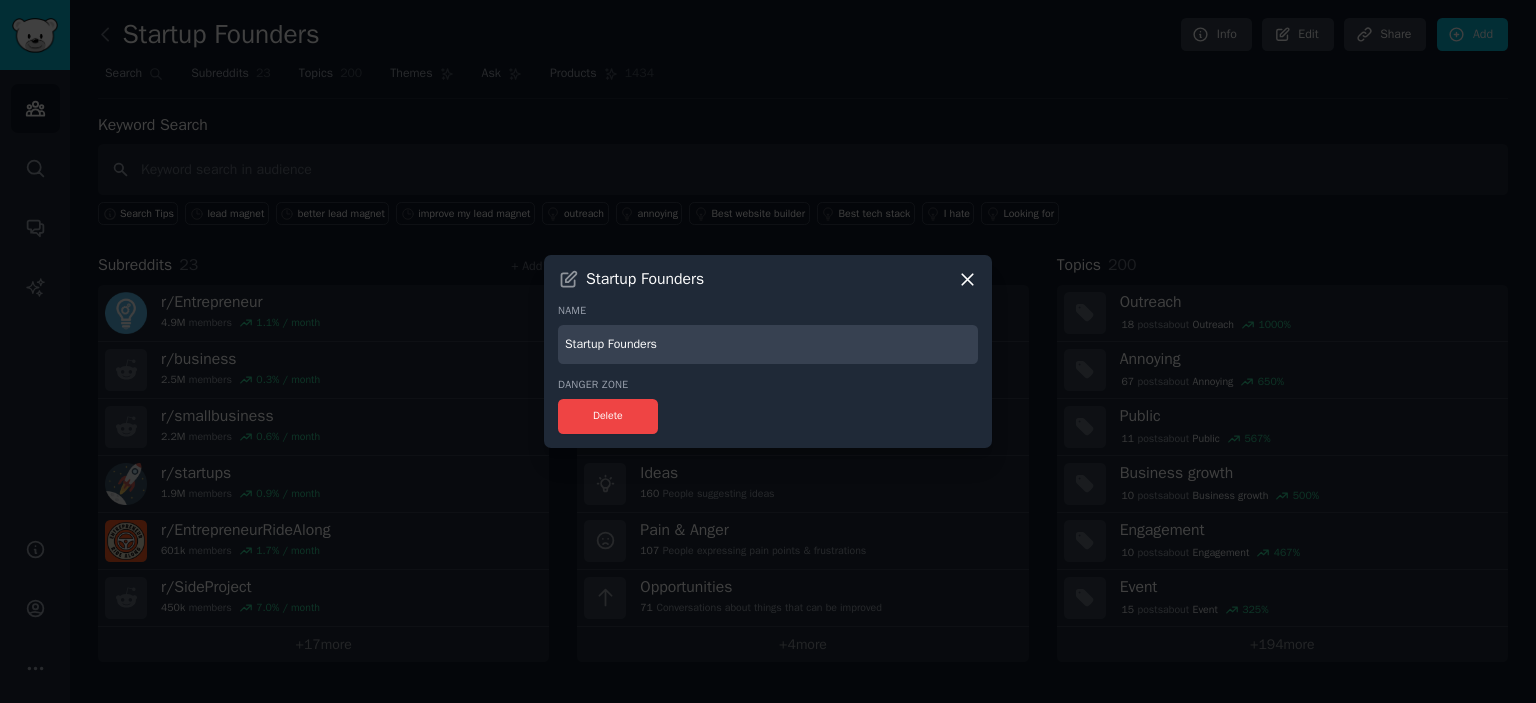 click on "Startup Founders" at bounding box center [768, 344] 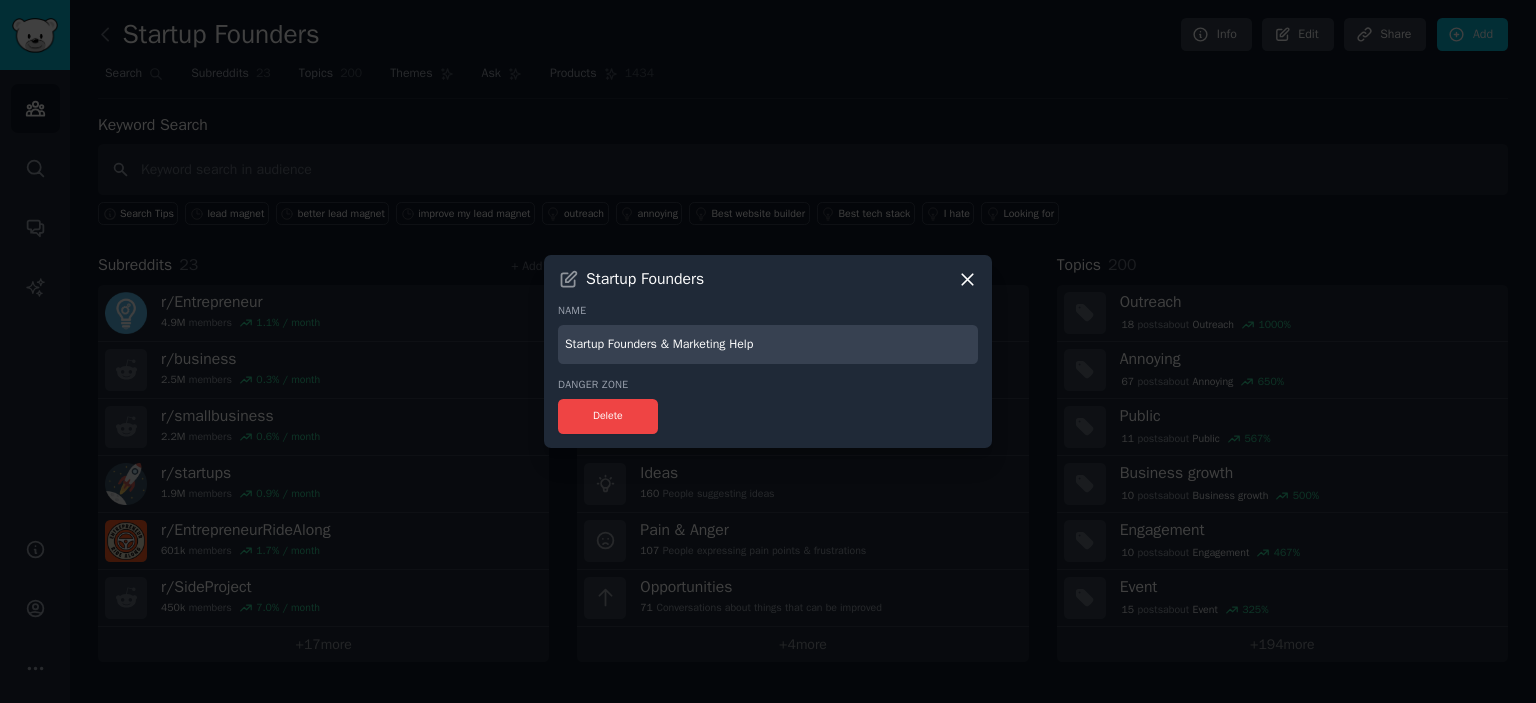 type on "Startup Founders & Marketing Help" 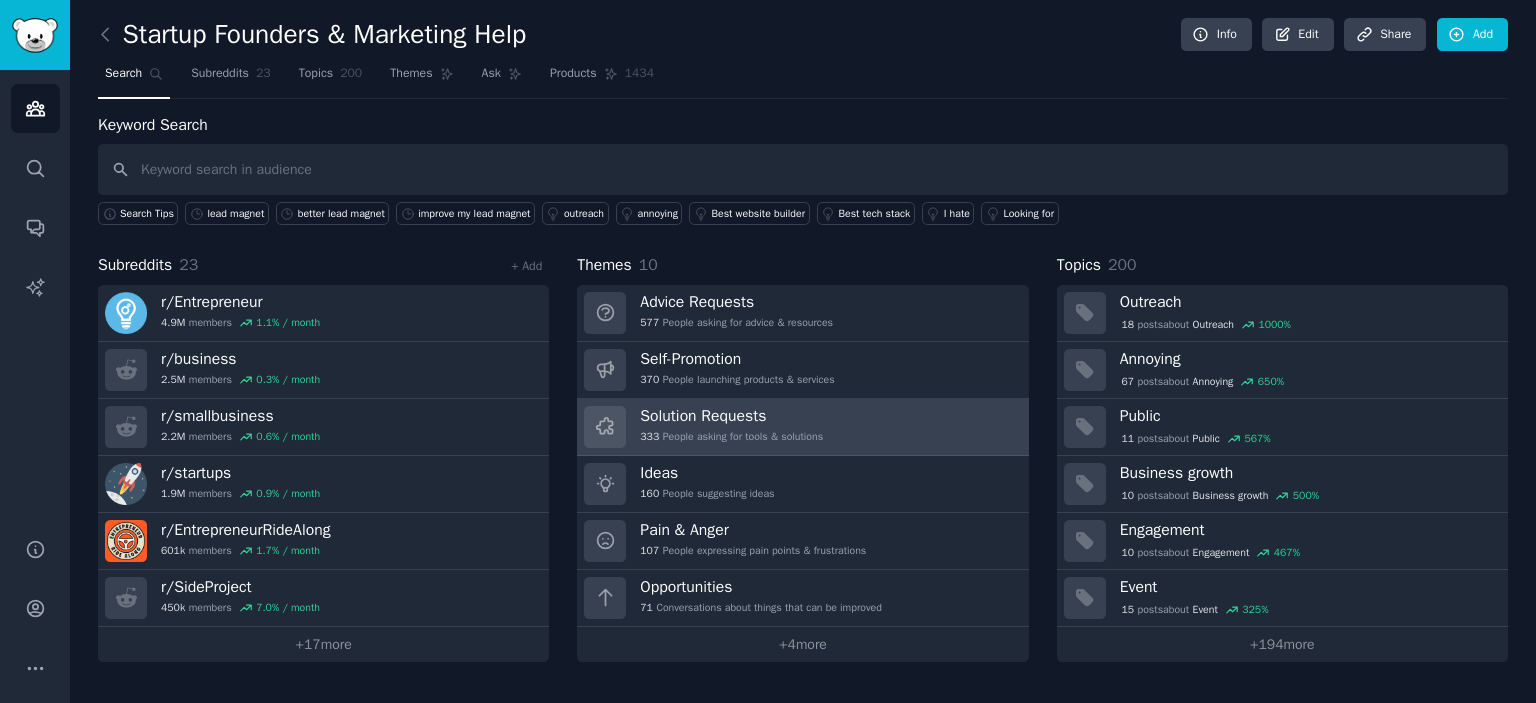 click on "Solution Requests" at bounding box center (731, 416) 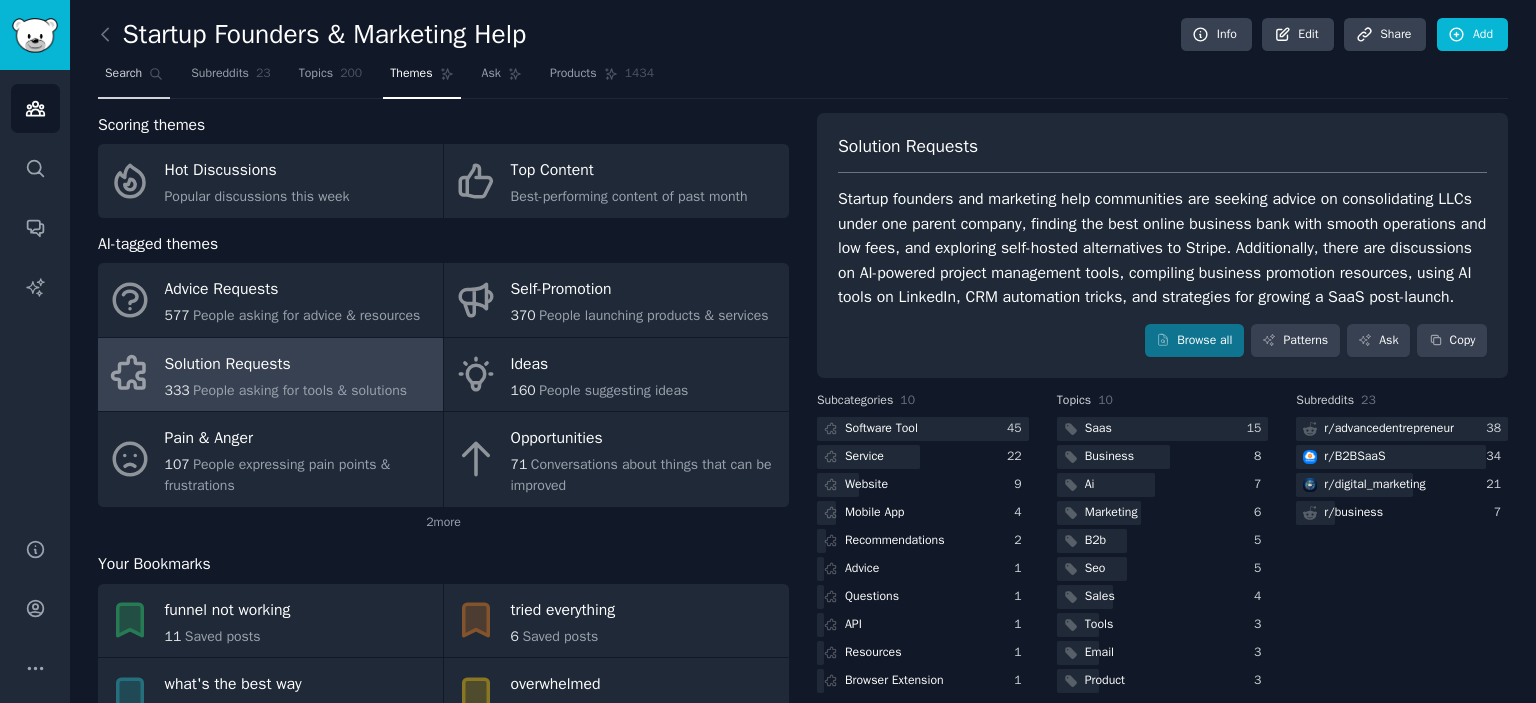 click on "Search" at bounding box center [123, 74] 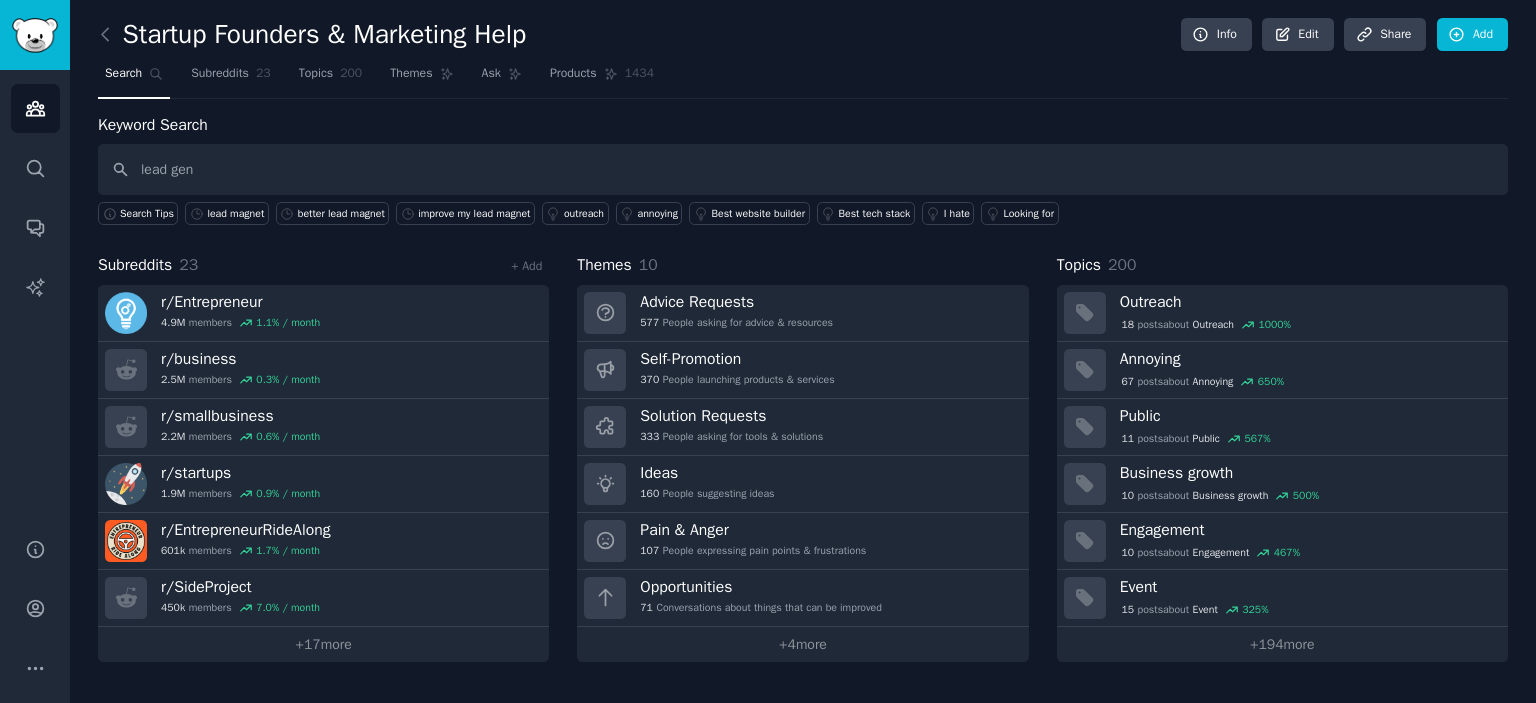 type on "lead gen" 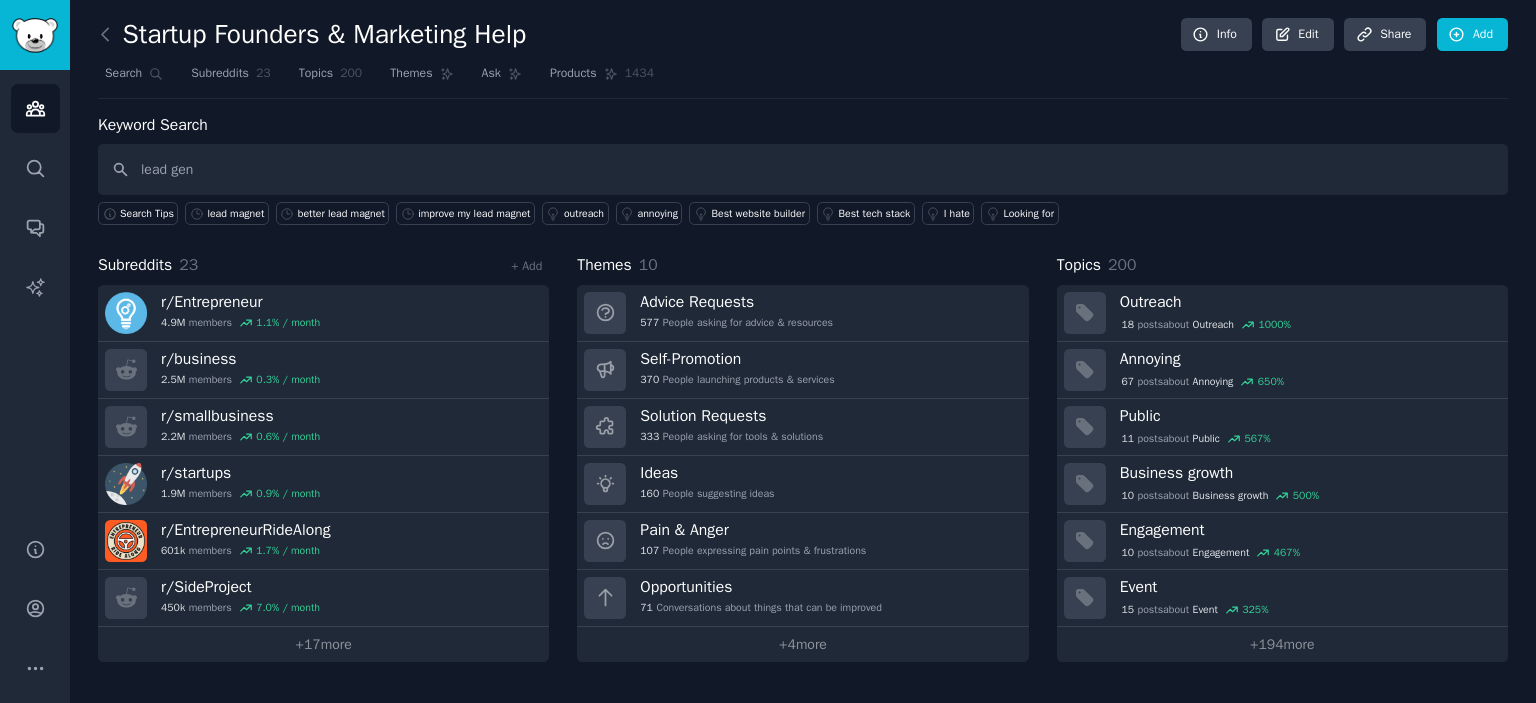 type 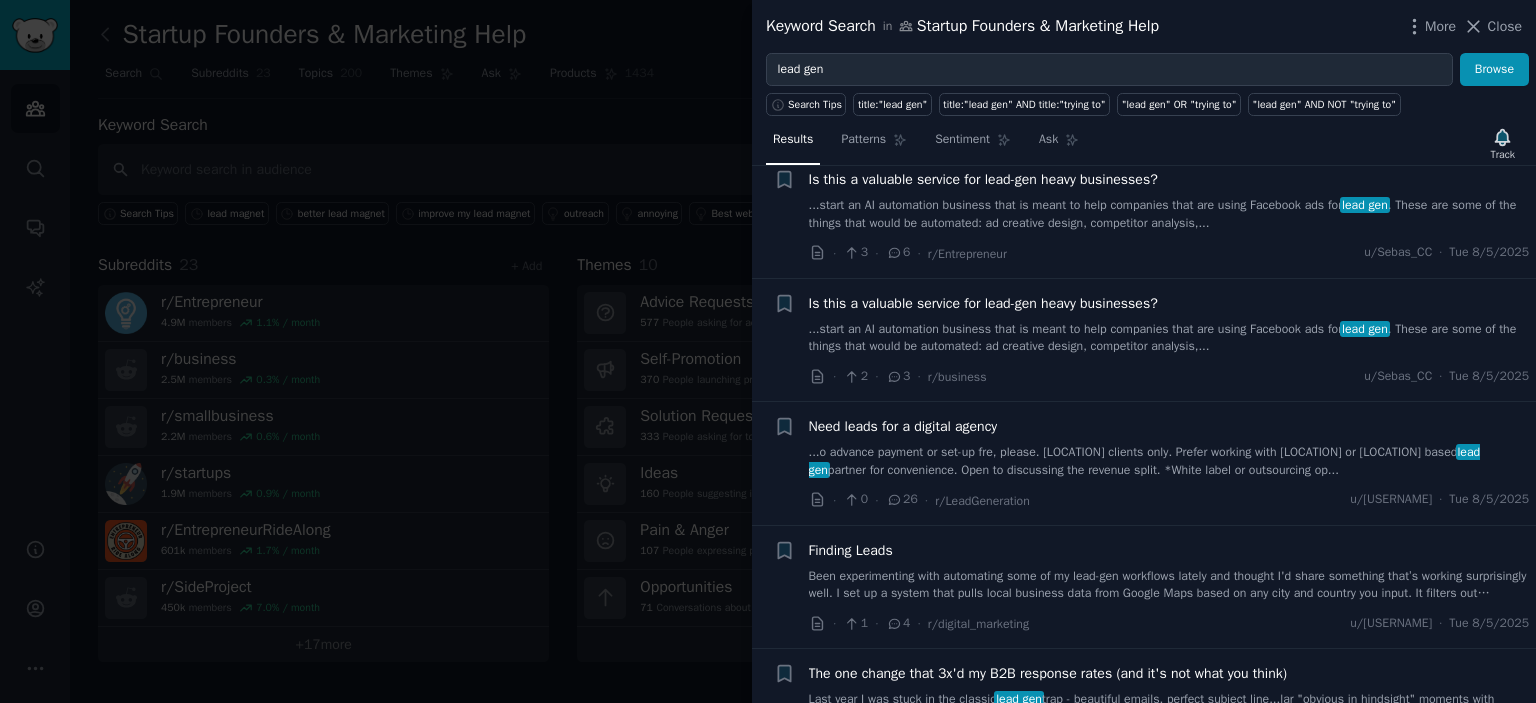 scroll, scrollTop: 200, scrollLeft: 0, axis: vertical 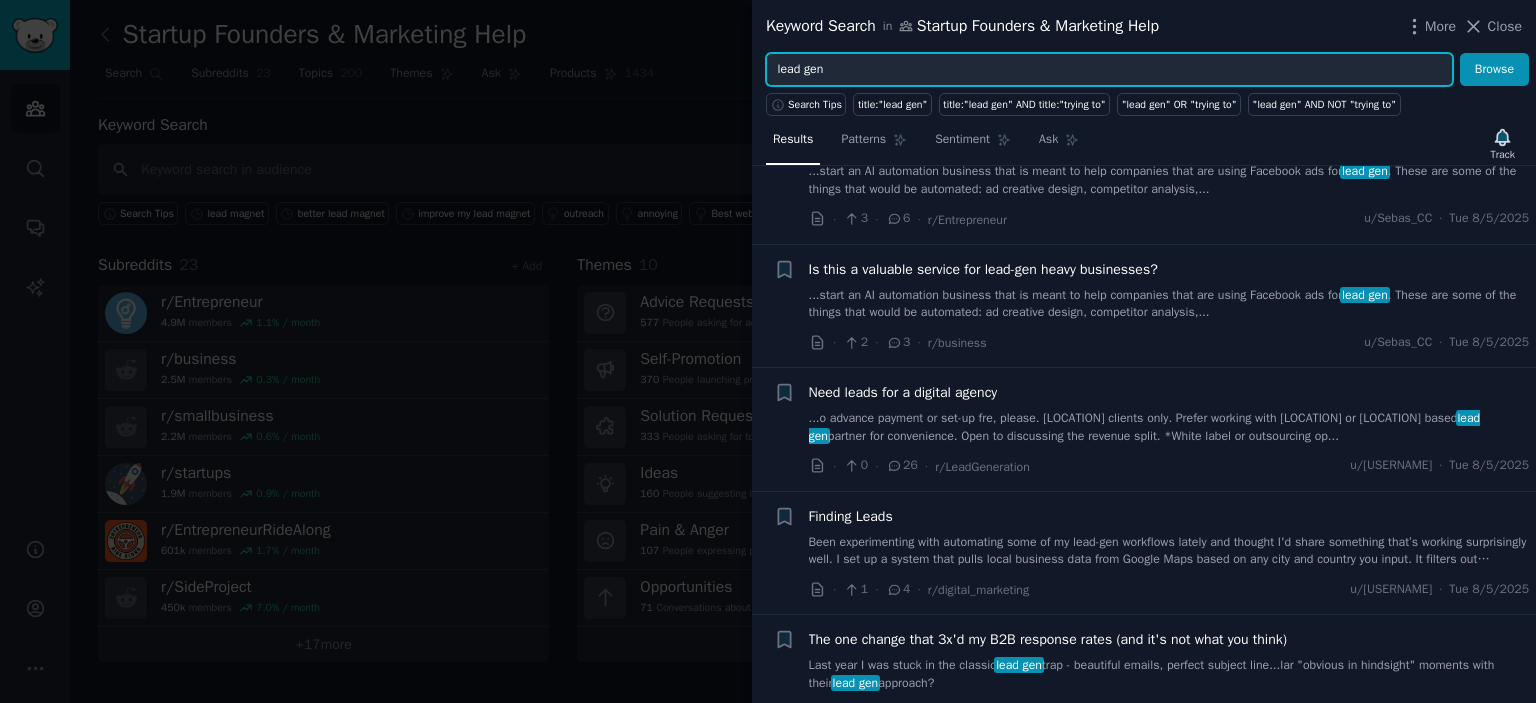 click on "lead gen" at bounding box center [1109, 70] 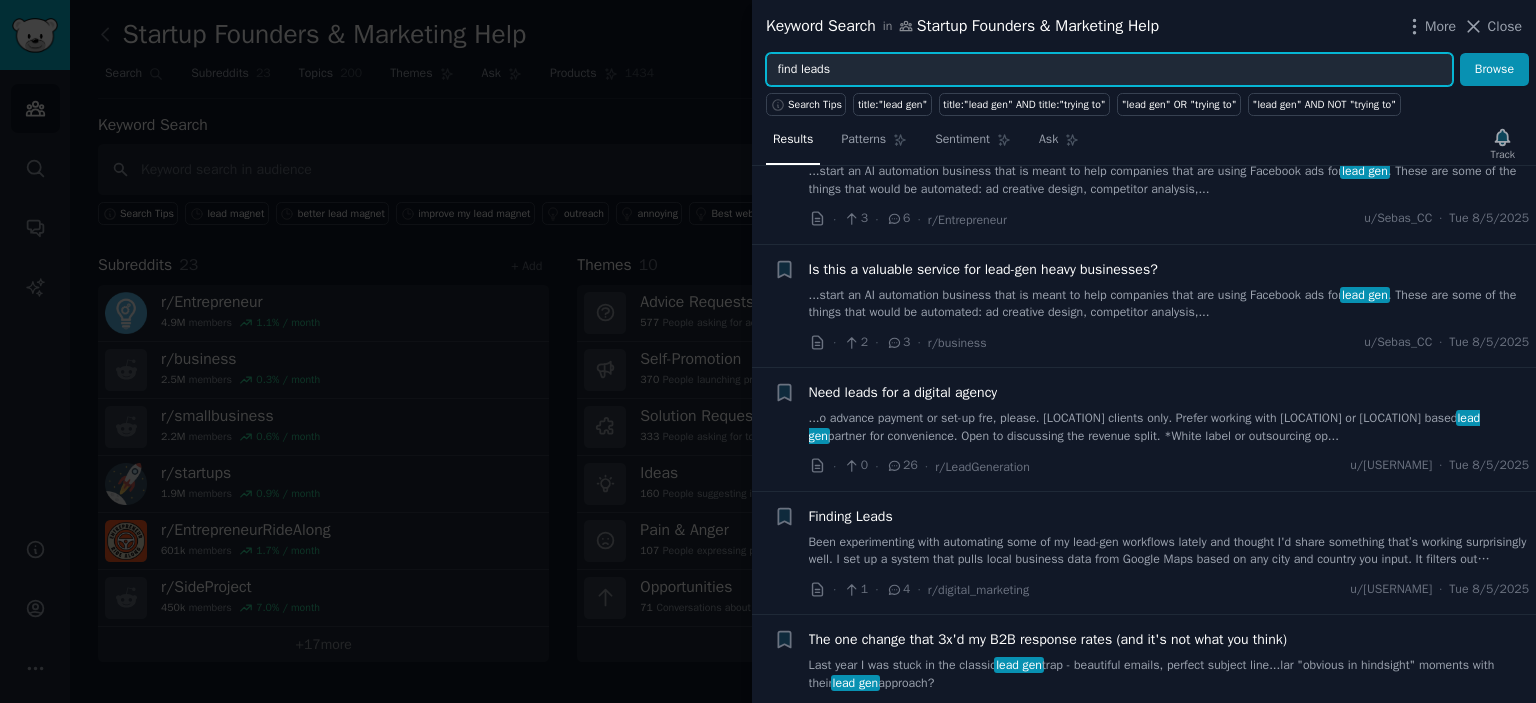 type on "find leads" 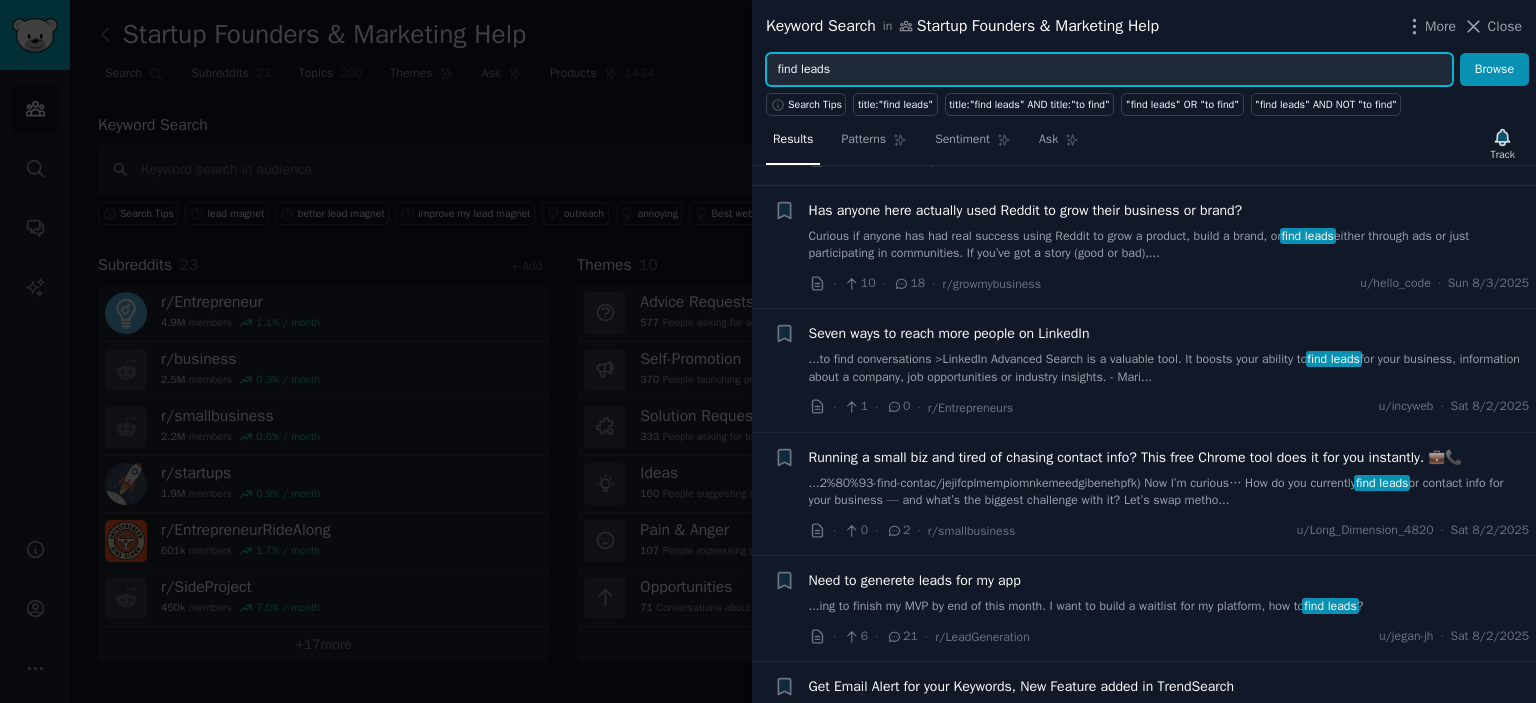 scroll, scrollTop: 1100, scrollLeft: 0, axis: vertical 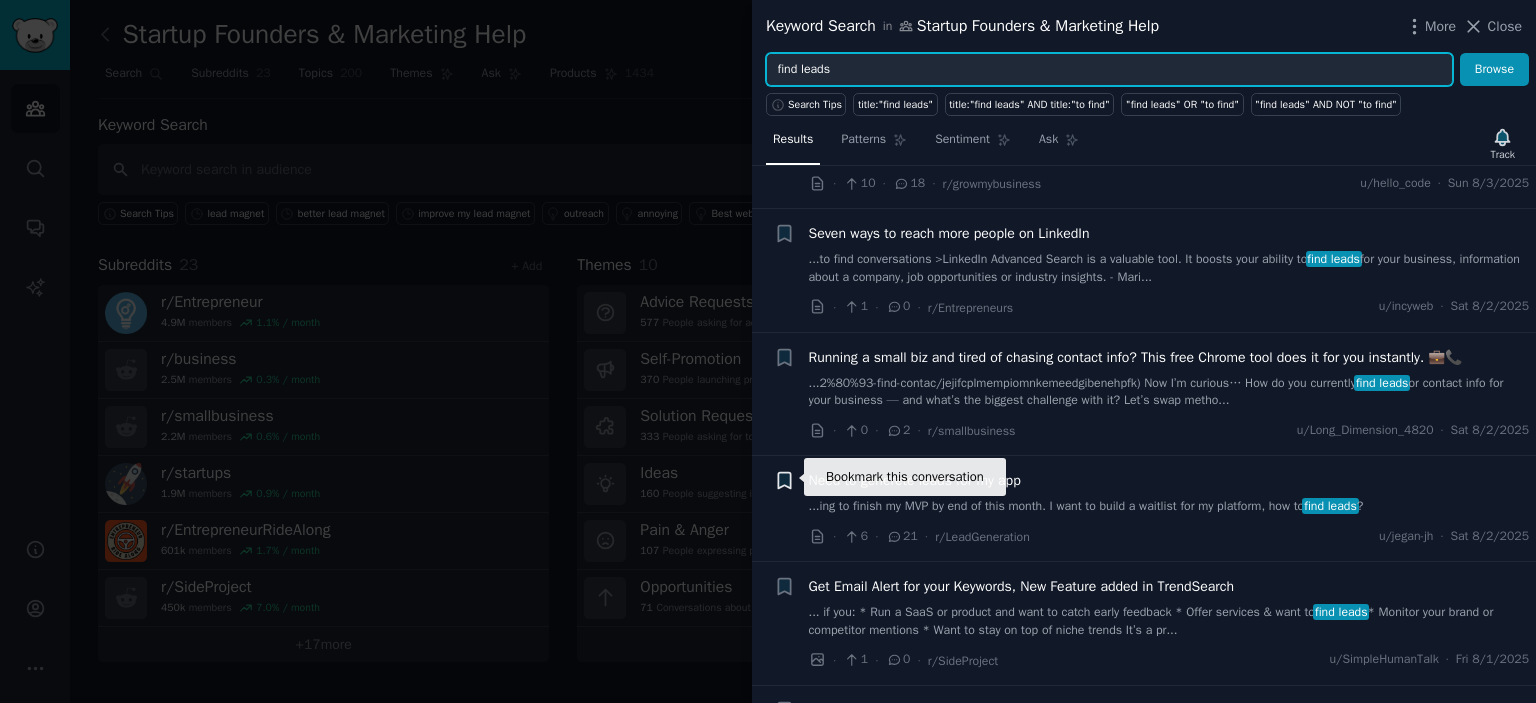 click 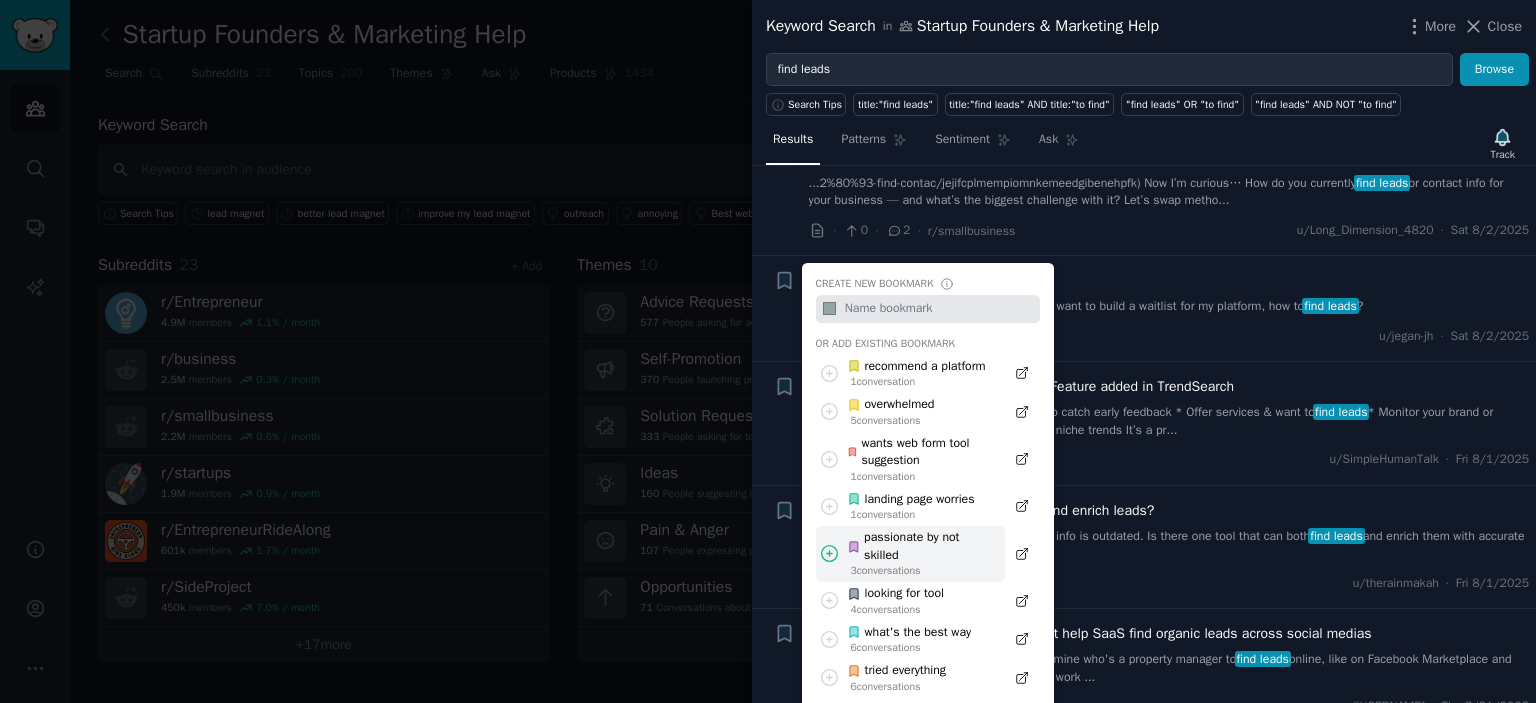 scroll, scrollTop: 1400, scrollLeft: 0, axis: vertical 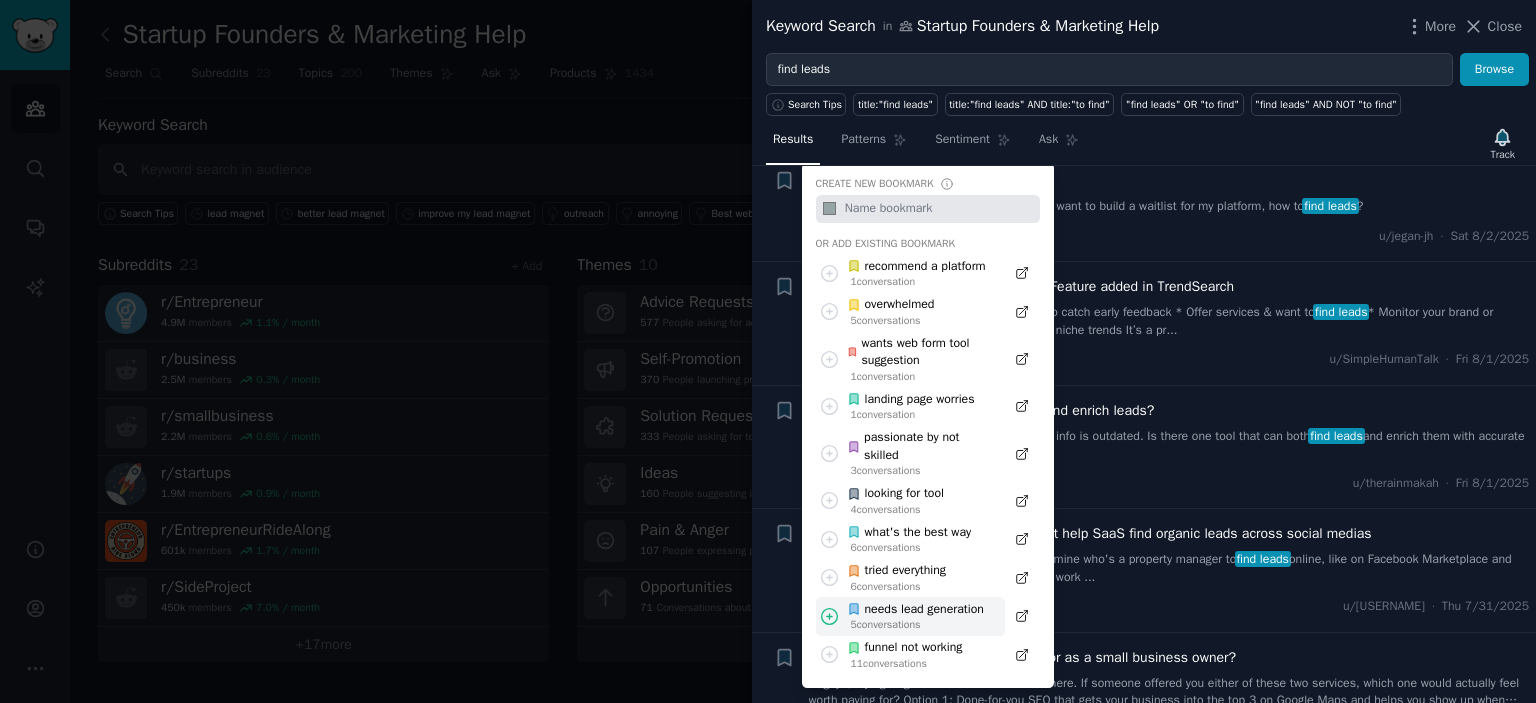 click on "needs lead generation" at bounding box center (915, 610) 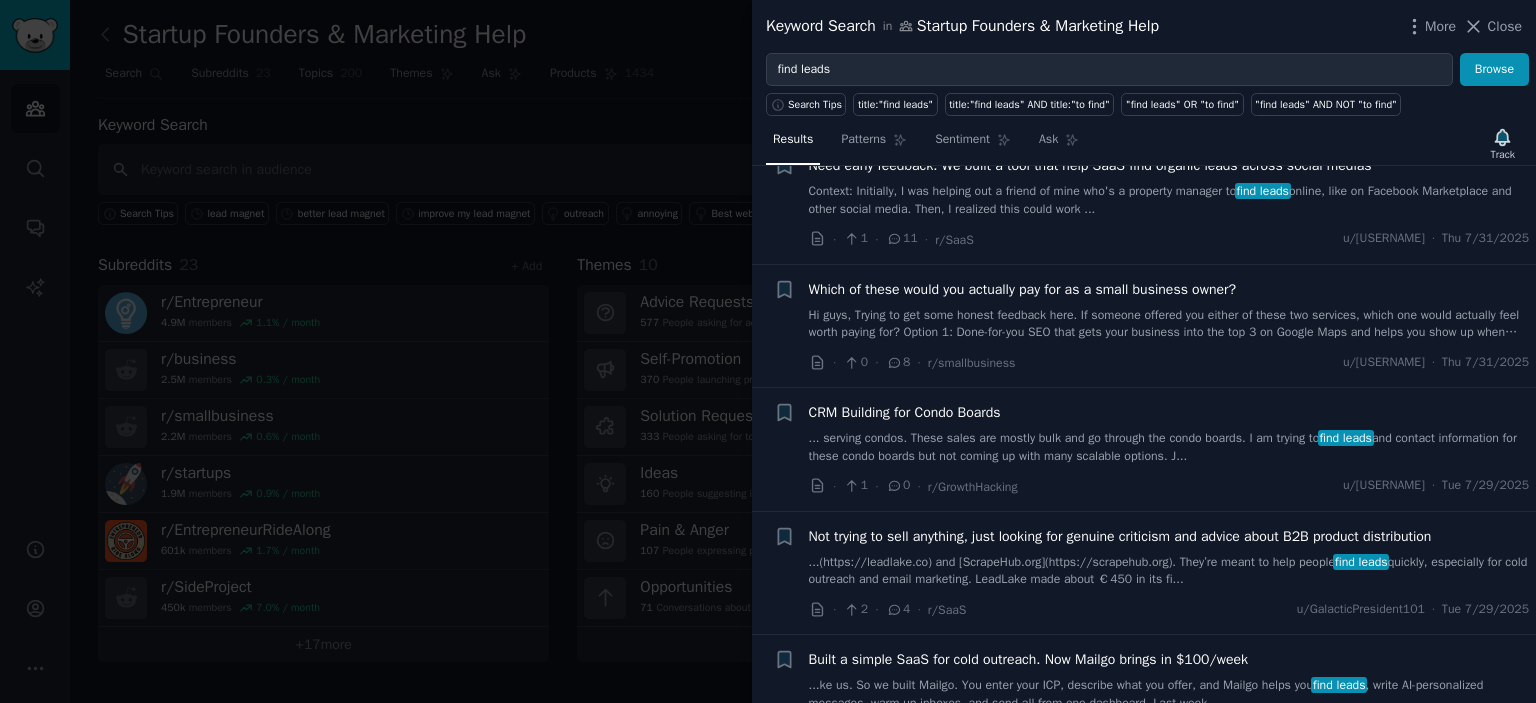 scroll, scrollTop: 1800, scrollLeft: 0, axis: vertical 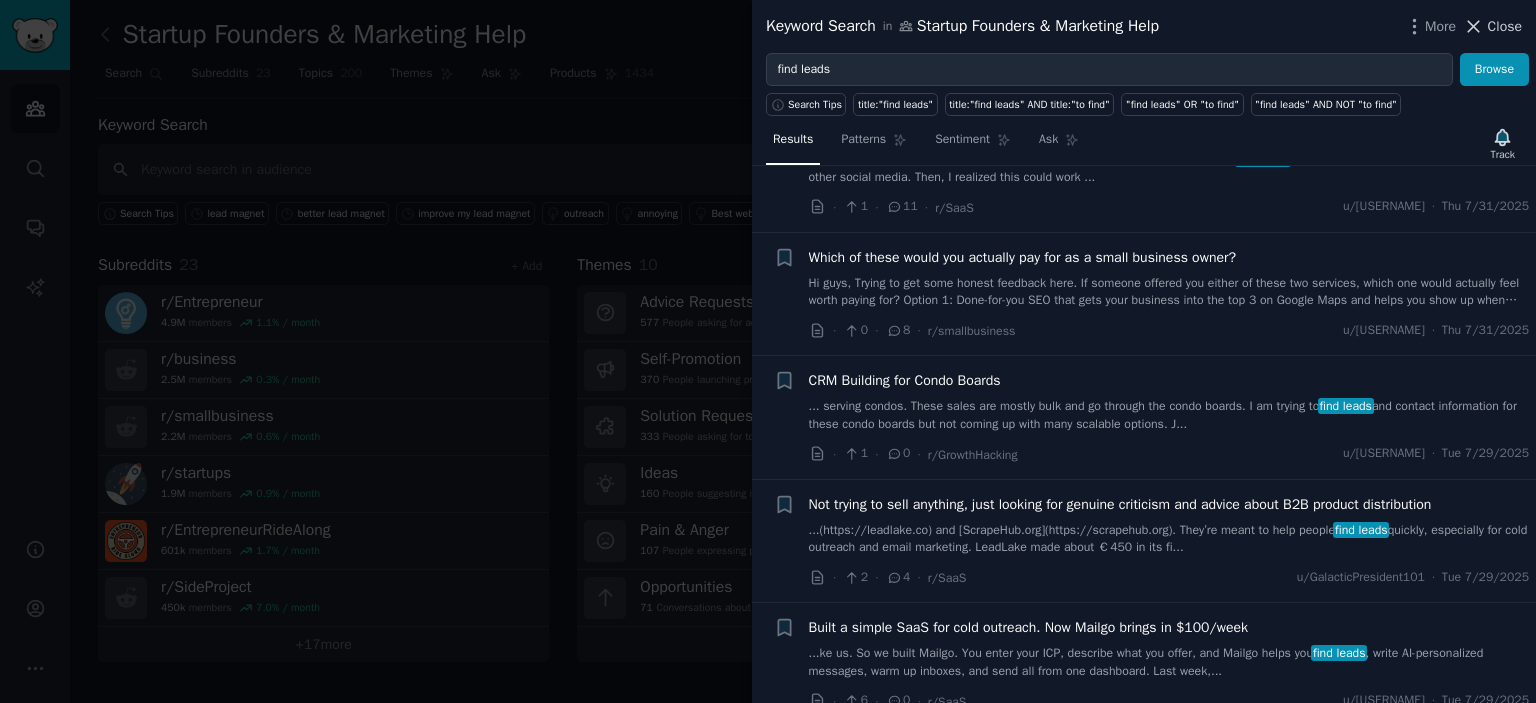 click 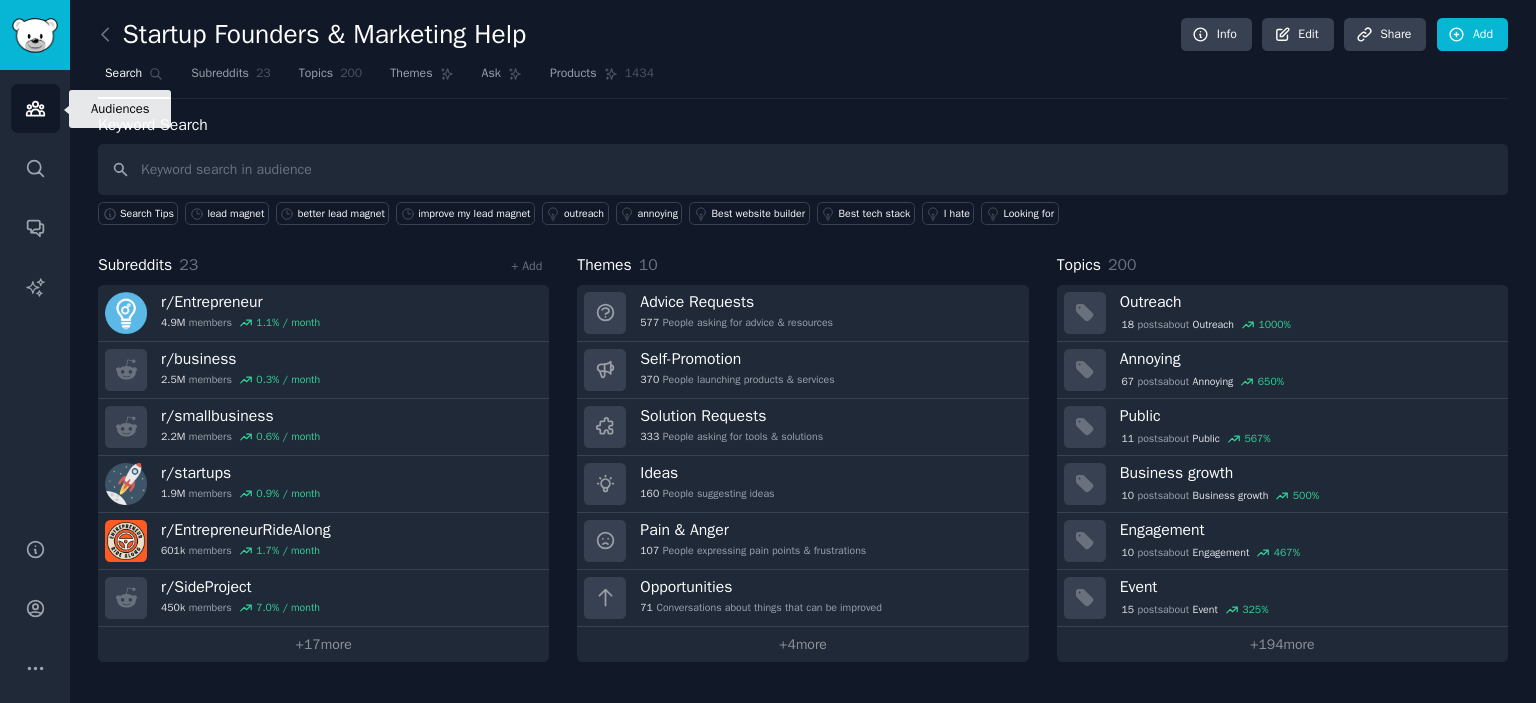 click 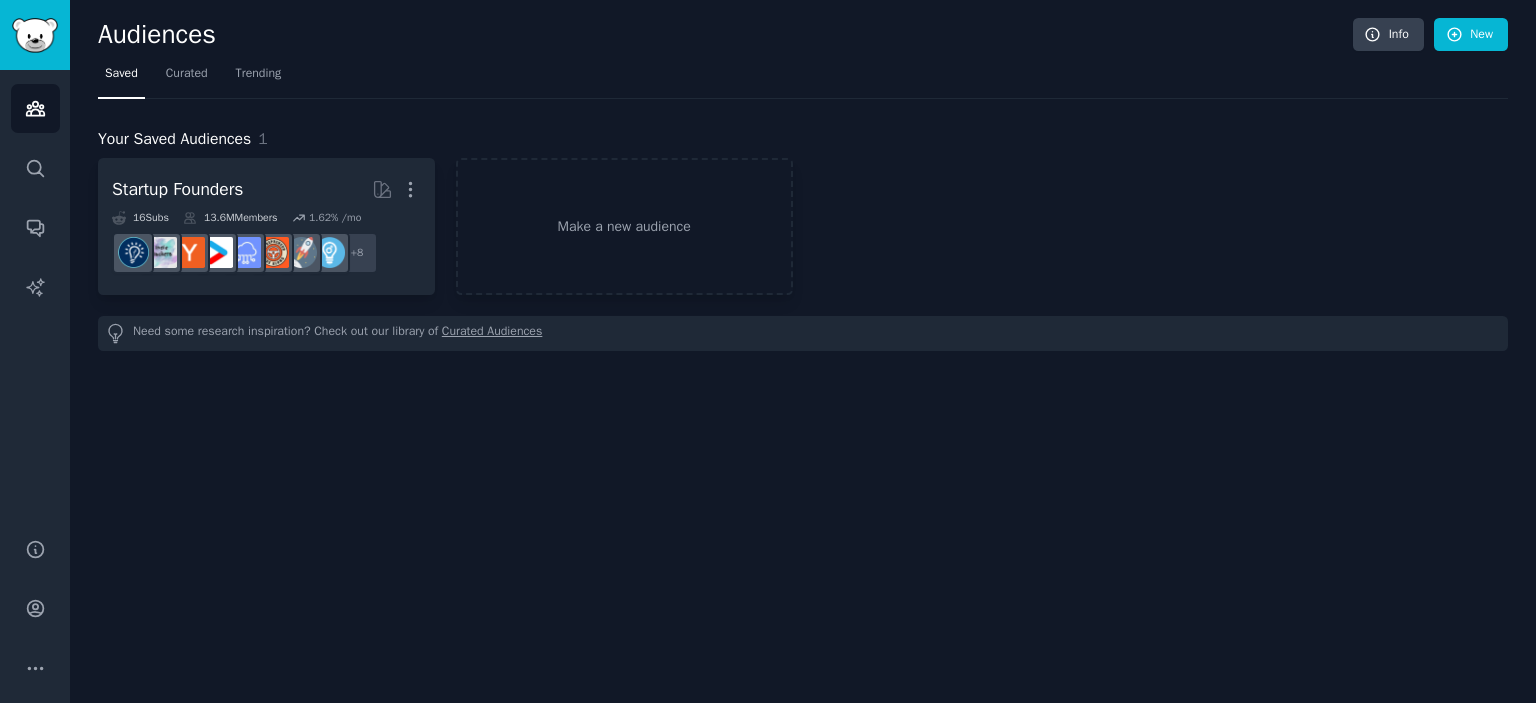 click on "Curated Audiences" at bounding box center [492, 333] 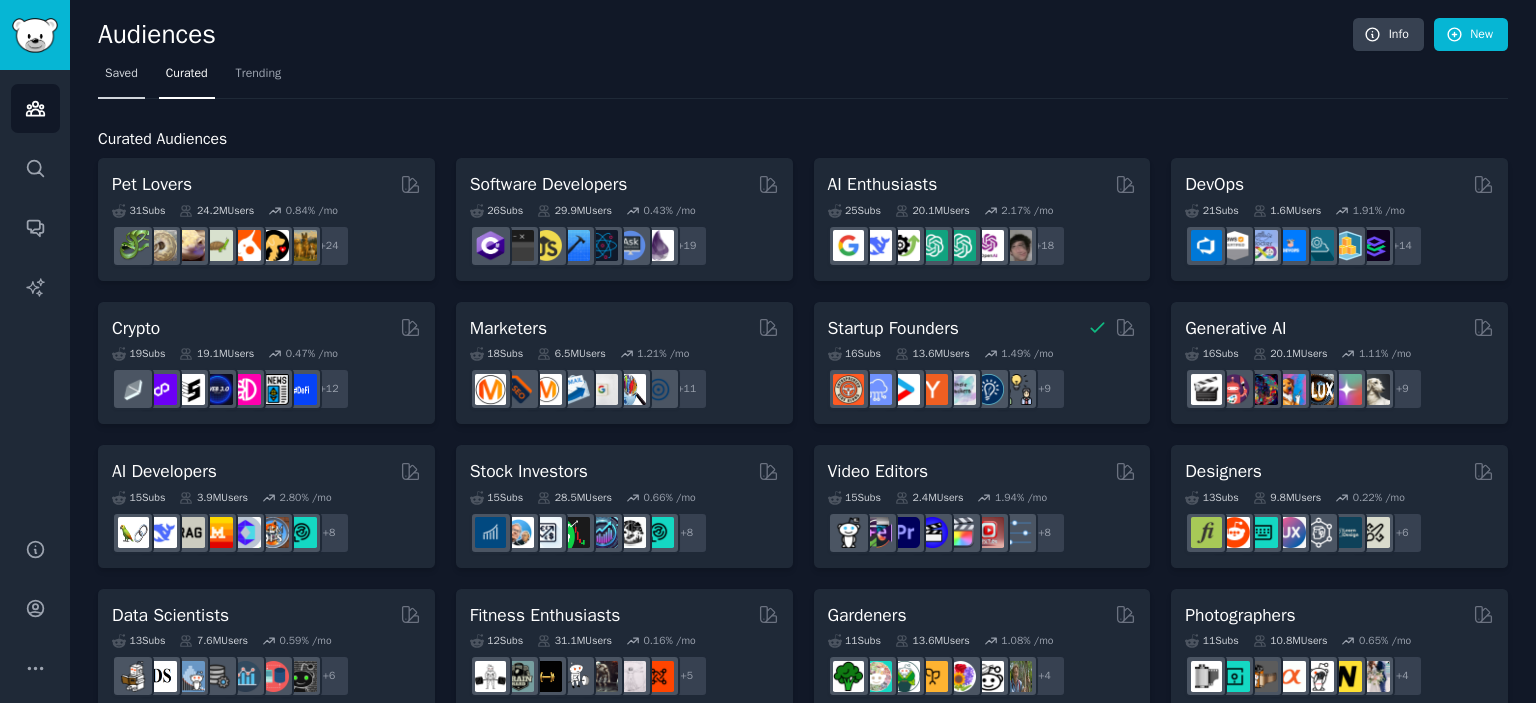 click on "Saved" at bounding box center [121, 74] 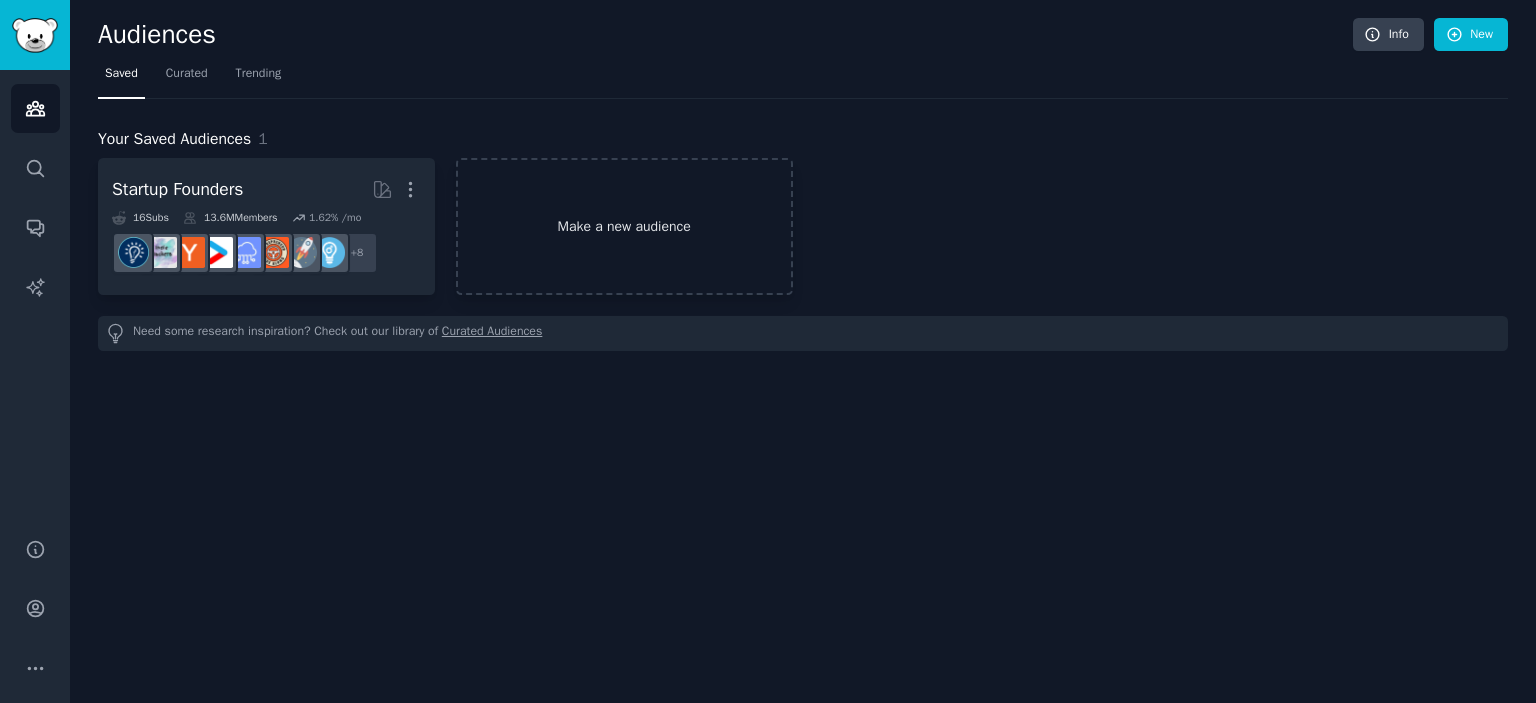 click on "Make a new audience" at bounding box center [624, 226] 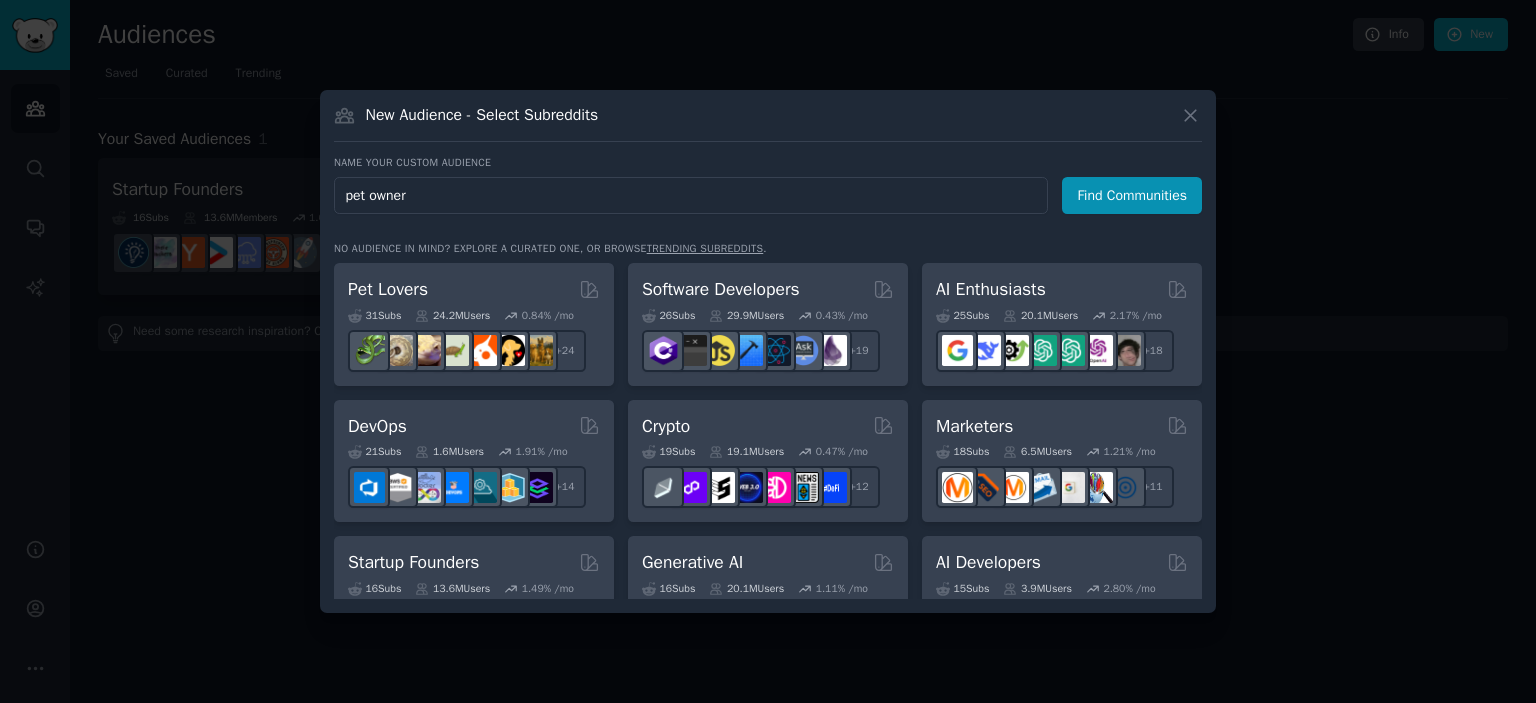 type on "pet owners" 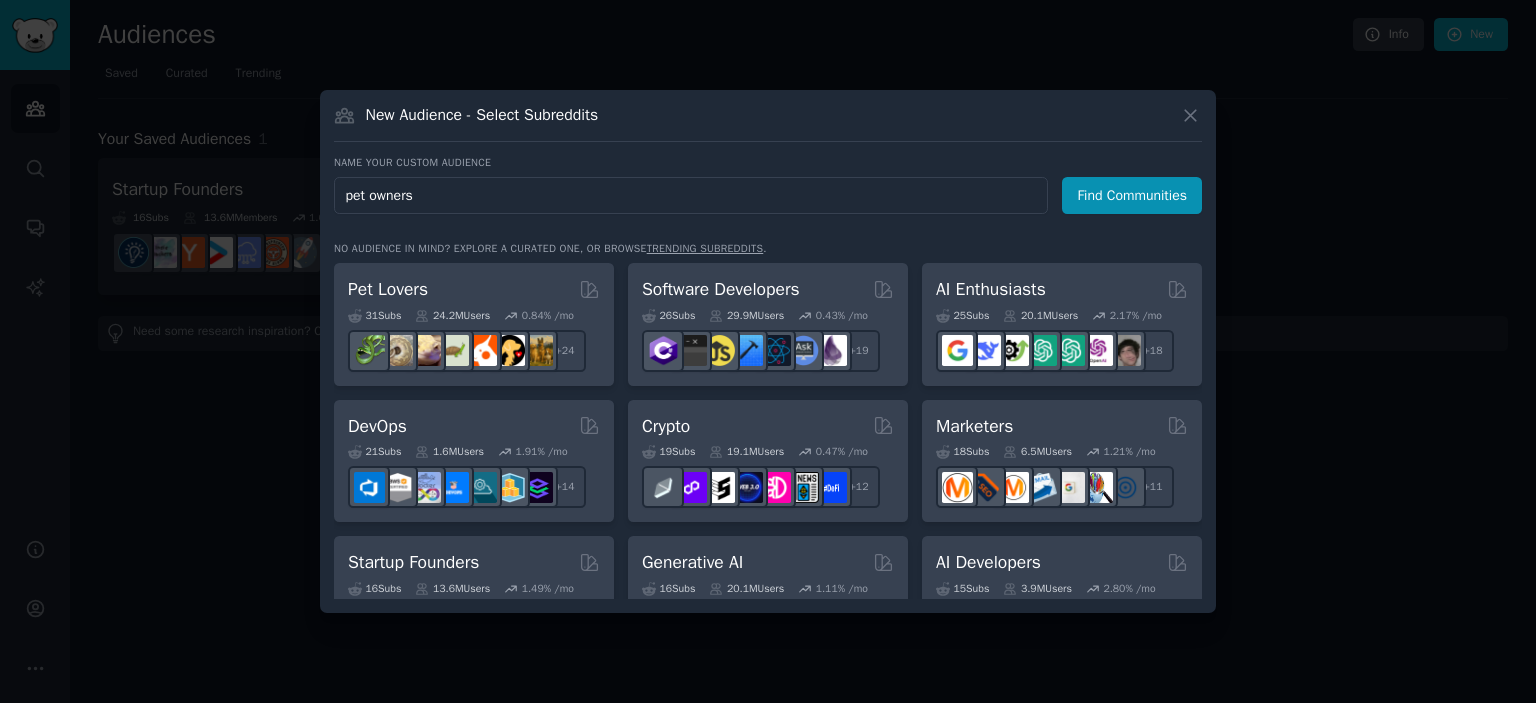 click on "Find Communities" at bounding box center [1132, 195] 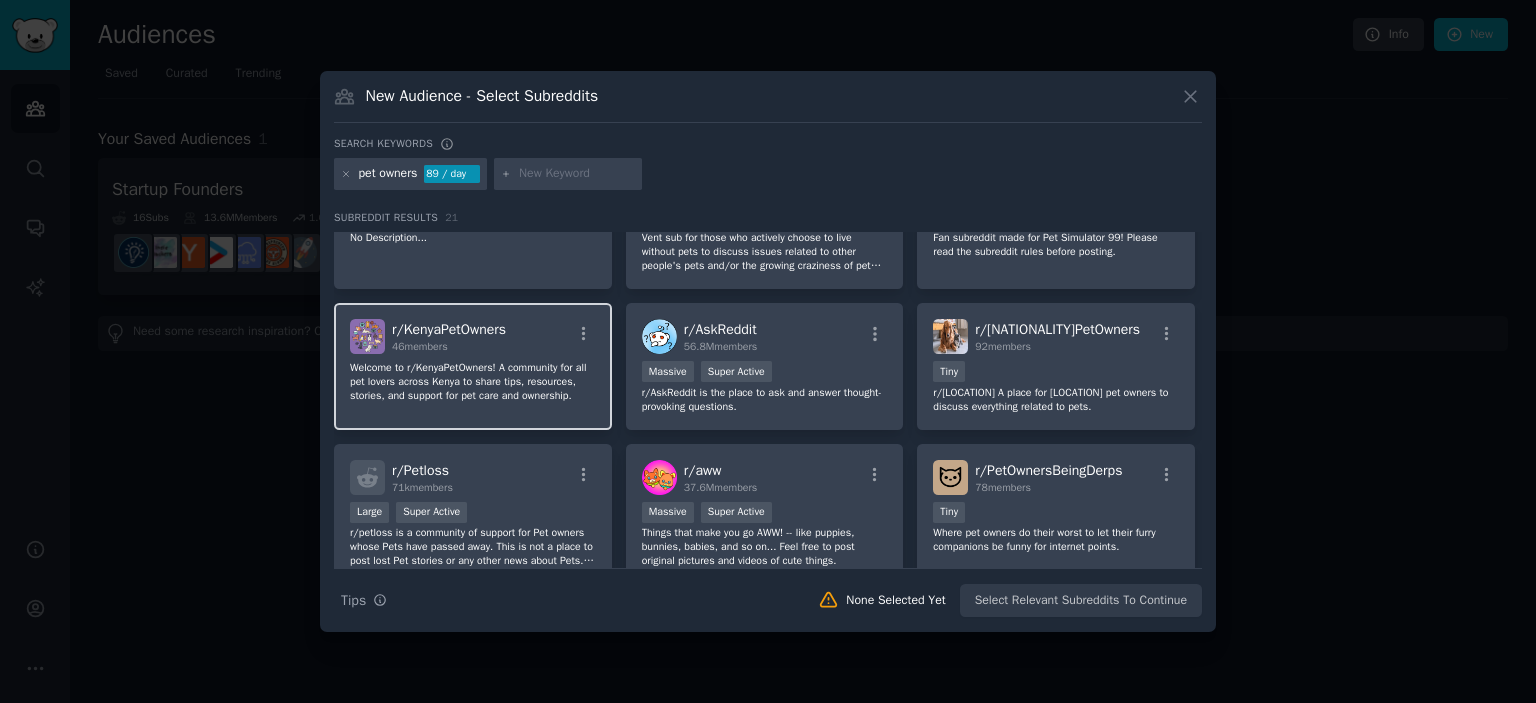 scroll, scrollTop: 0, scrollLeft: 0, axis: both 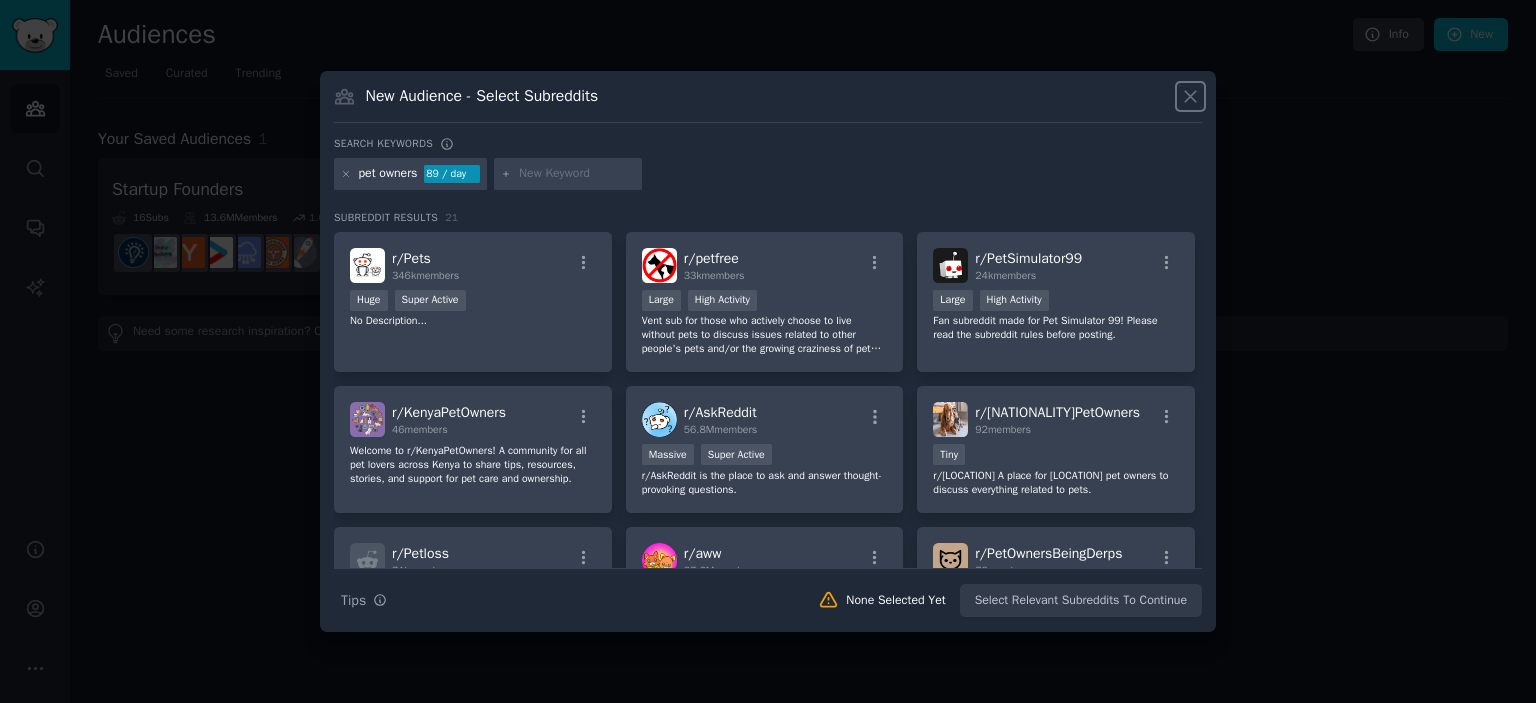 click 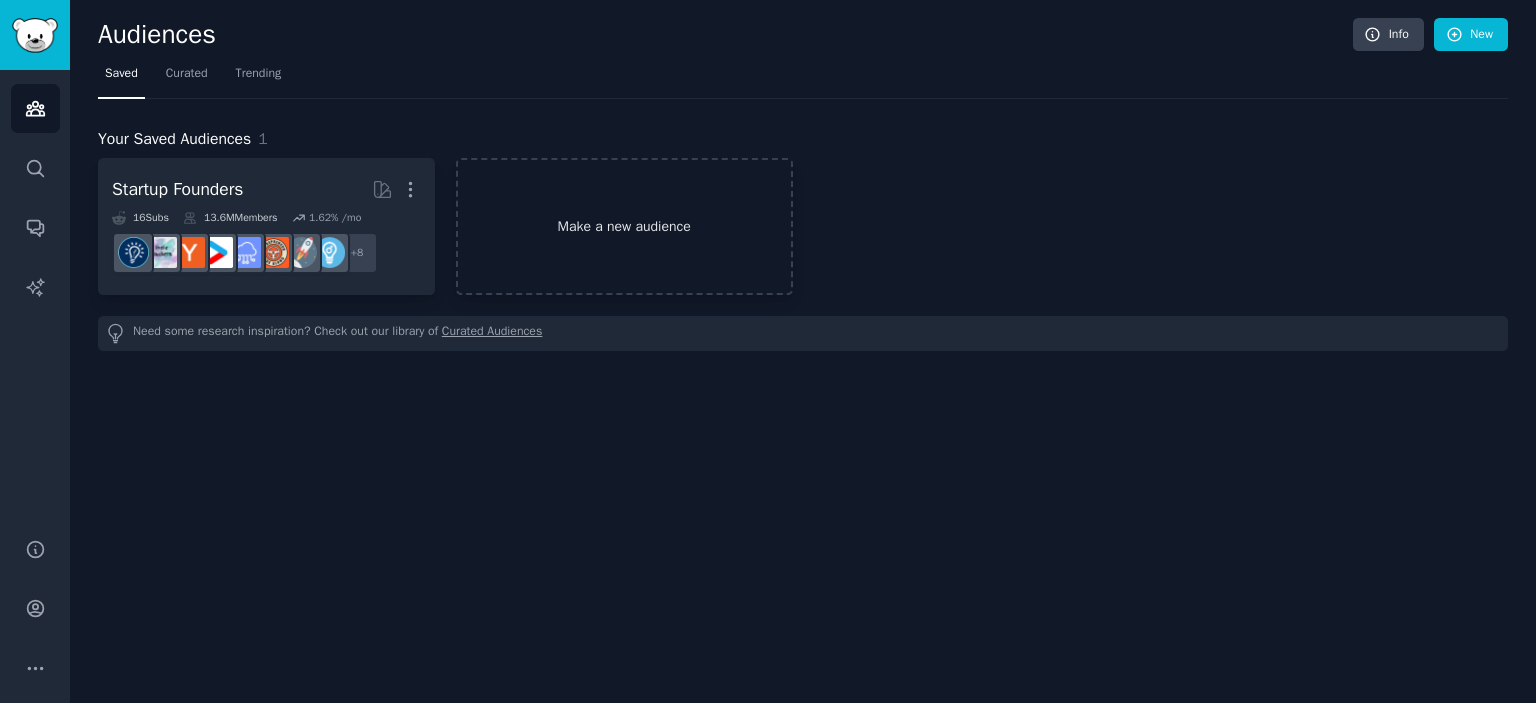 click on "Make a new audience" at bounding box center (624, 226) 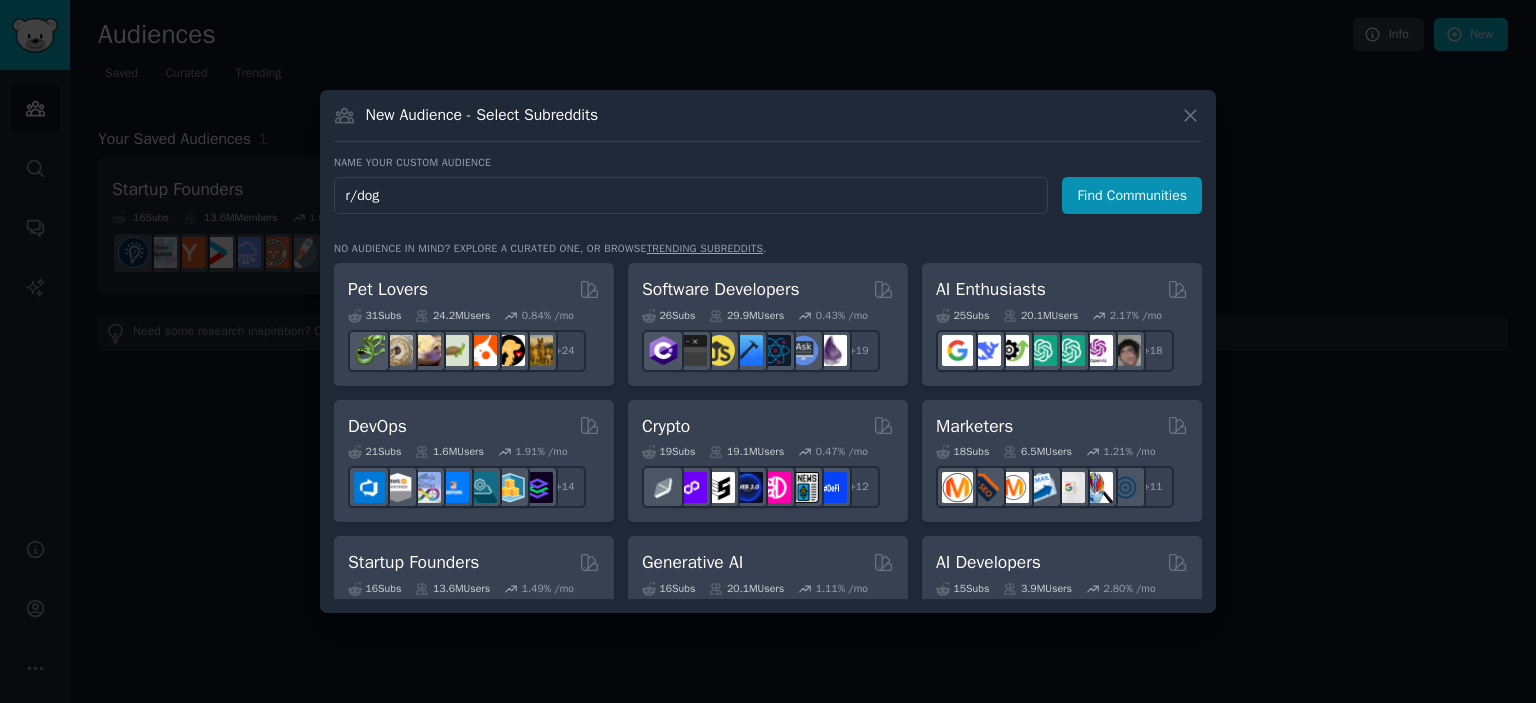 type on "r/dogs" 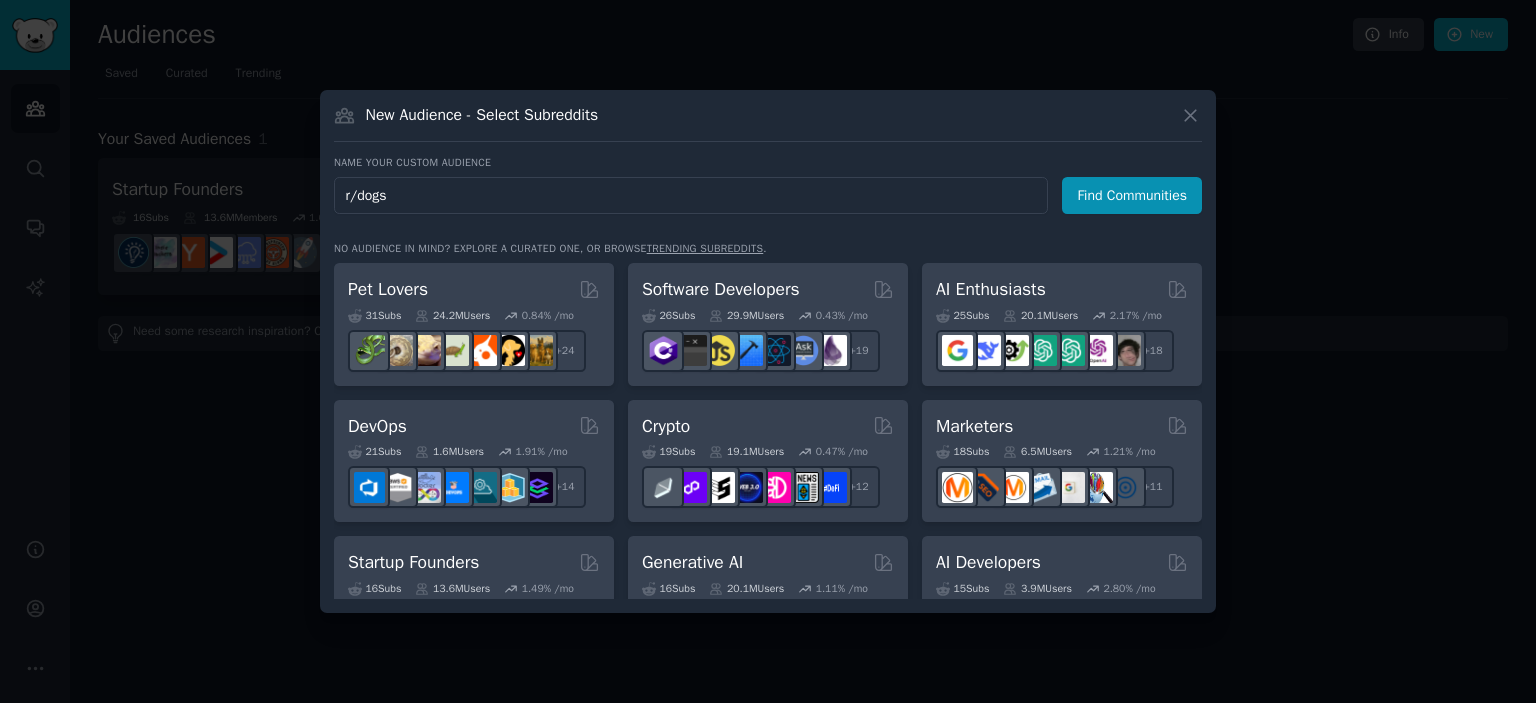 click on "Find Communities" at bounding box center [1132, 195] 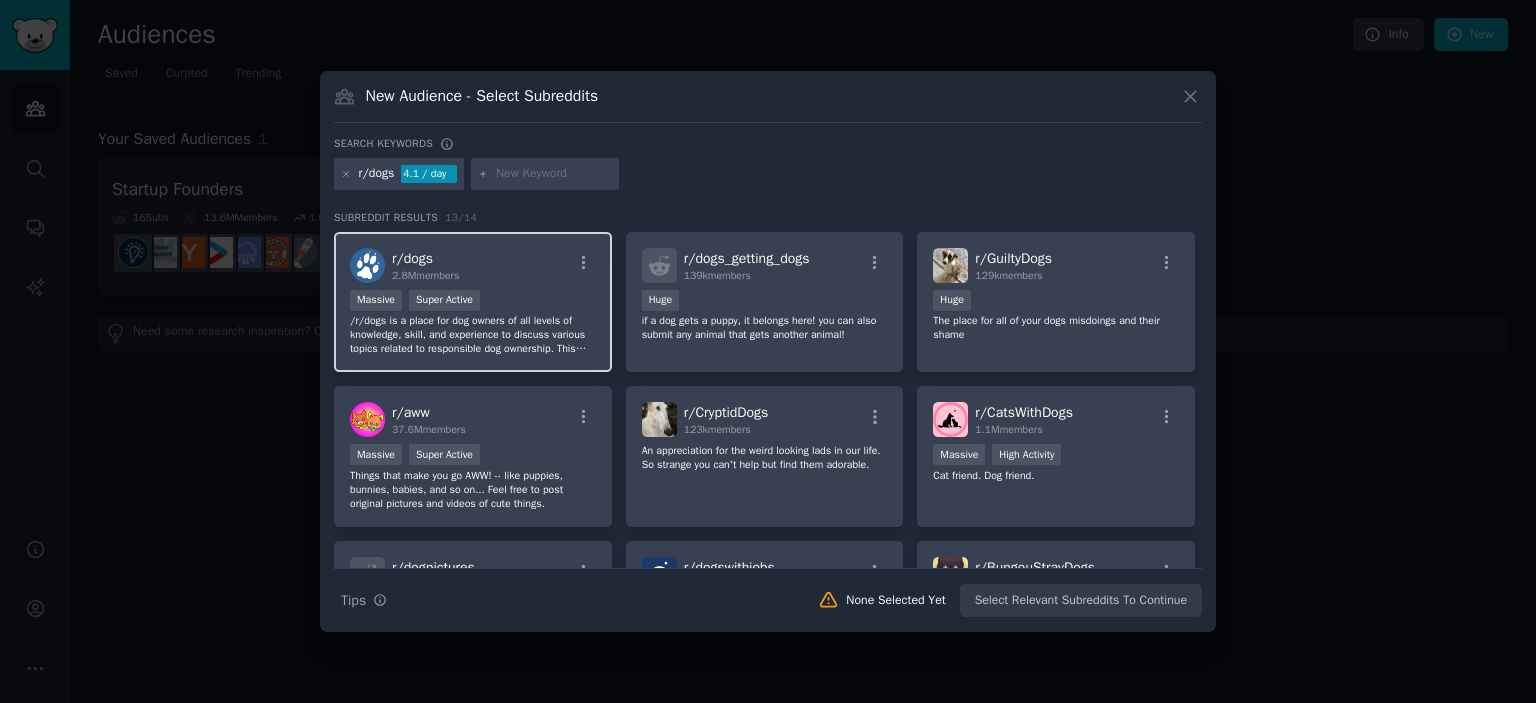 click on "r/ dogs 2.8M  members" at bounding box center [473, 265] 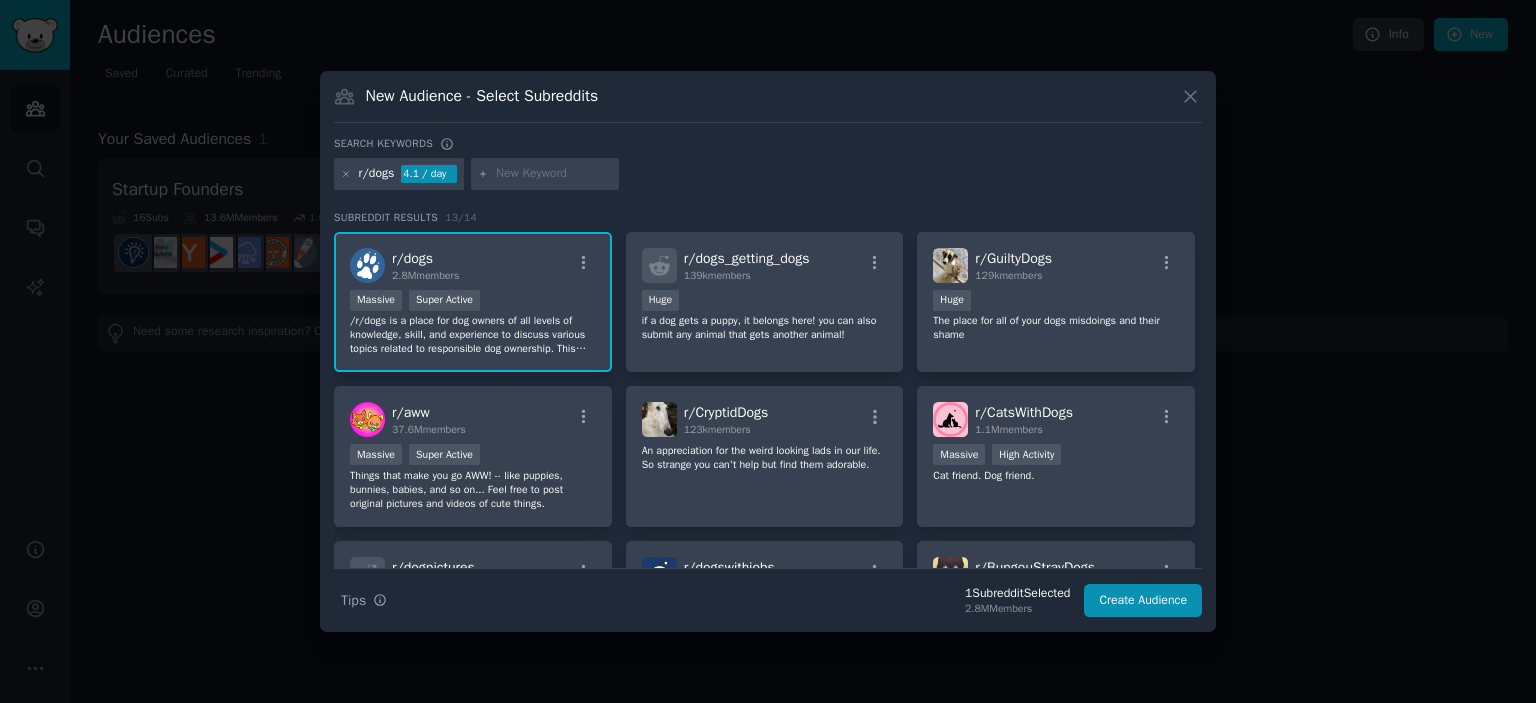 click at bounding box center (554, 174) 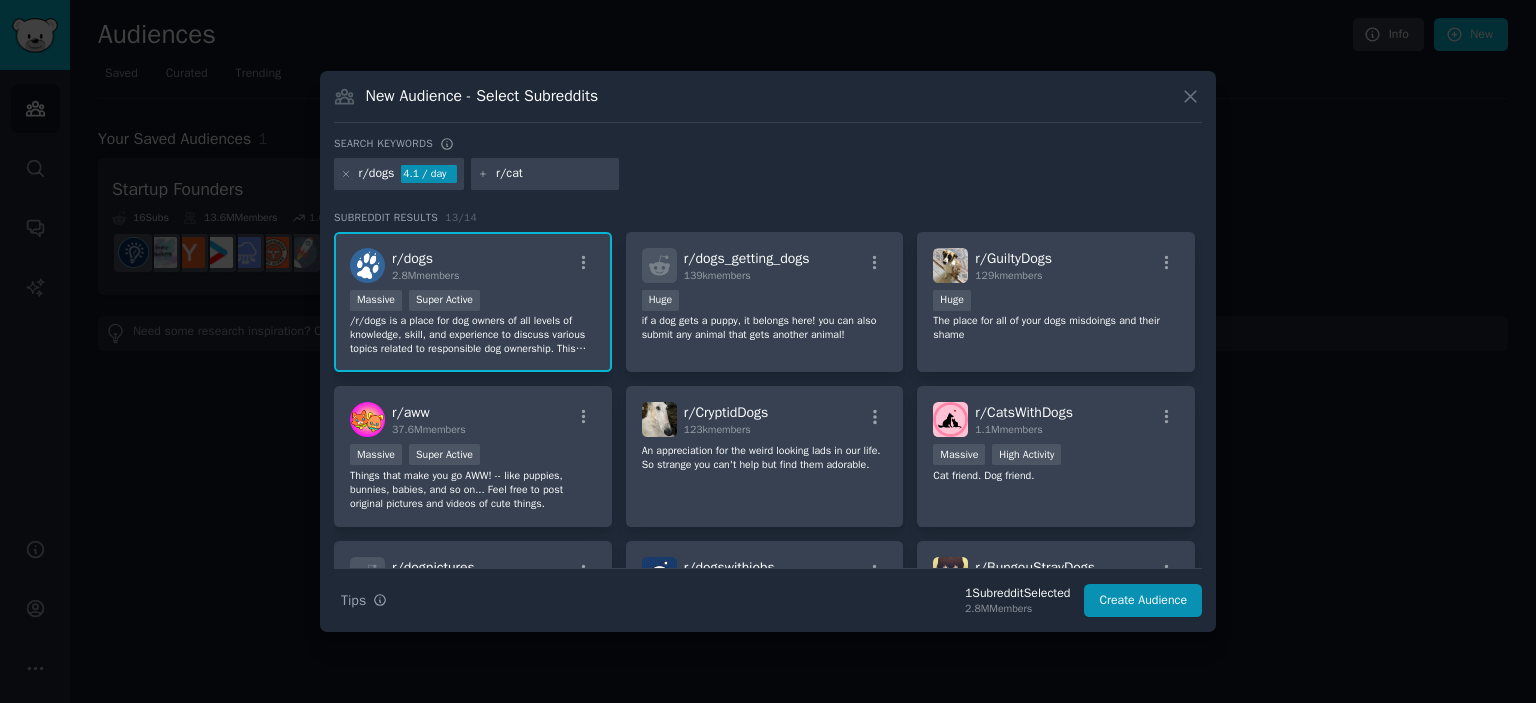type on "r/cats" 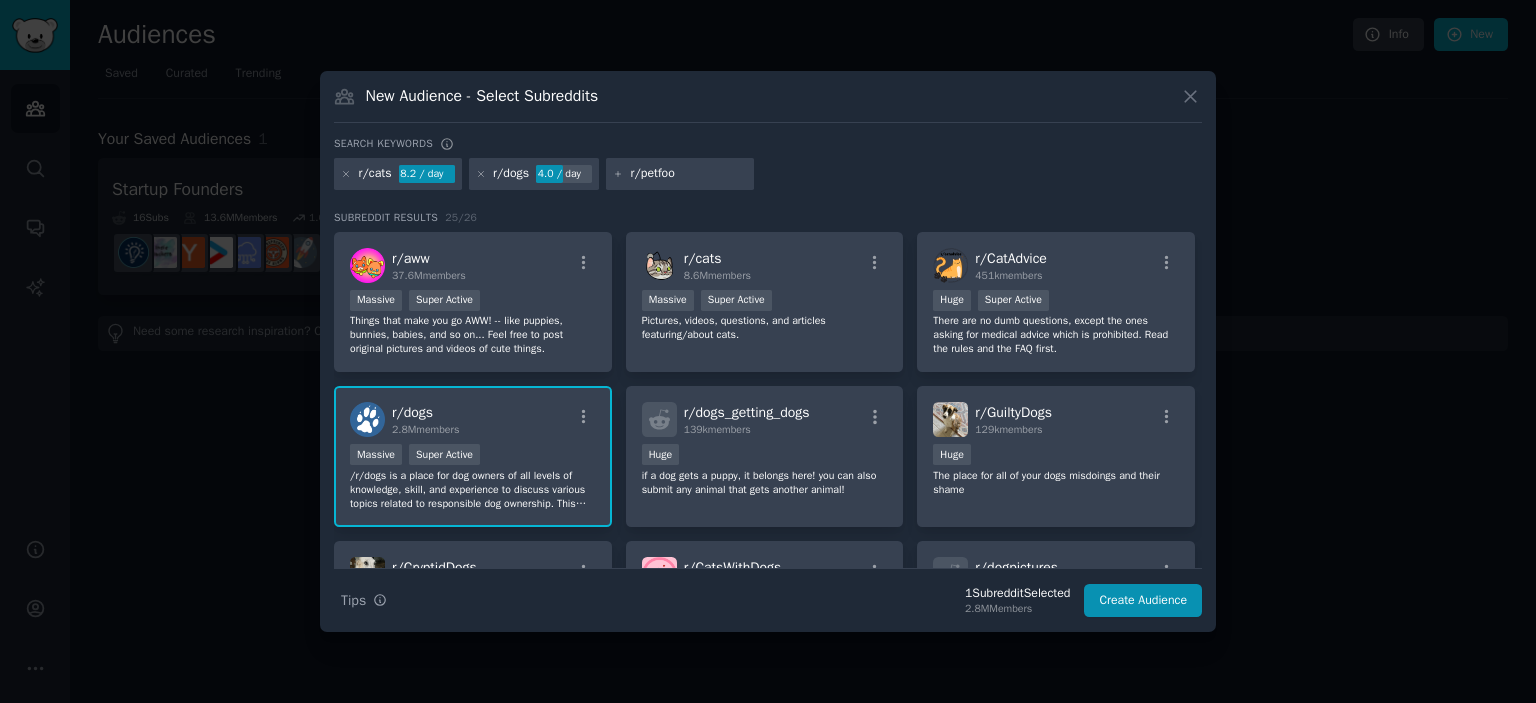 type on "r/petfood" 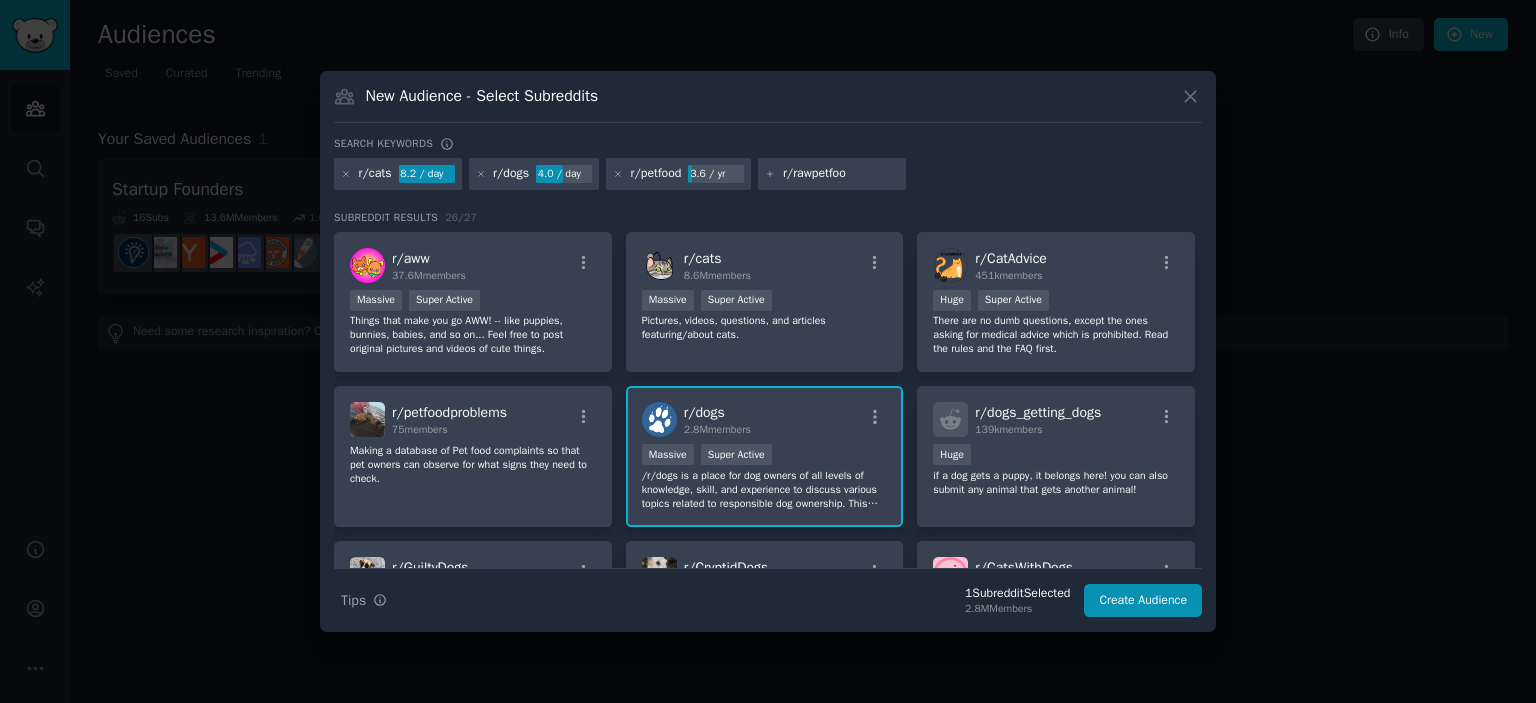 type on "r/rawpetfood" 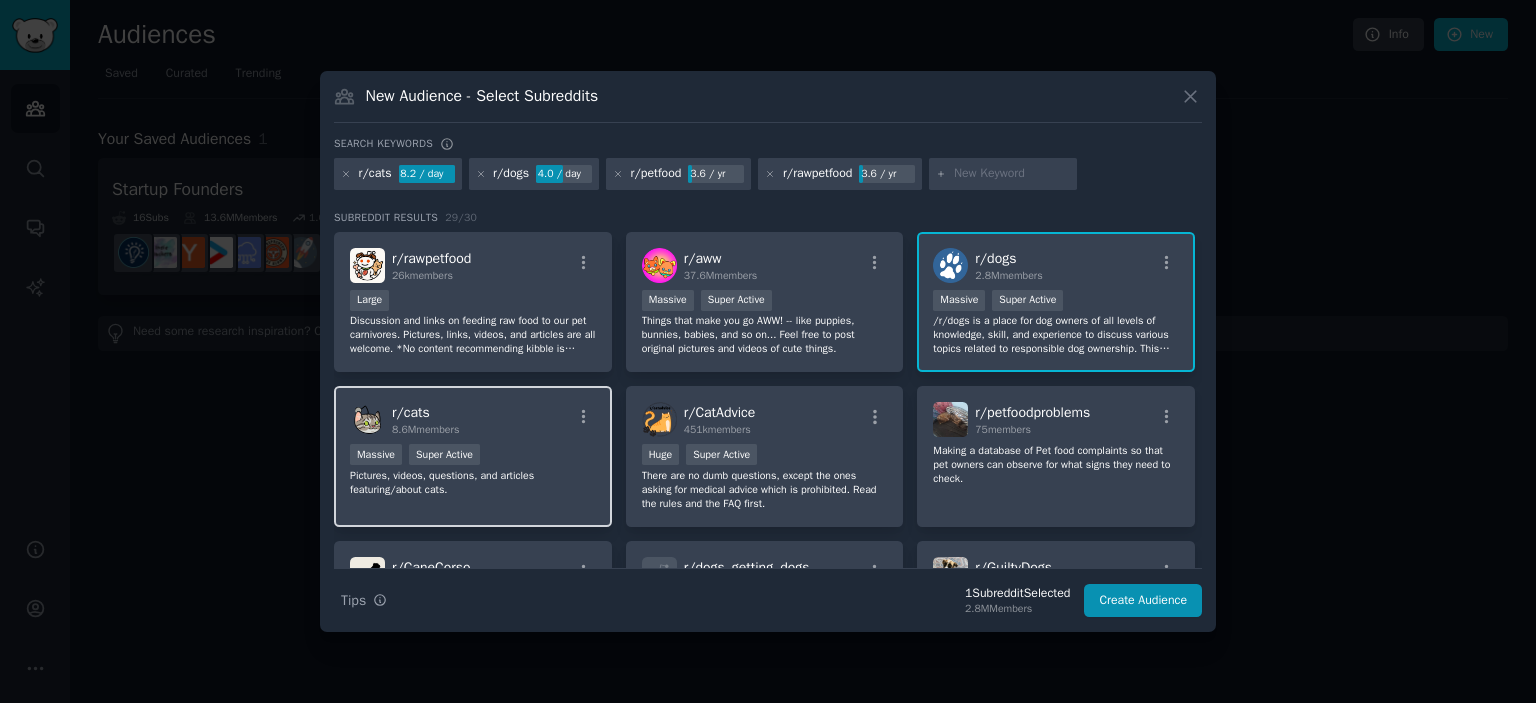 click on "r/ cats 8.6M  members" at bounding box center [473, 419] 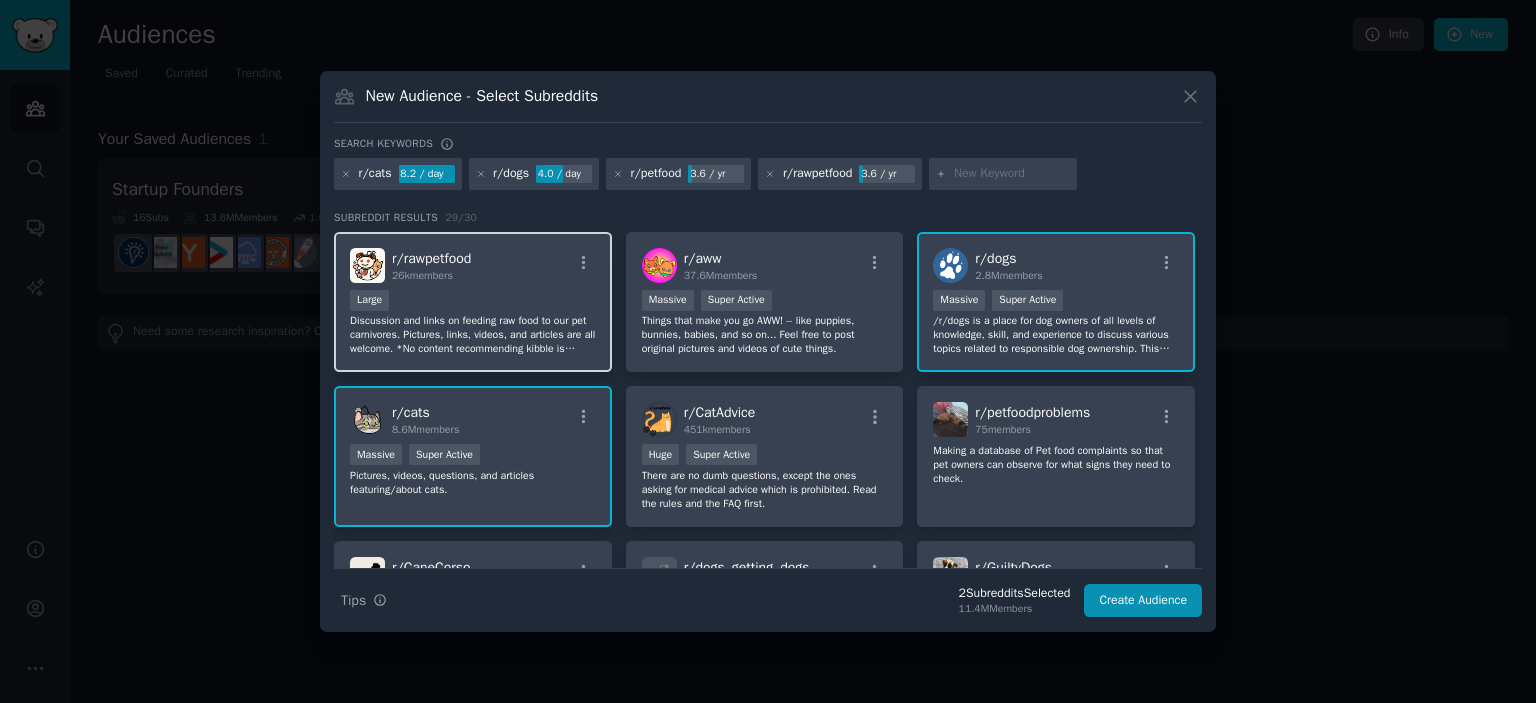 click on "r/ rawpetfood 26k  members" at bounding box center (473, 265) 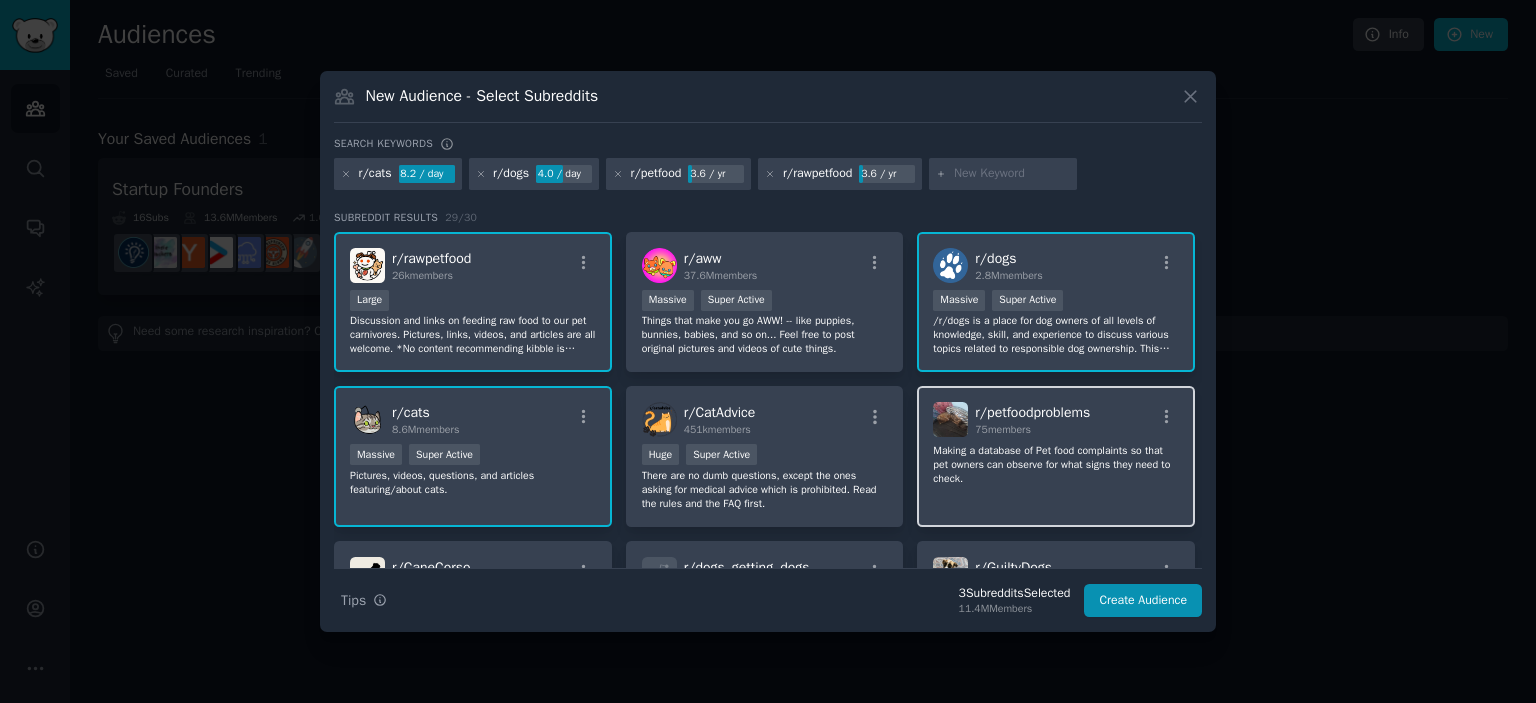 click on "r/ petfoodproblems" at bounding box center (1032, 412) 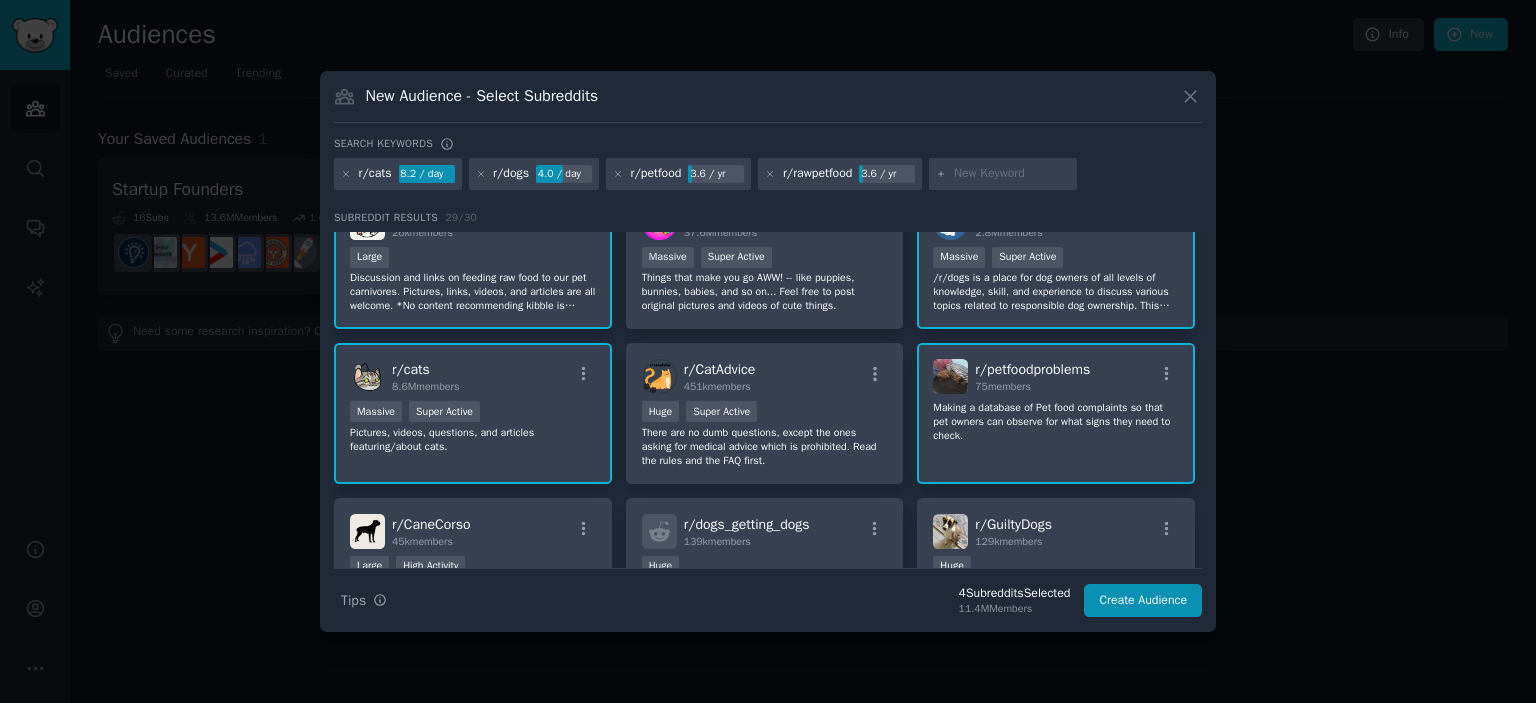 scroll, scrollTop: 0, scrollLeft: 0, axis: both 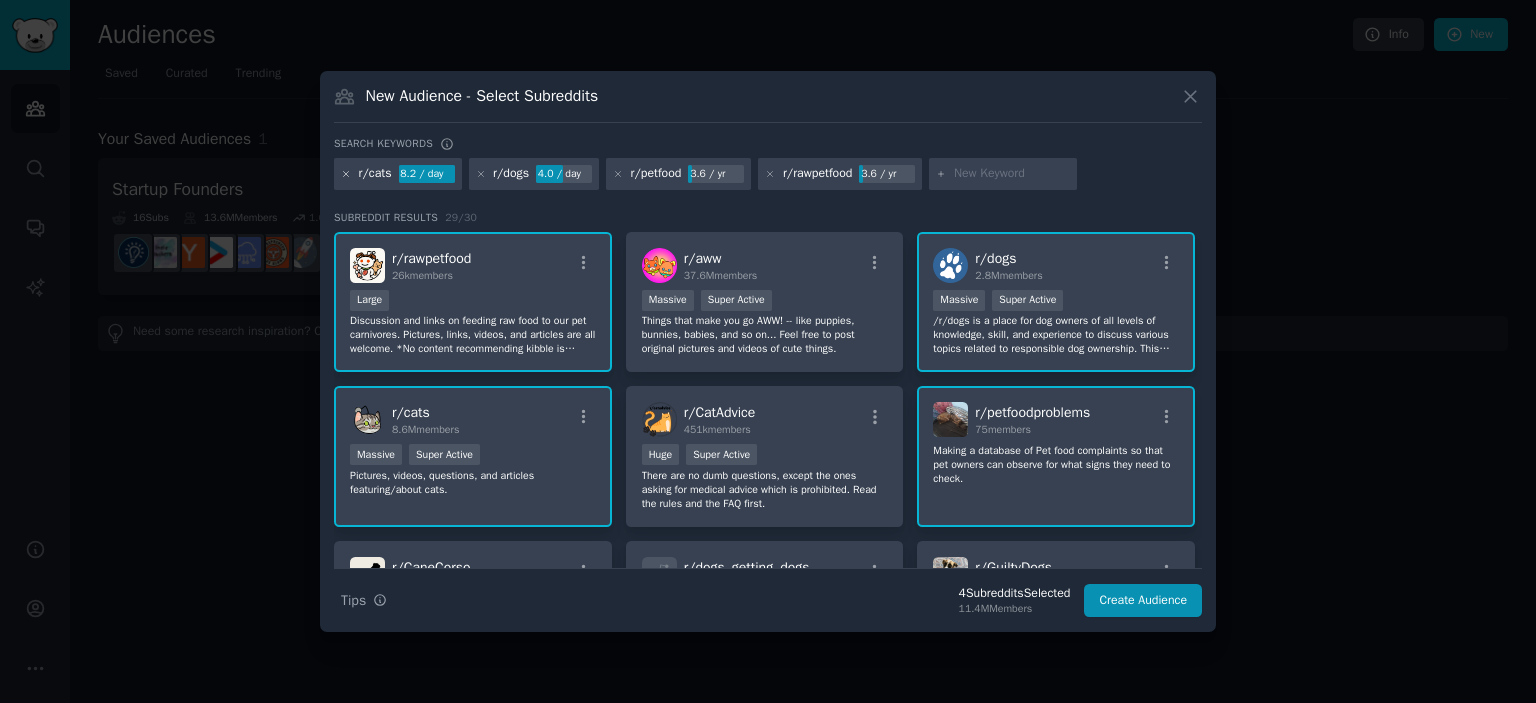 click 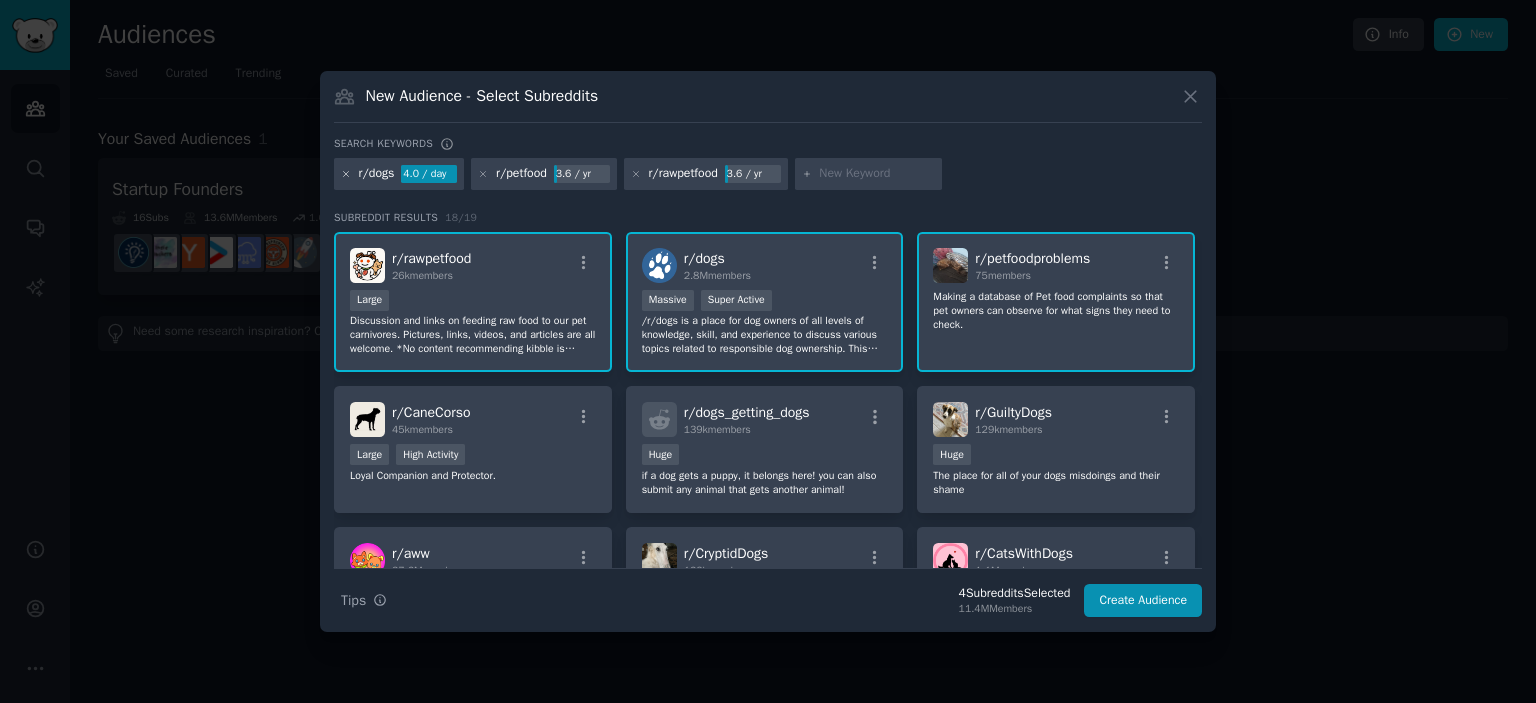 click 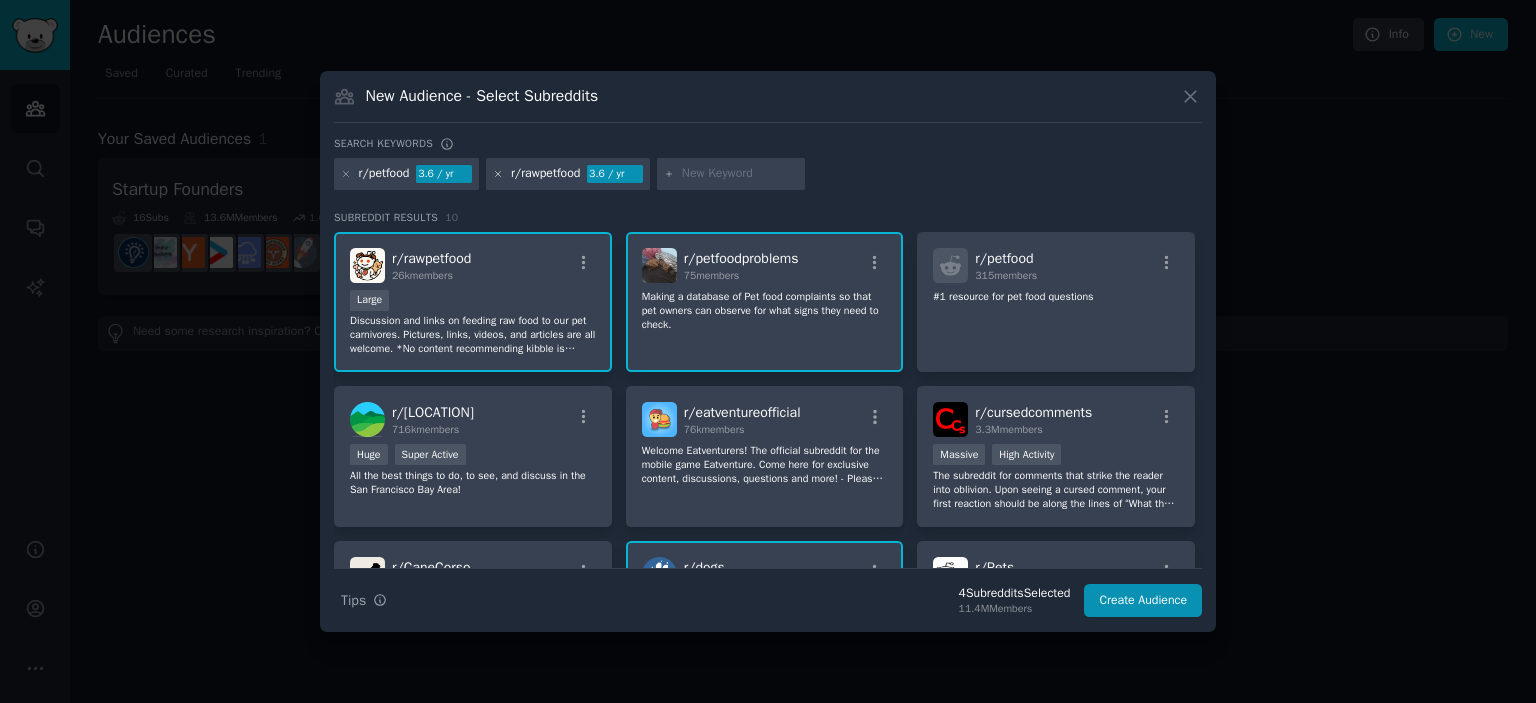 click 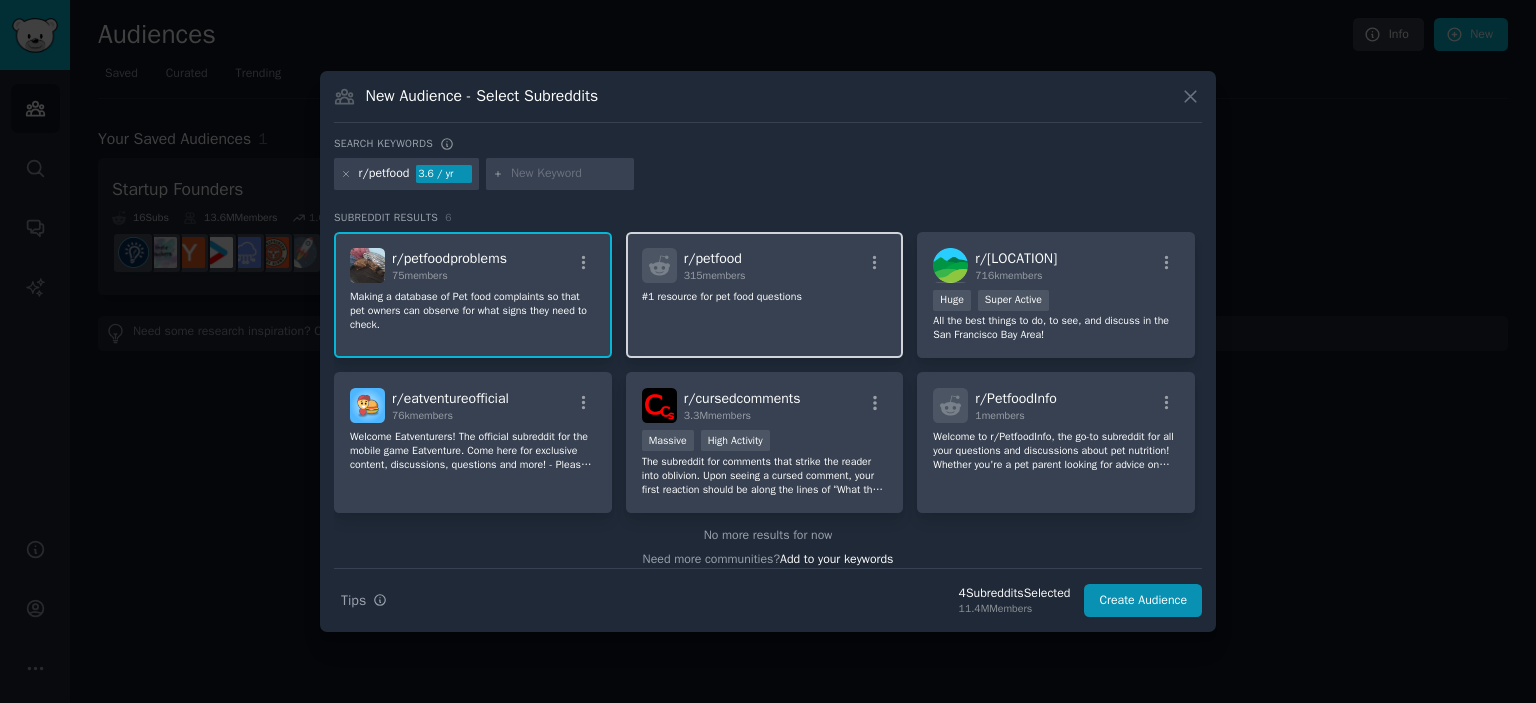 click on "r/ petfood 315  members #1 resource for pet food questions" at bounding box center (765, 295) 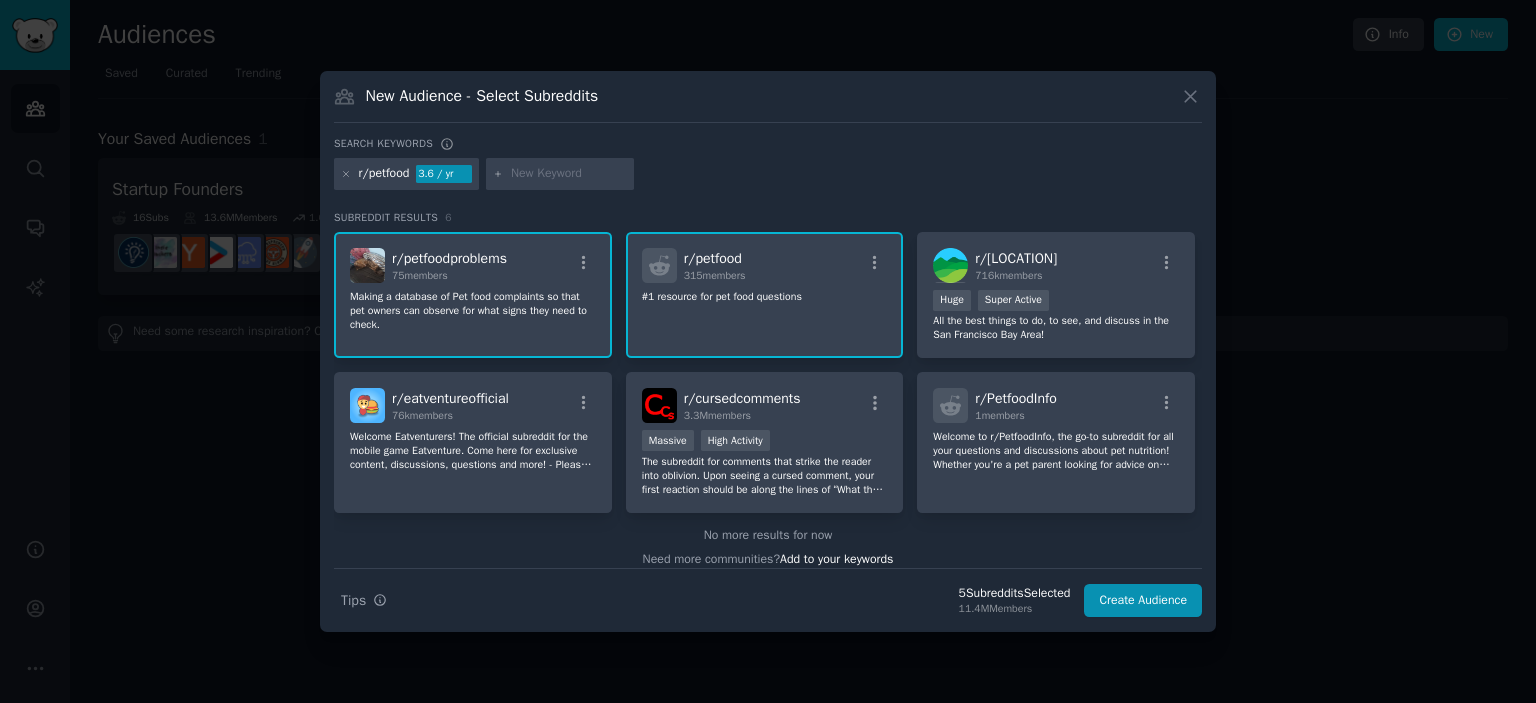 click at bounding box center [569, 174] 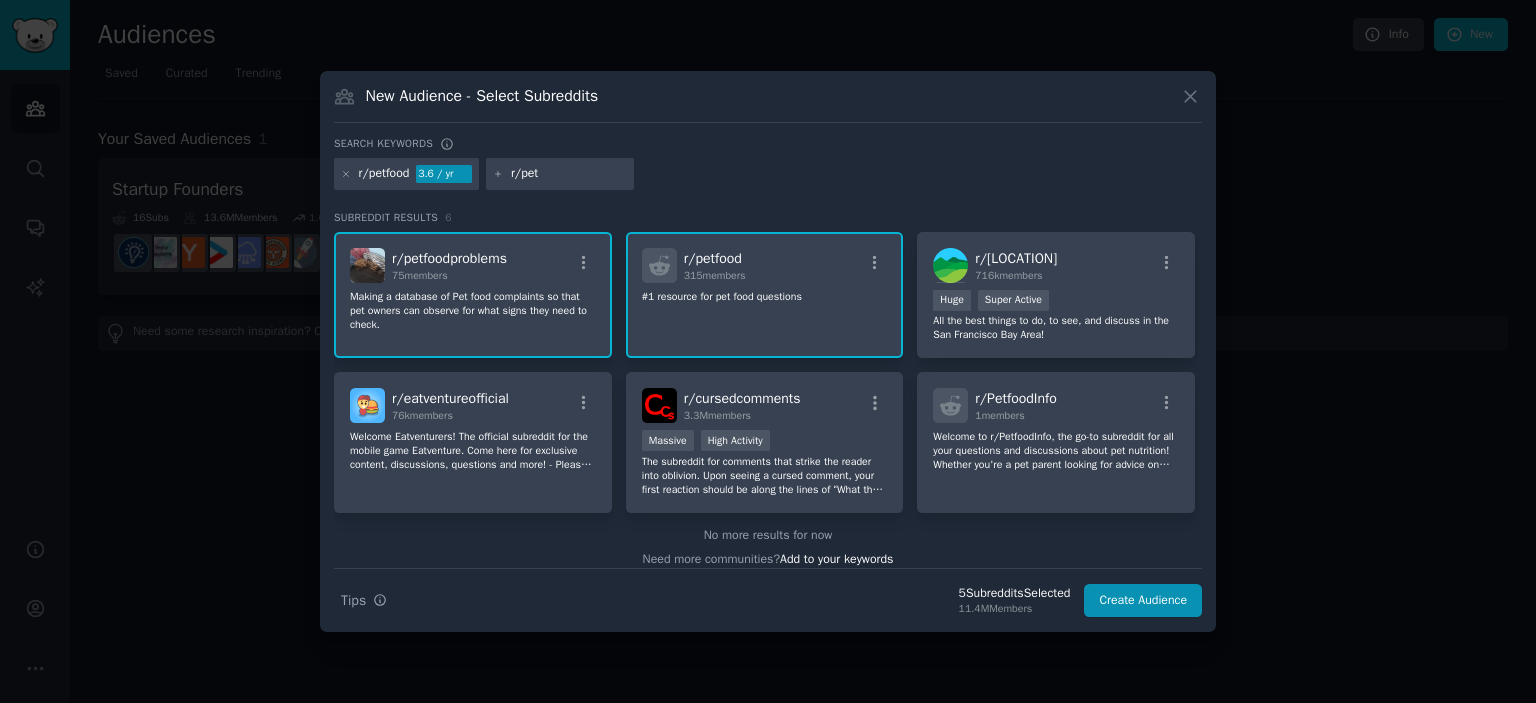 type on "r/pets" 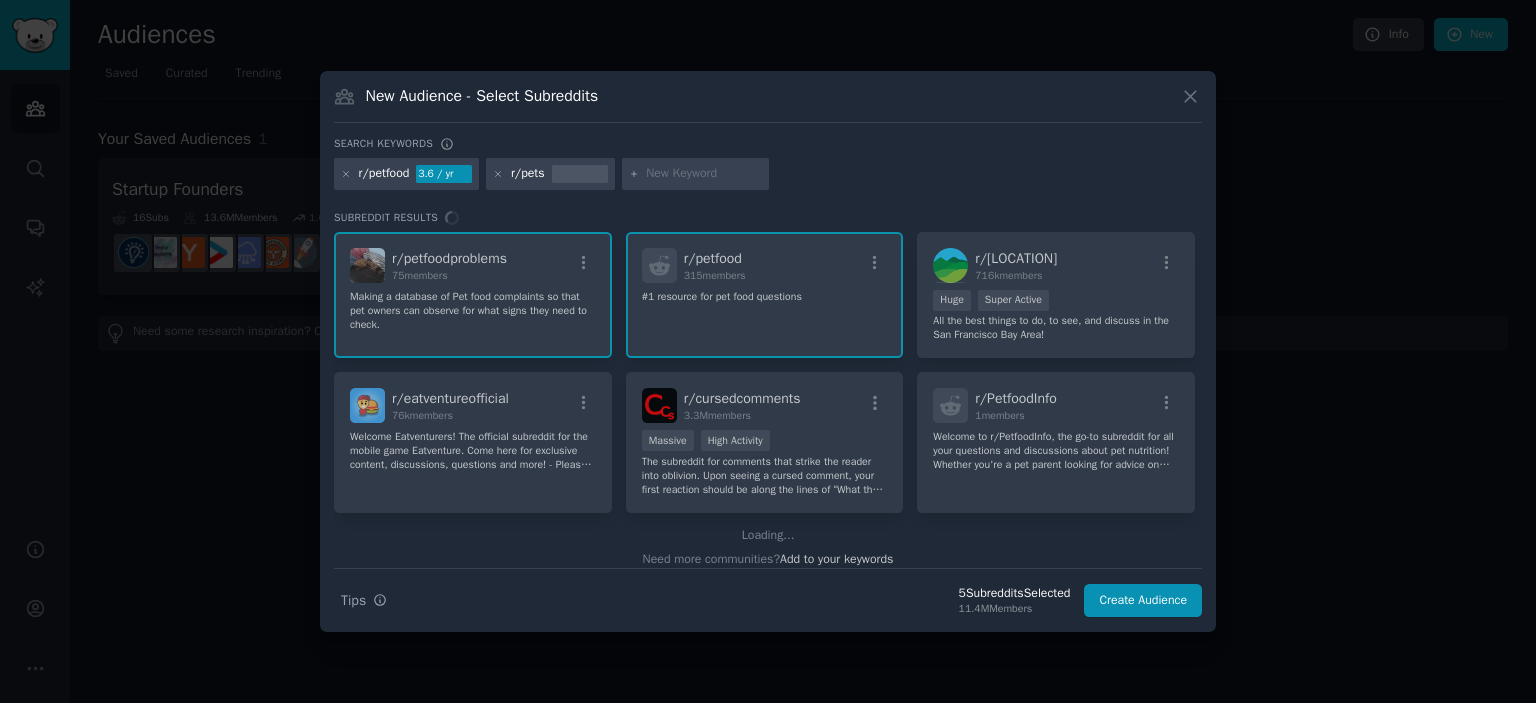 click at bounding box center (704, 174) 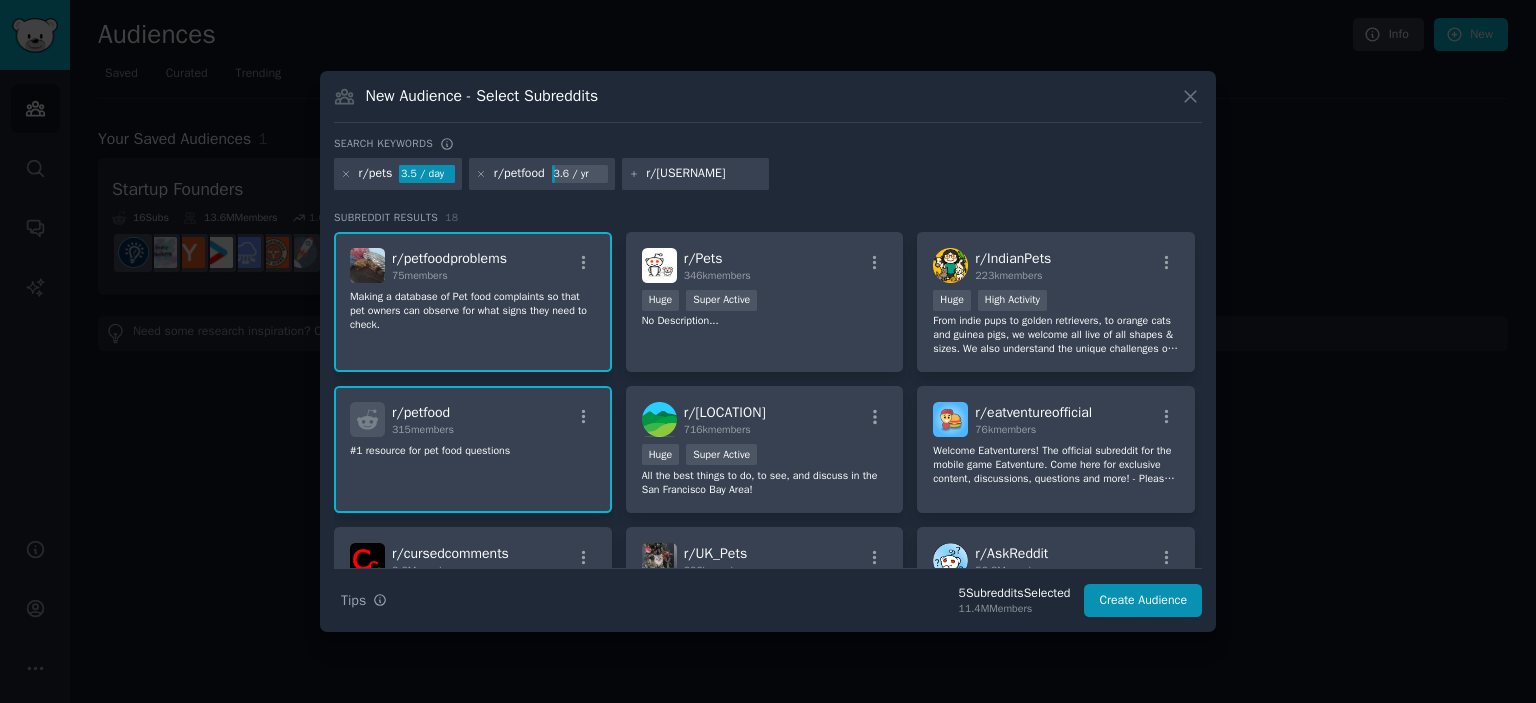type on "r/puppy101" 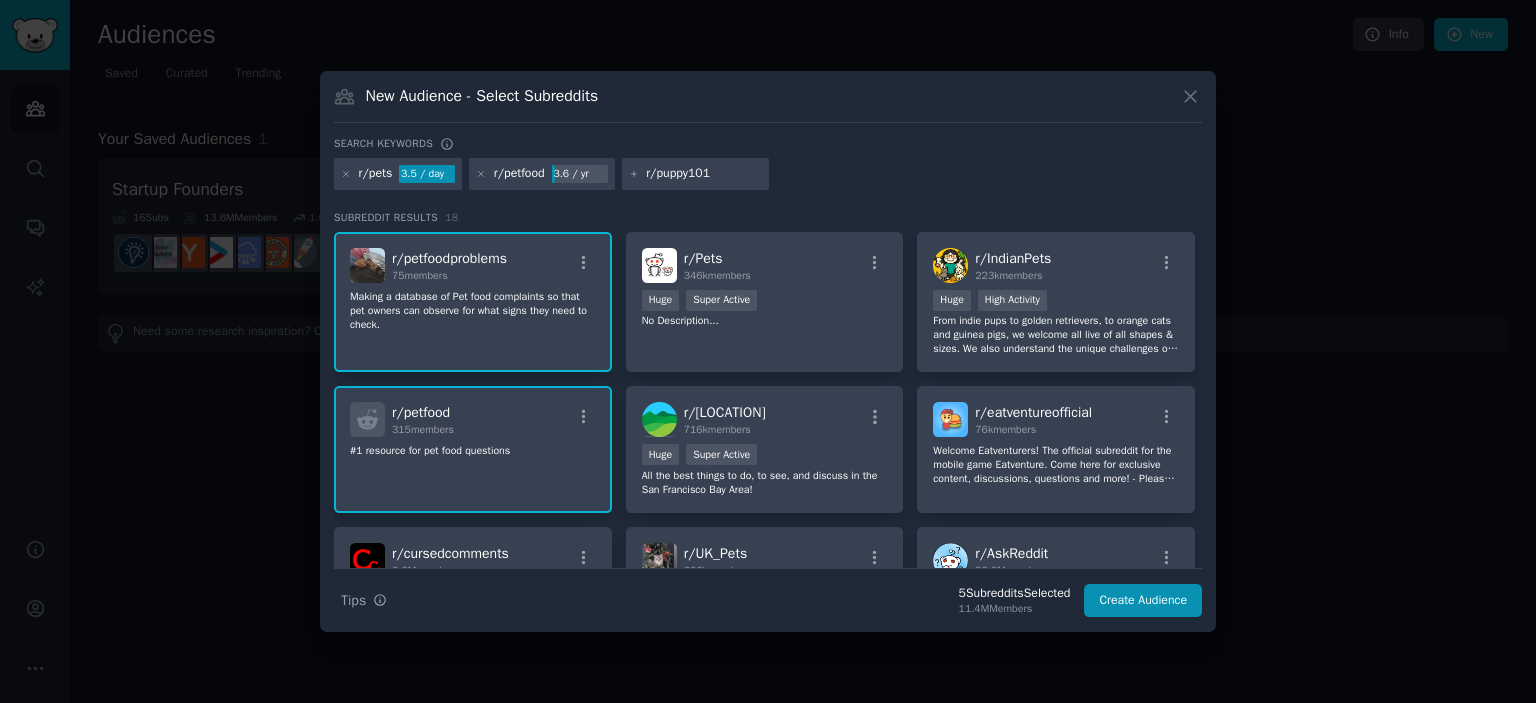 type 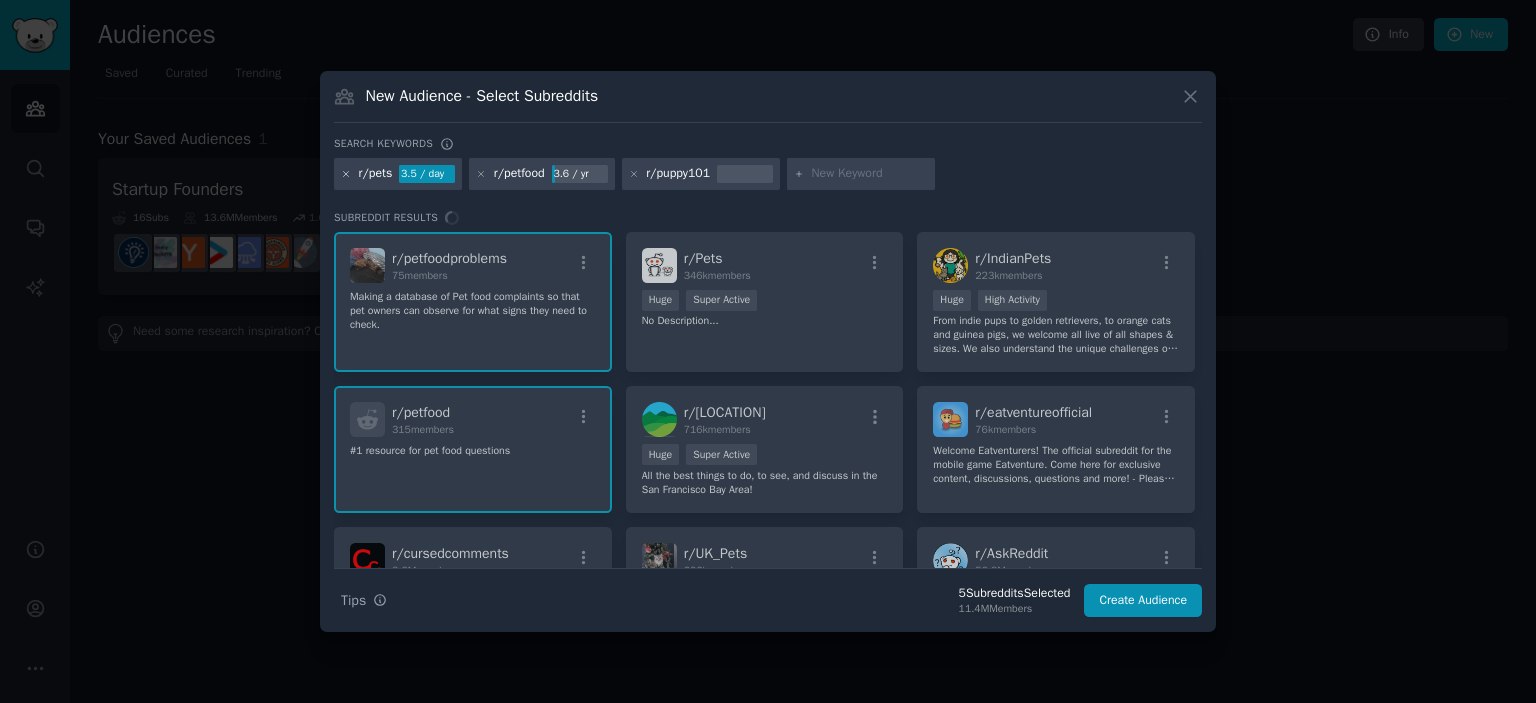 click 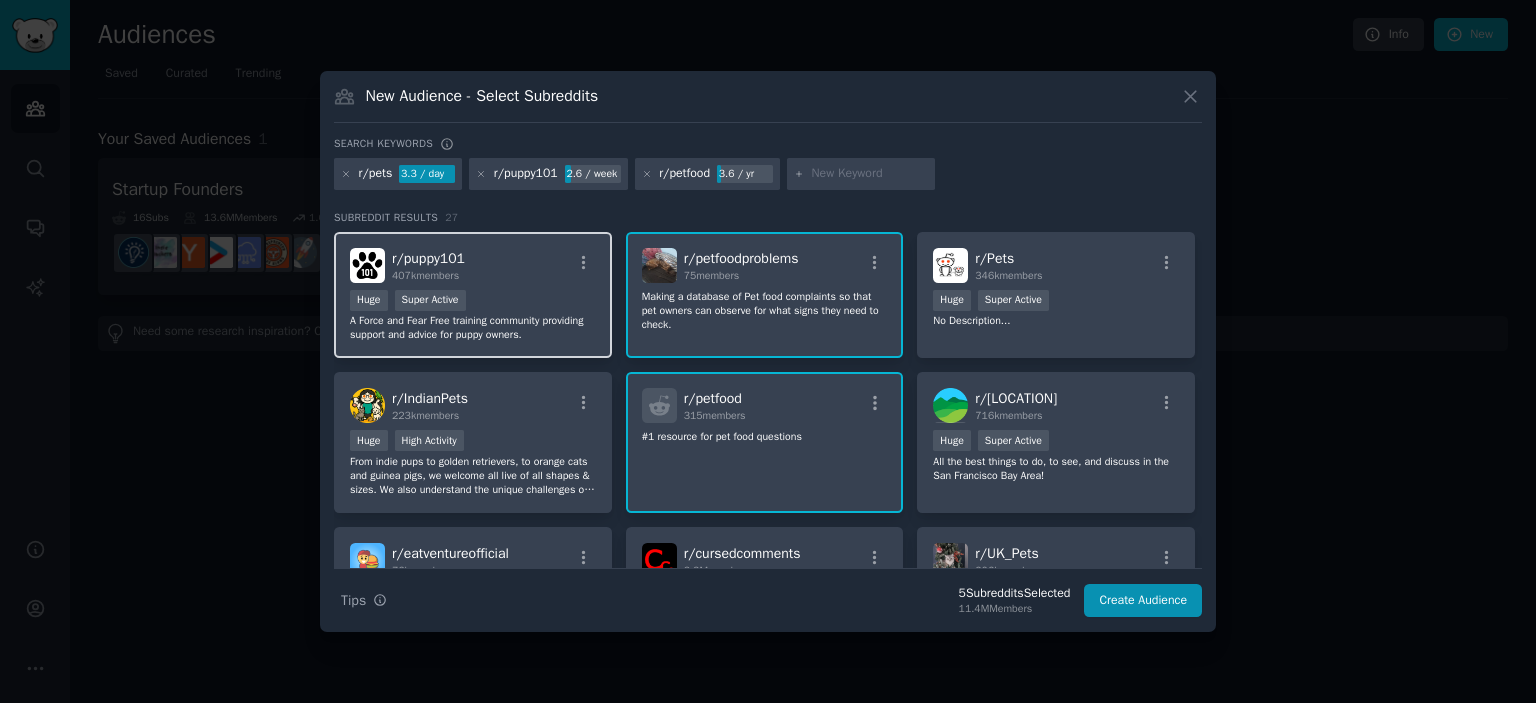 click on "r/ puppy101 407k  members" at bounding box center [473, 265] 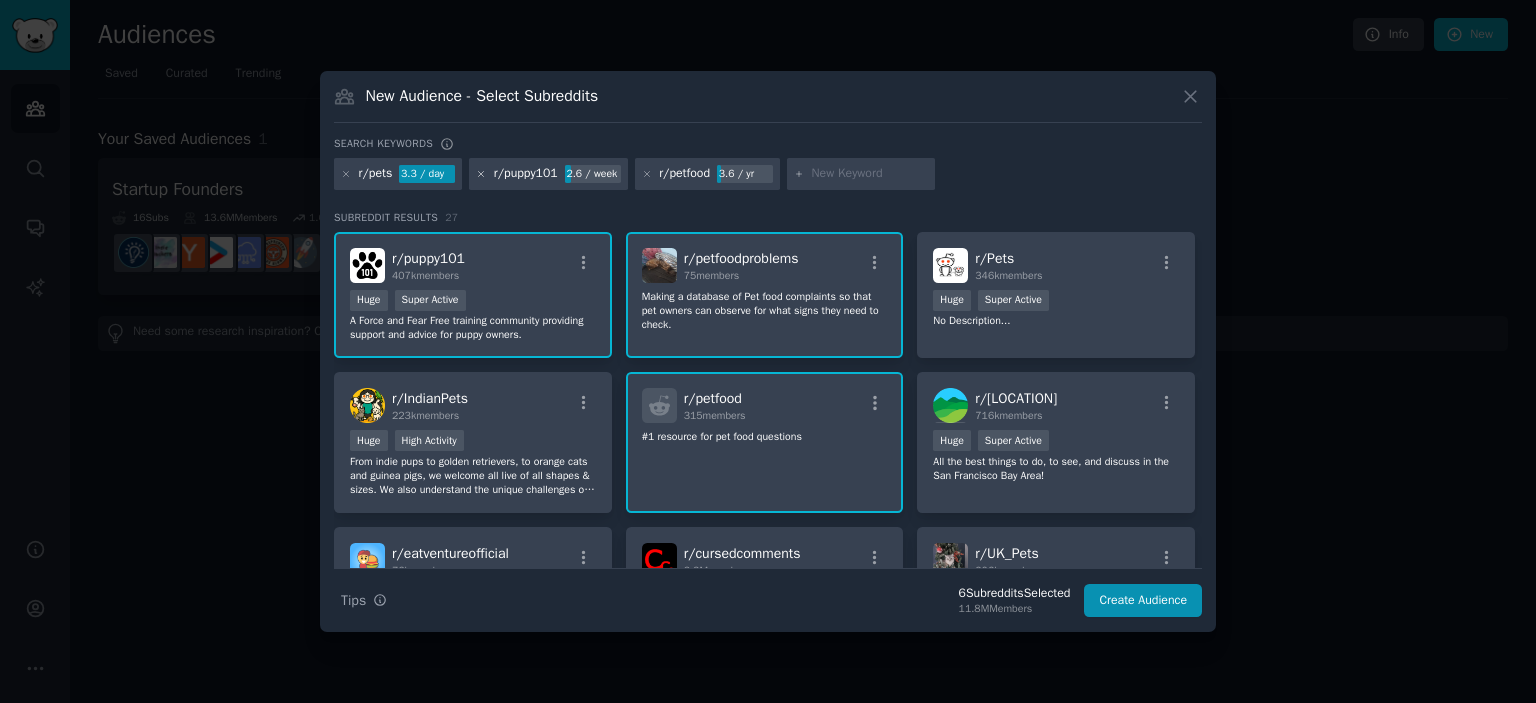click 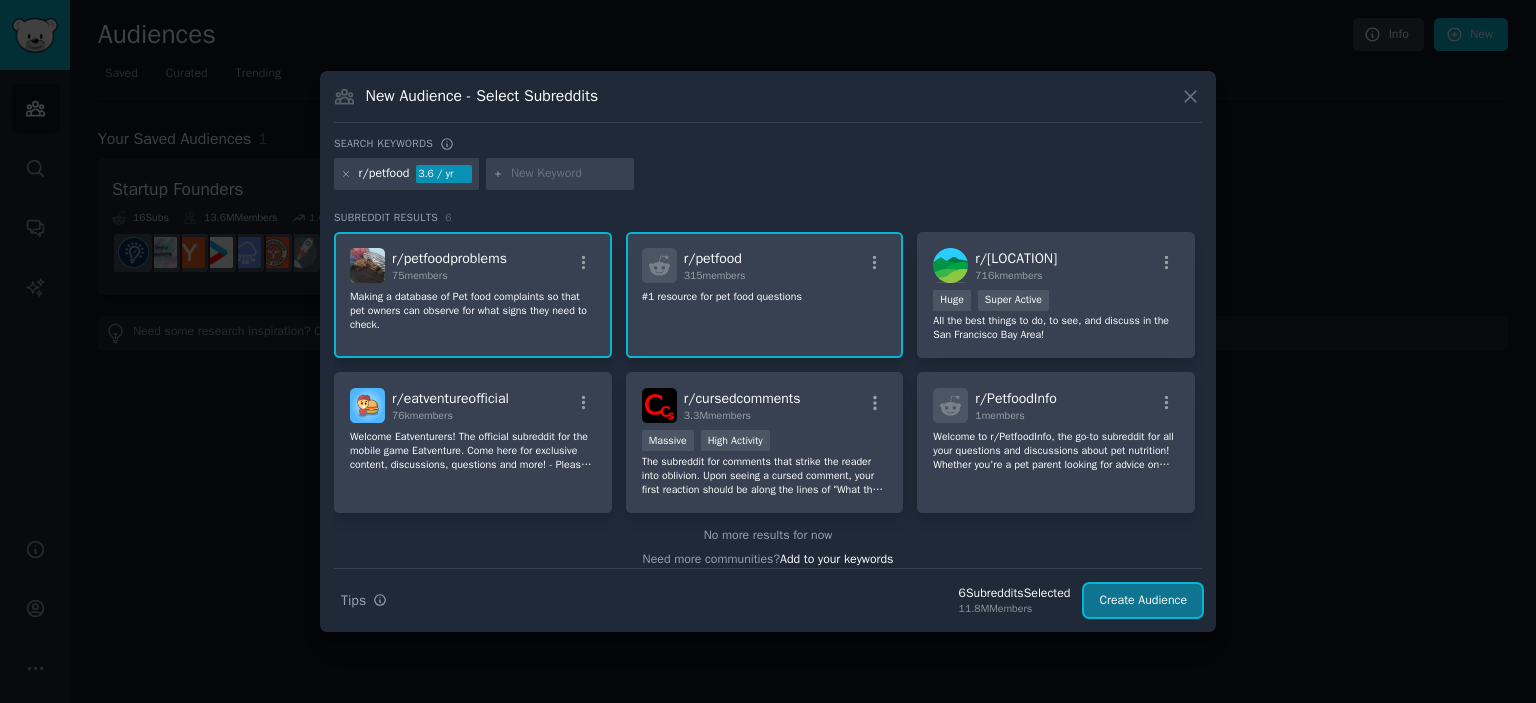 click on "Create Audience" at bounding box center [1143, 601] 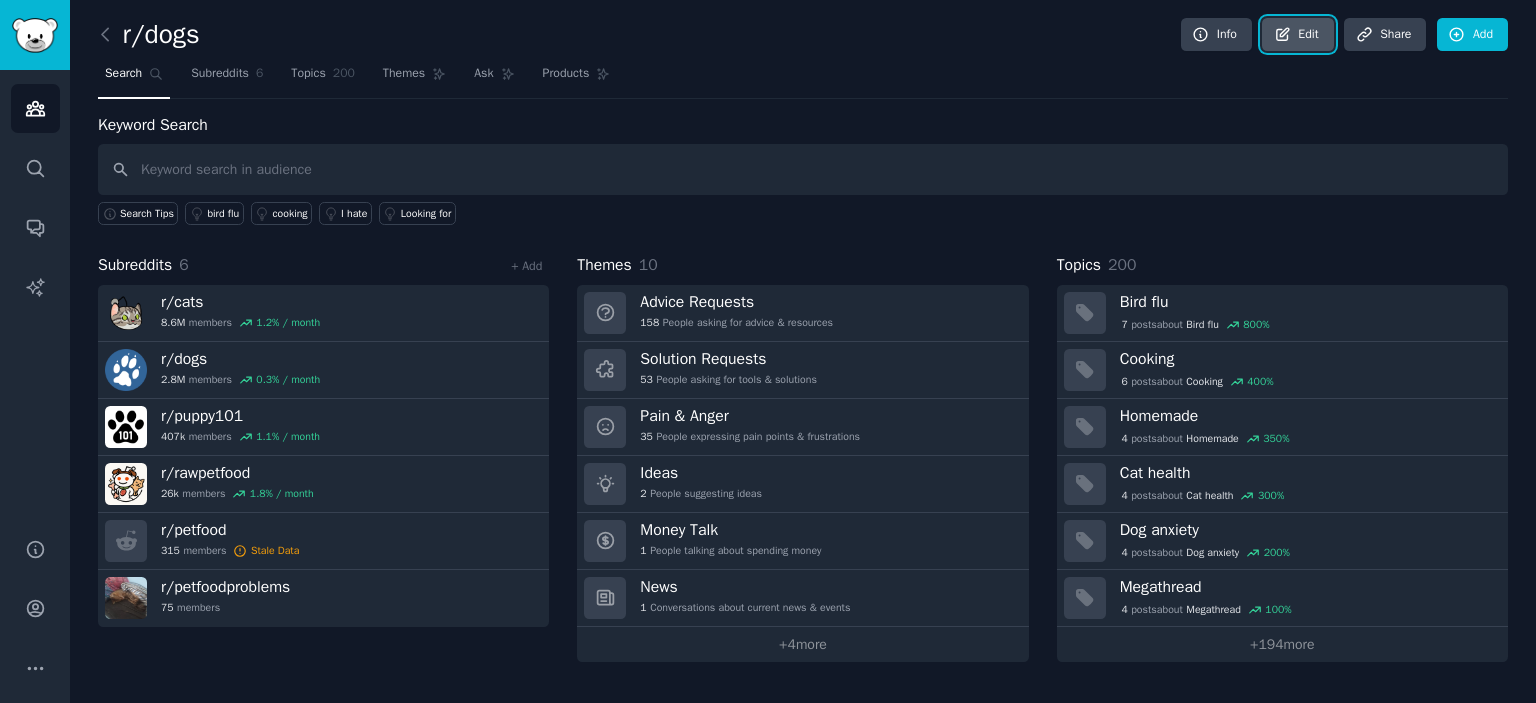 click 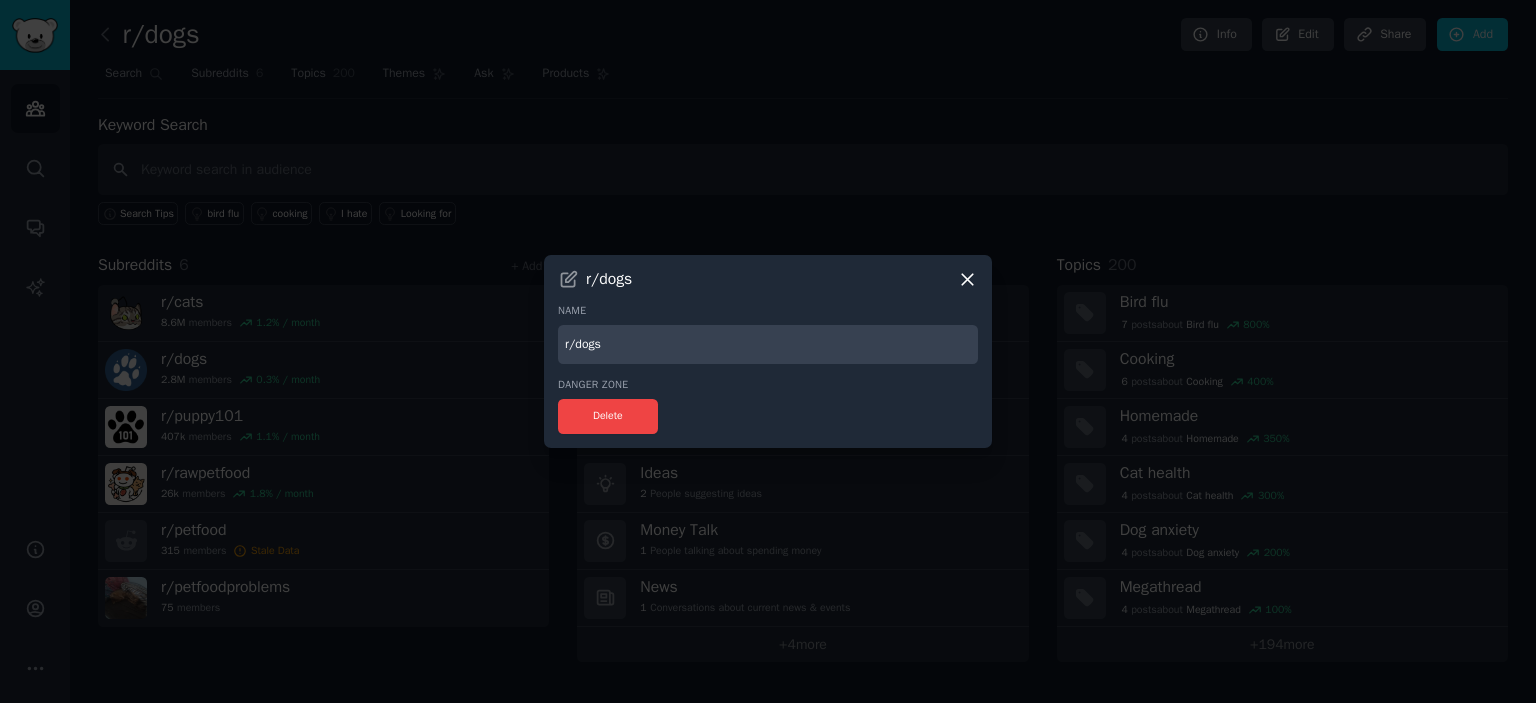 click on "r/dogs" at bounding box center [768, 344] 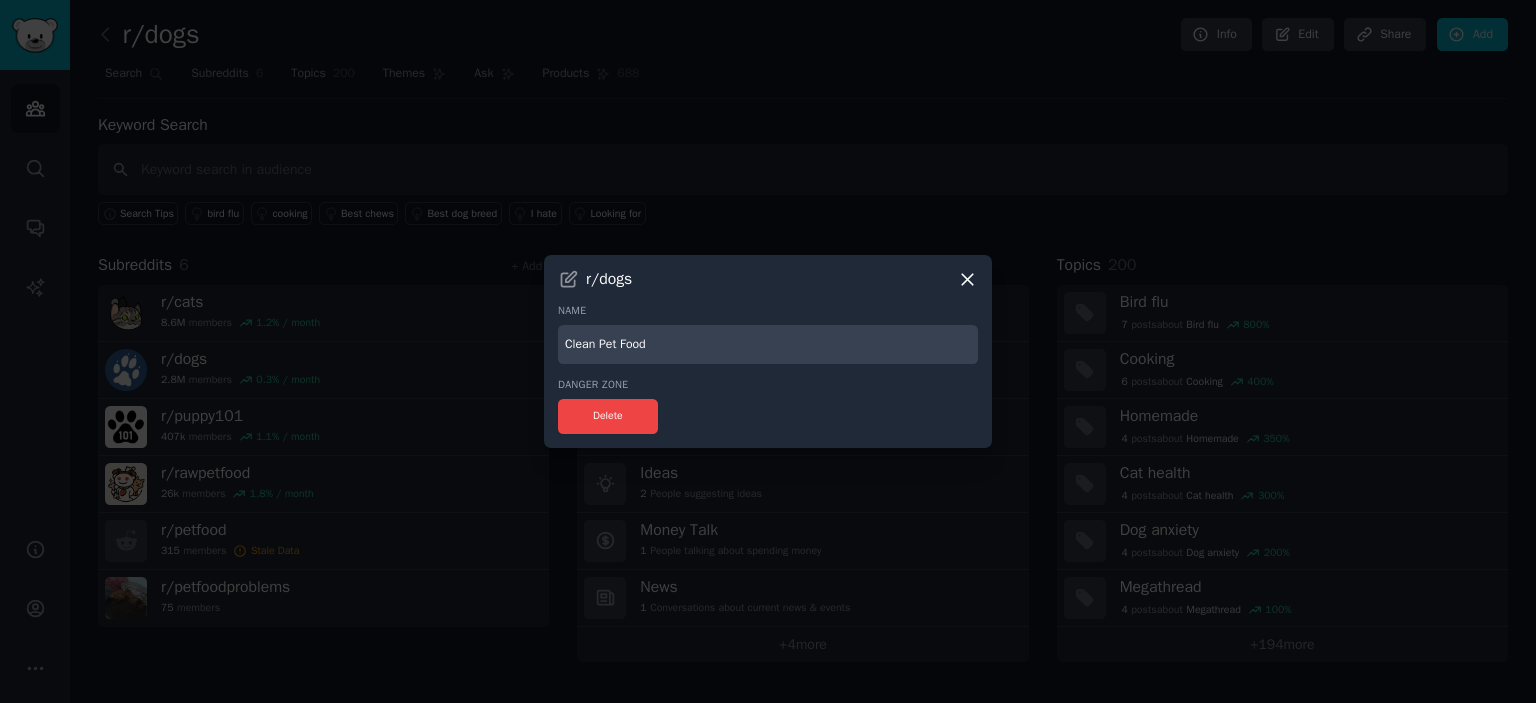 type on "Clean Pet Food" 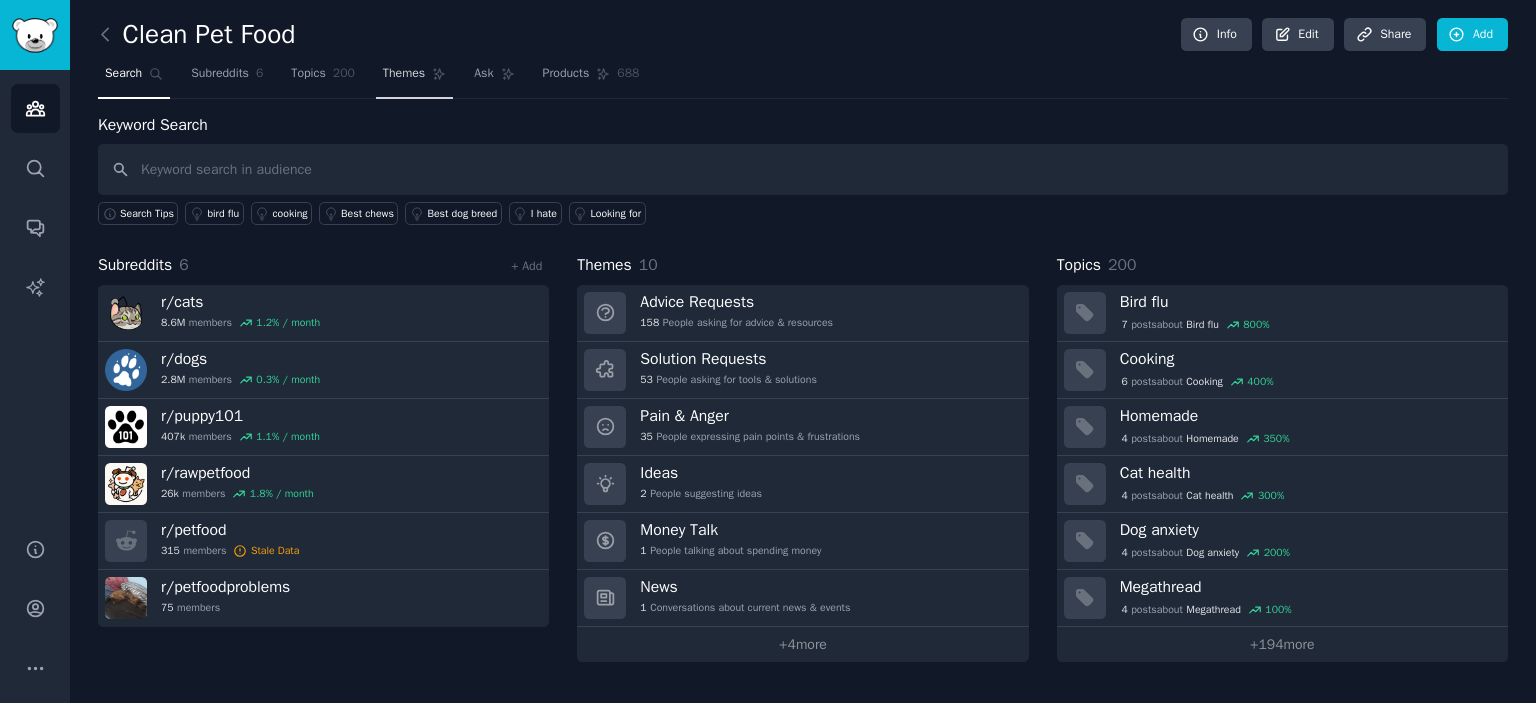 click on "Themes" at bounding box center [404, 74] 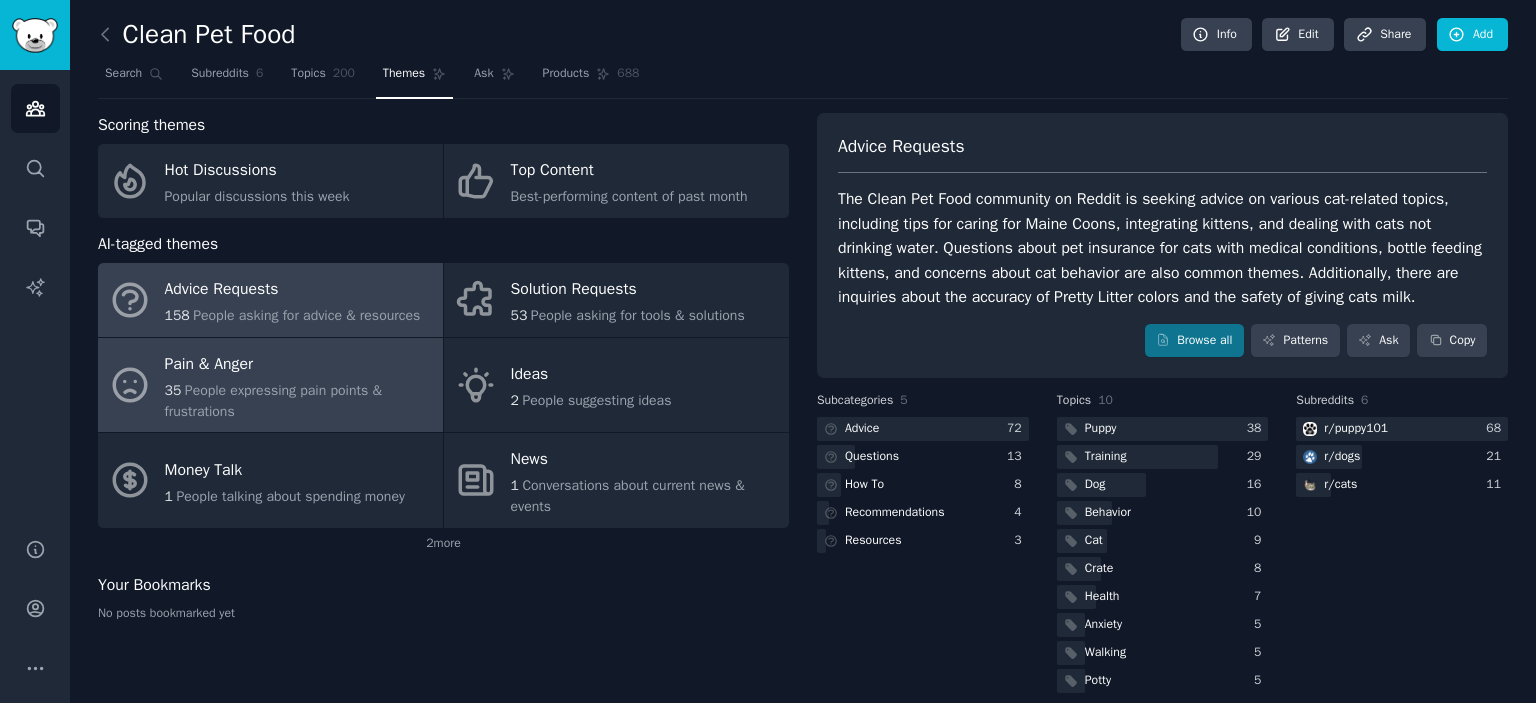 click on "Pain & Anger" at bounding box center [299, 364] 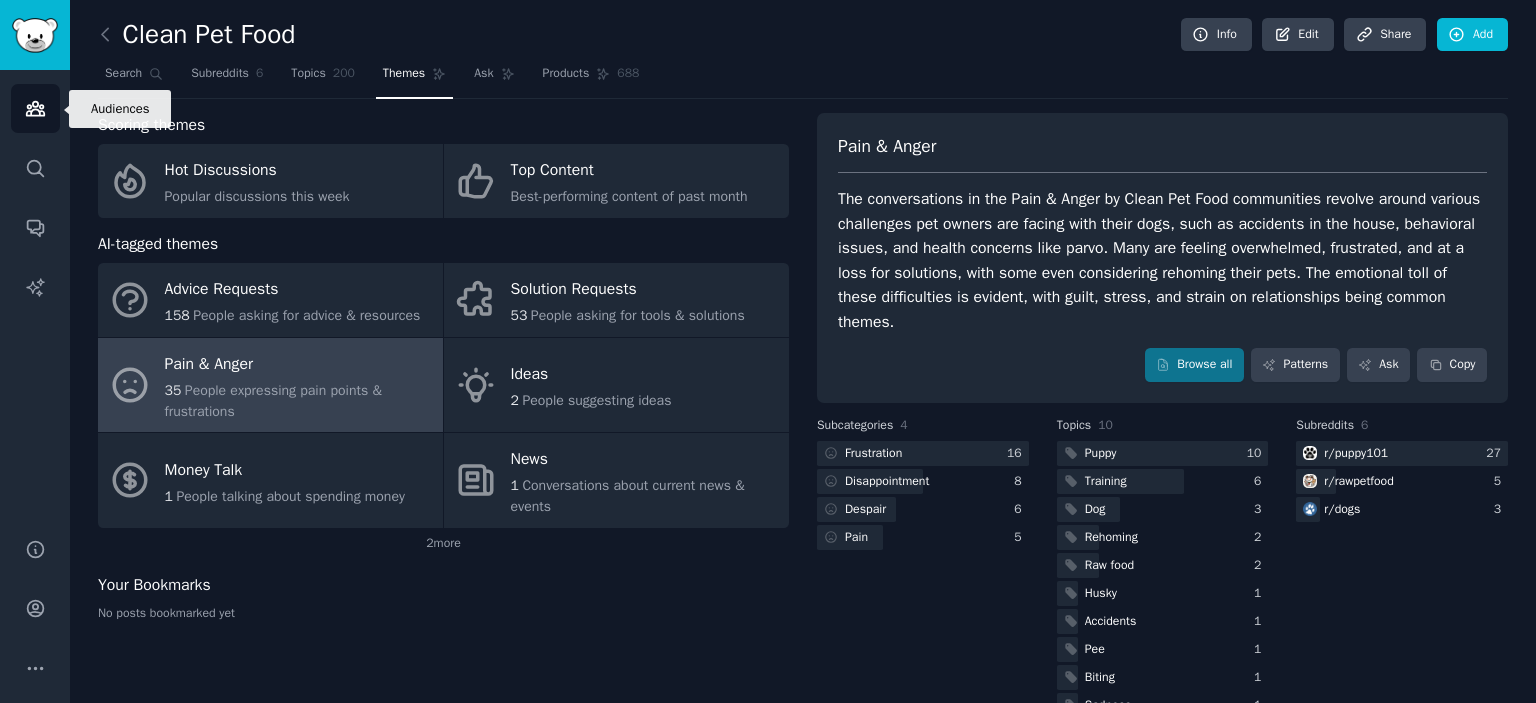click 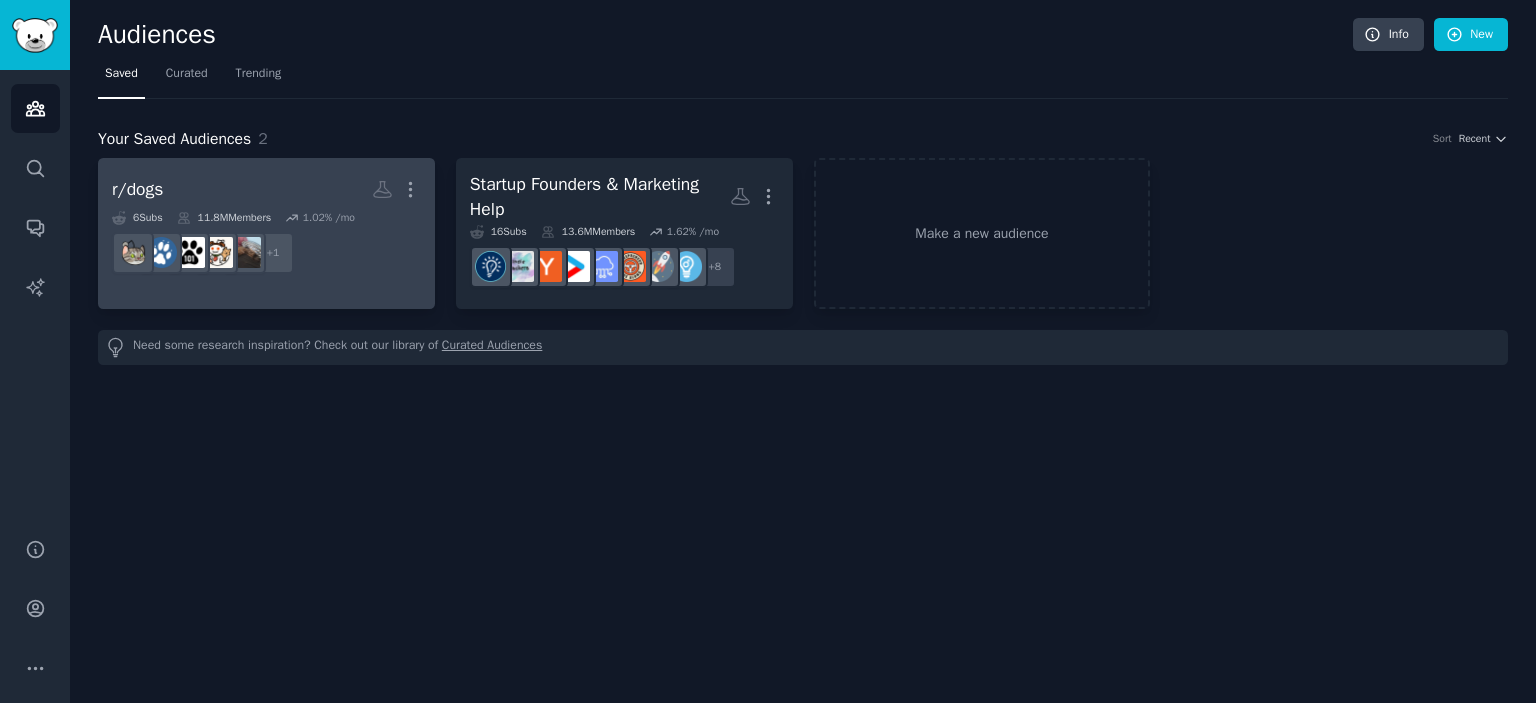 click on "r/dogs More" at bounding box center (266, 189) 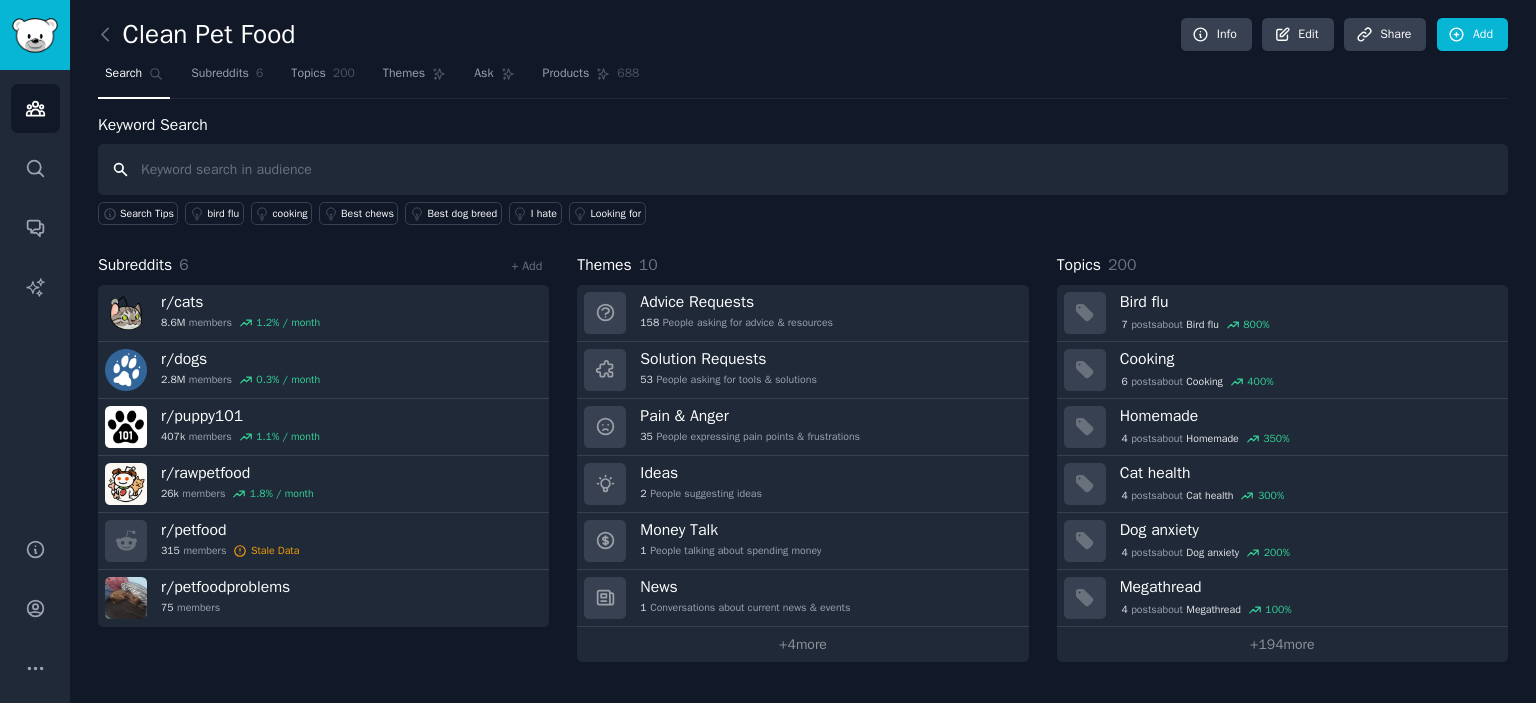 click at bounding box center [803, 169] 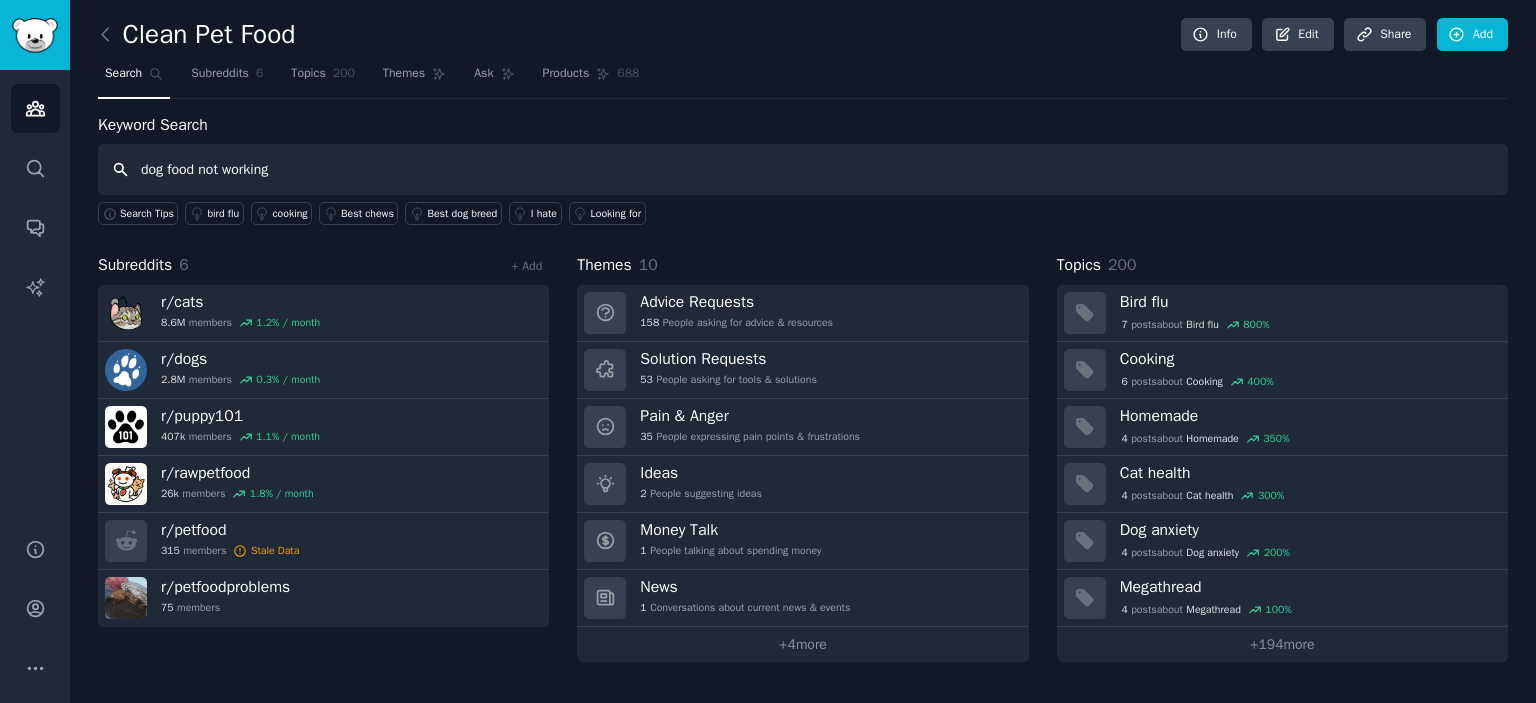 type on "dog food not working" 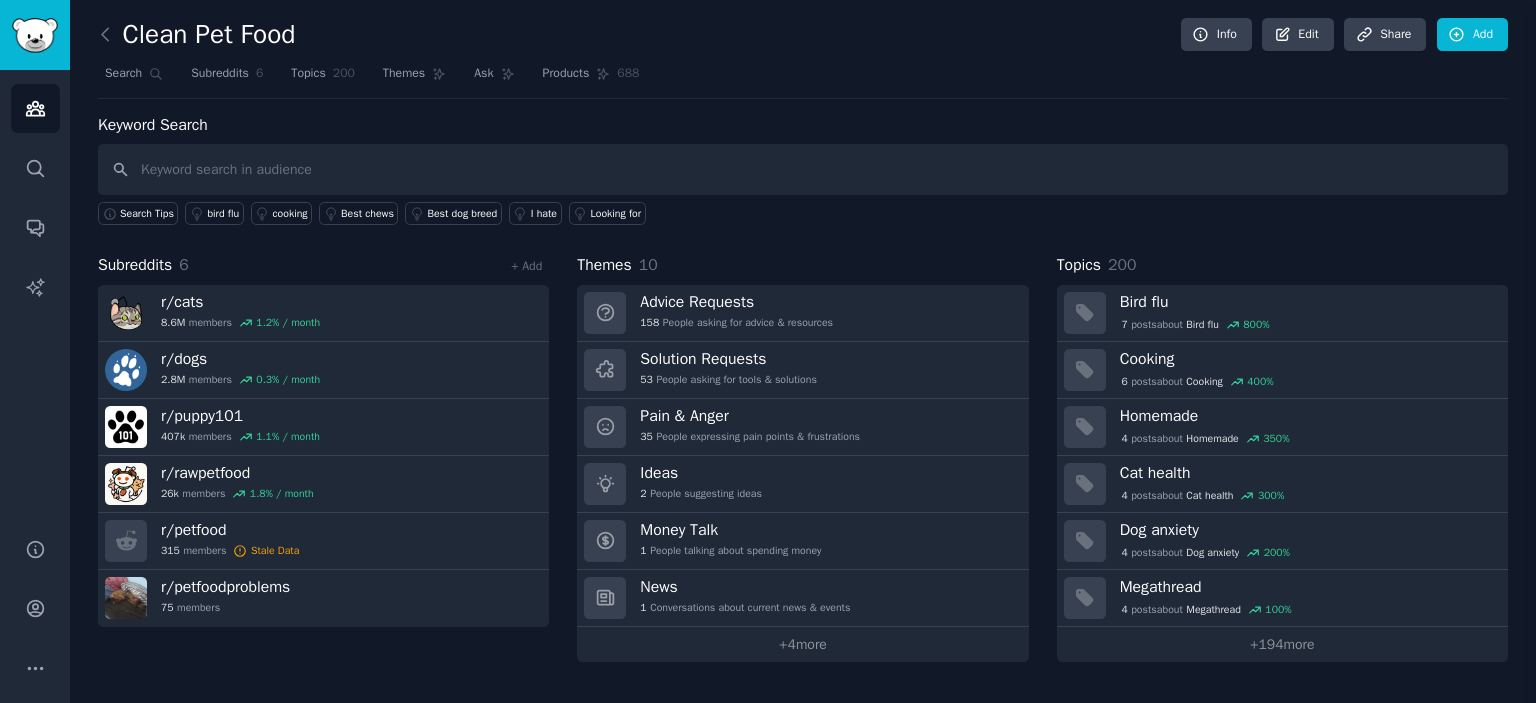 type 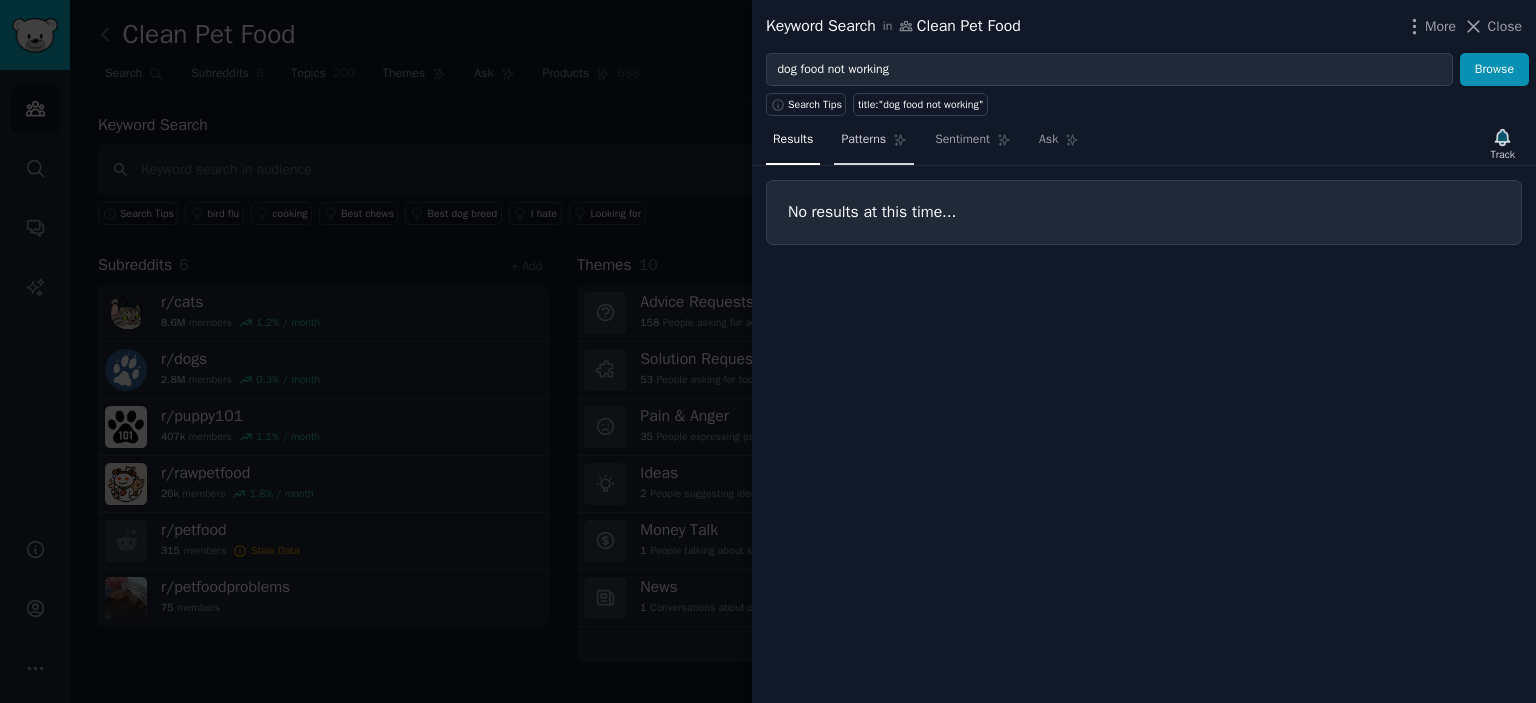 click on "Patterns" at bounding box center (863, 140) 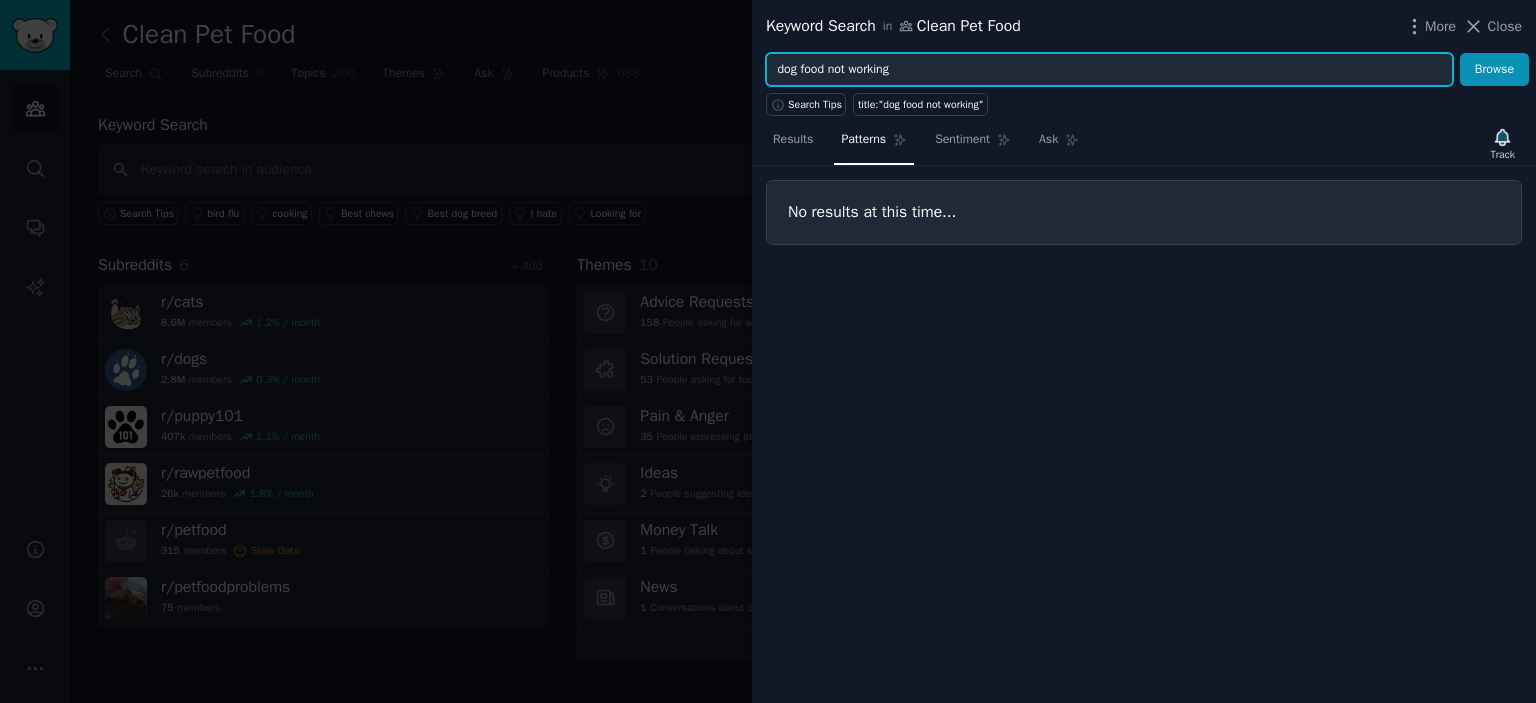 click on "dog food not working" at bounding box center [1109, 70] 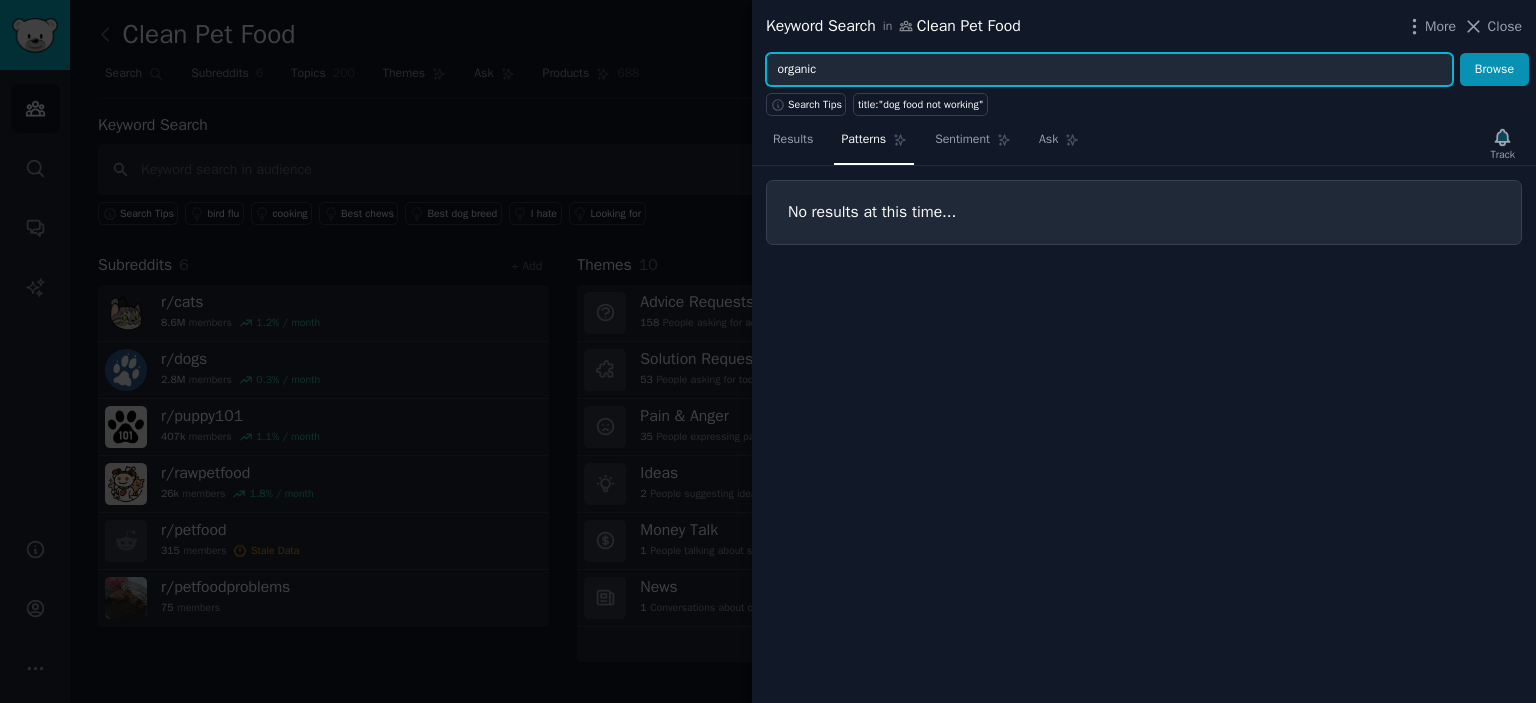 click on "Browse" at bounding box center [1494, 70] 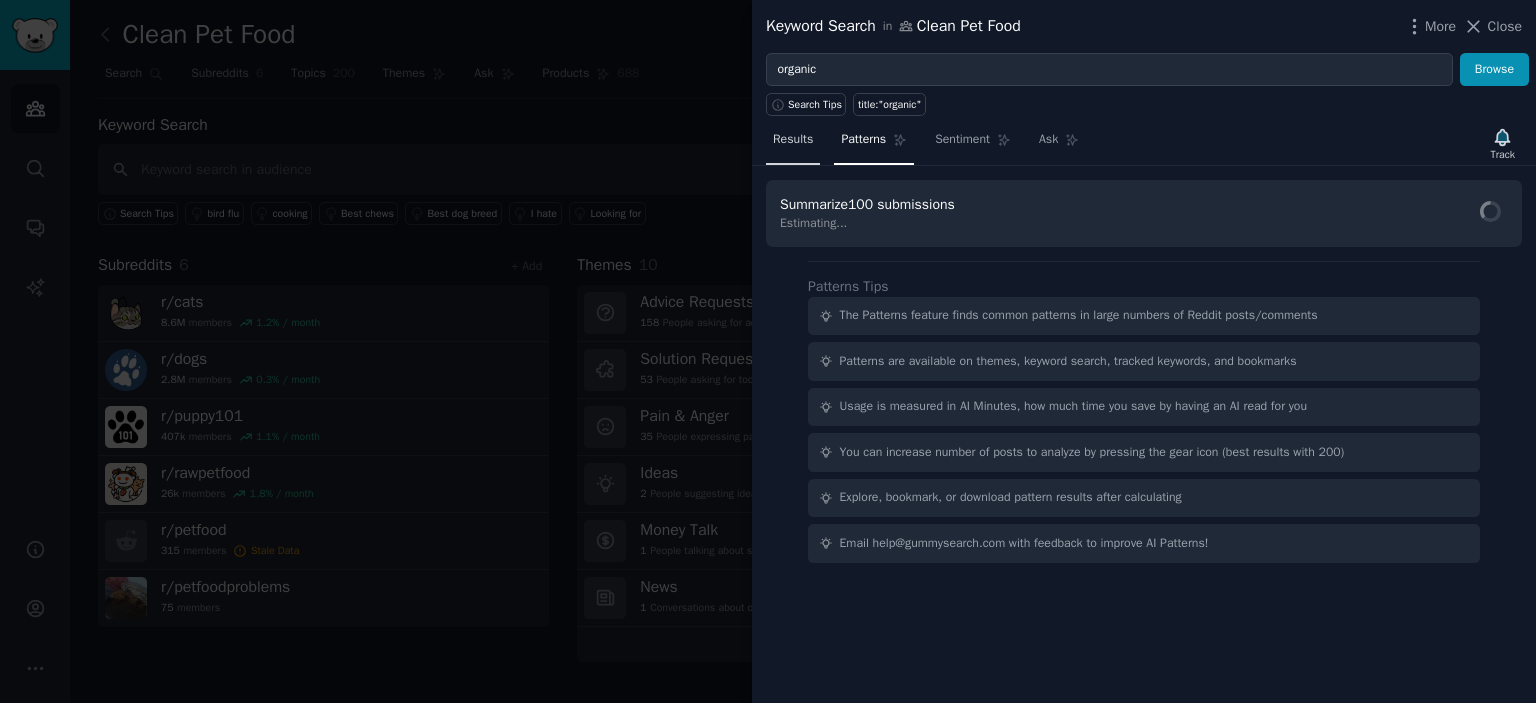 click on "Results" at bounding box center [793, 140] 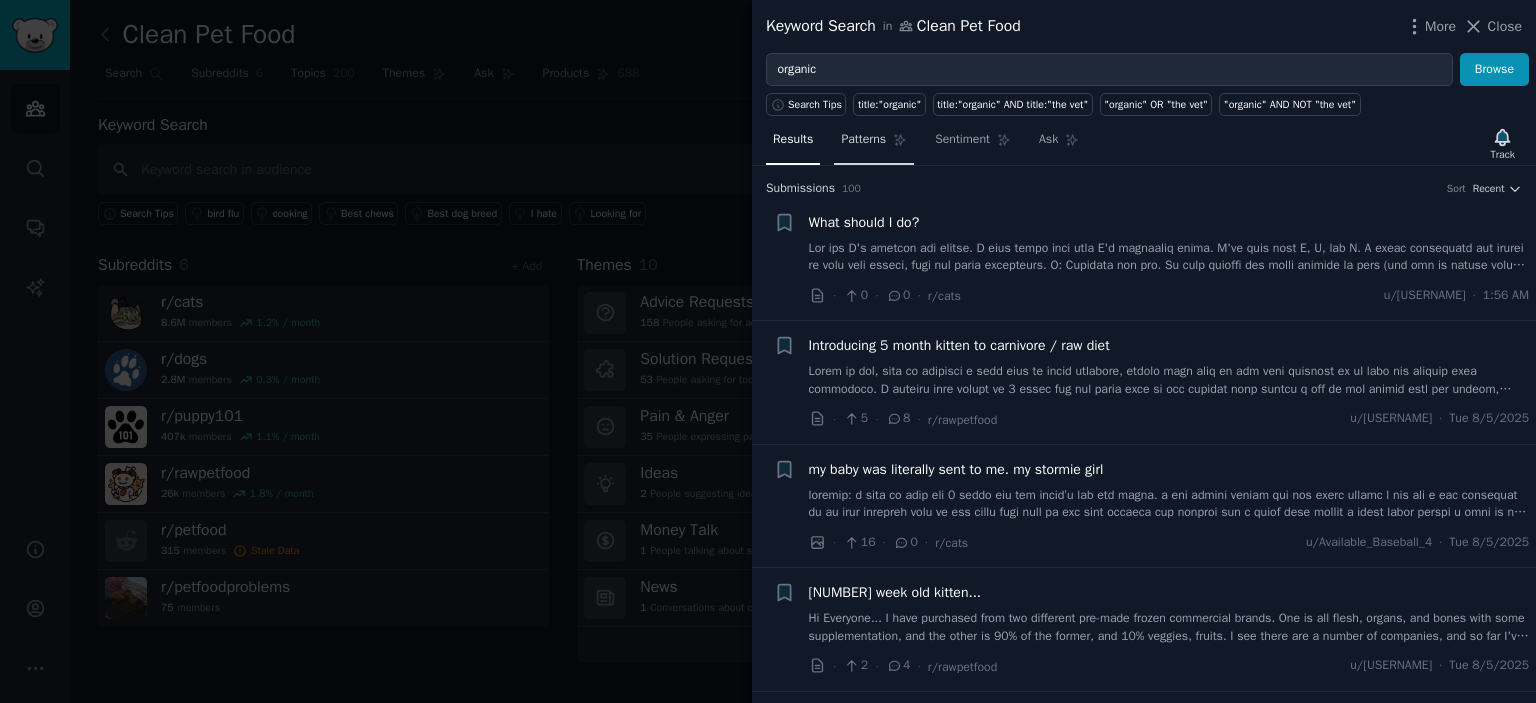 click on "Patterns" at bounding box center (863, 140) 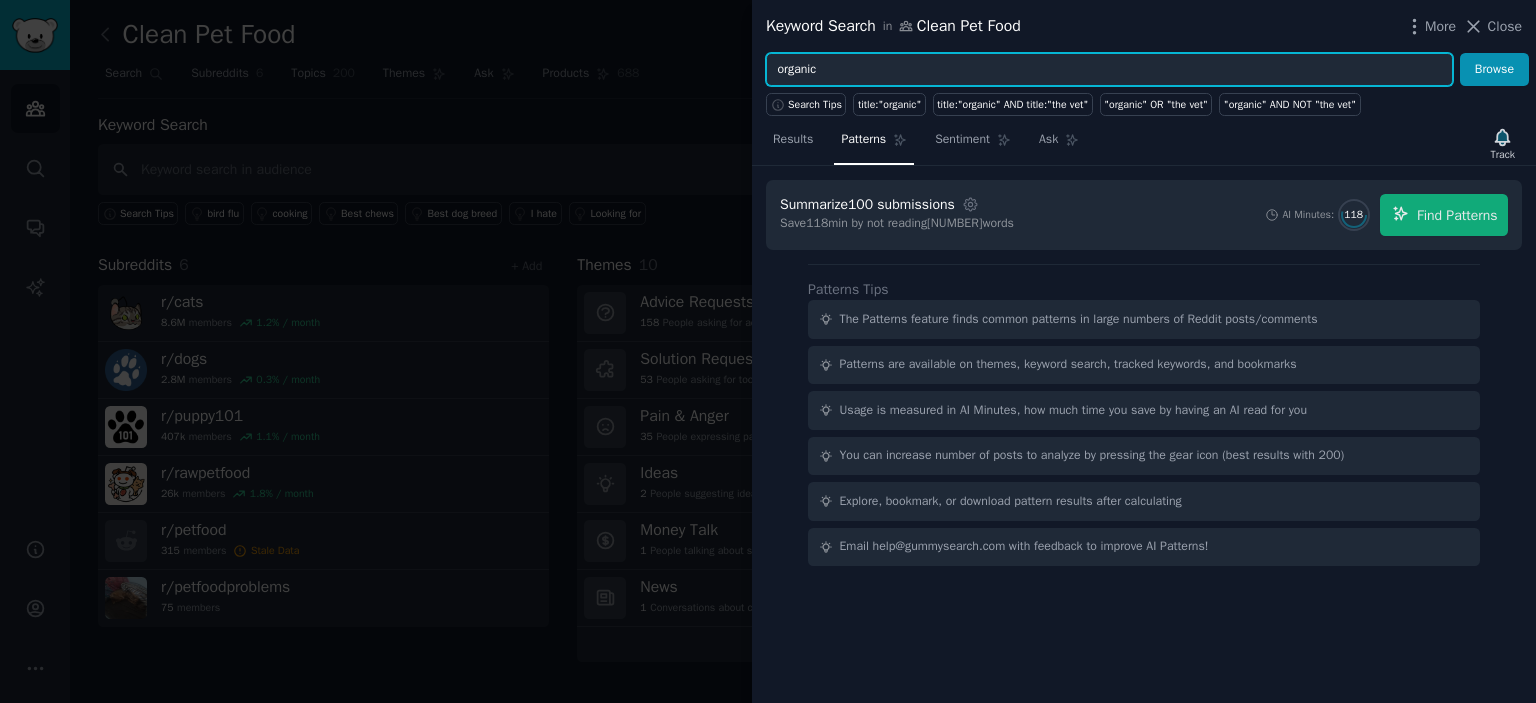 click on "organic" at bounding box center [1109, 70] 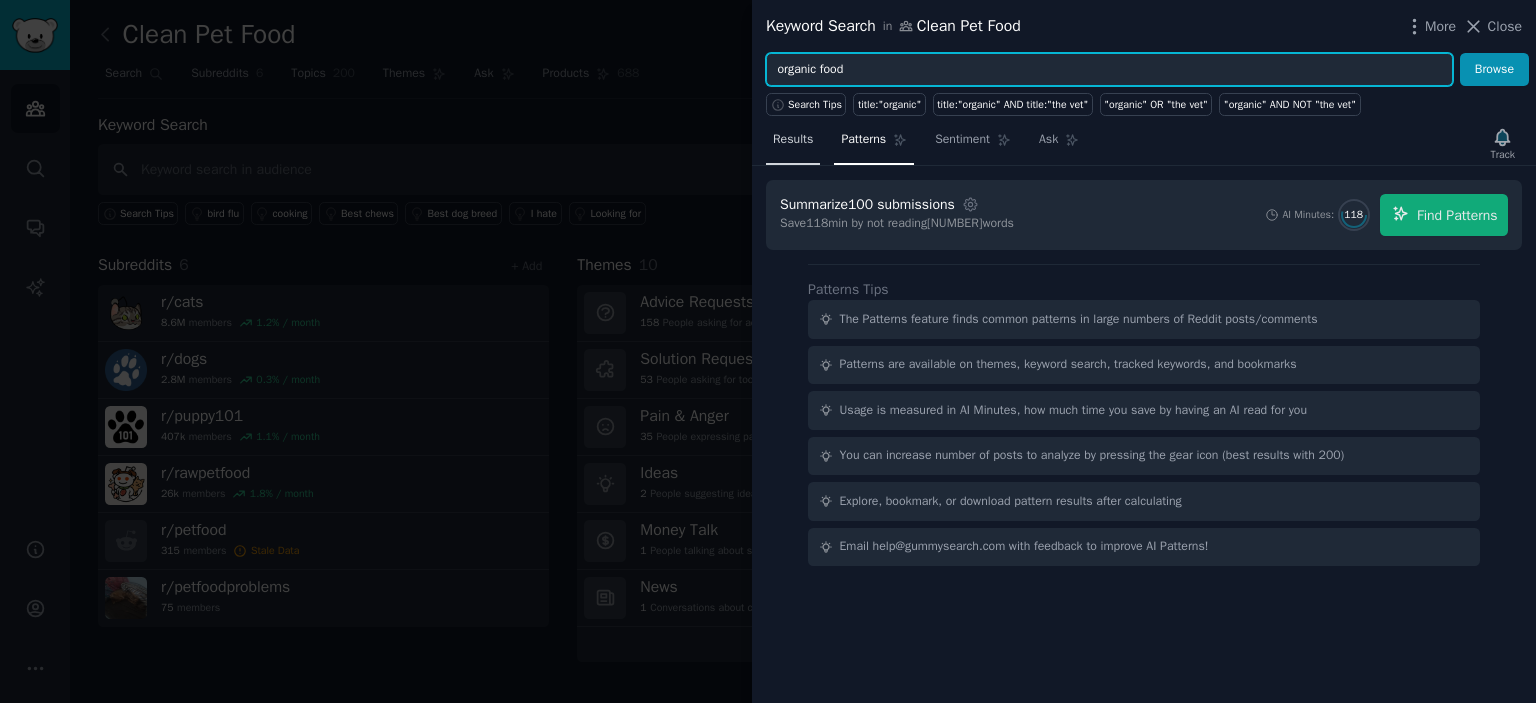 type on "organic food" 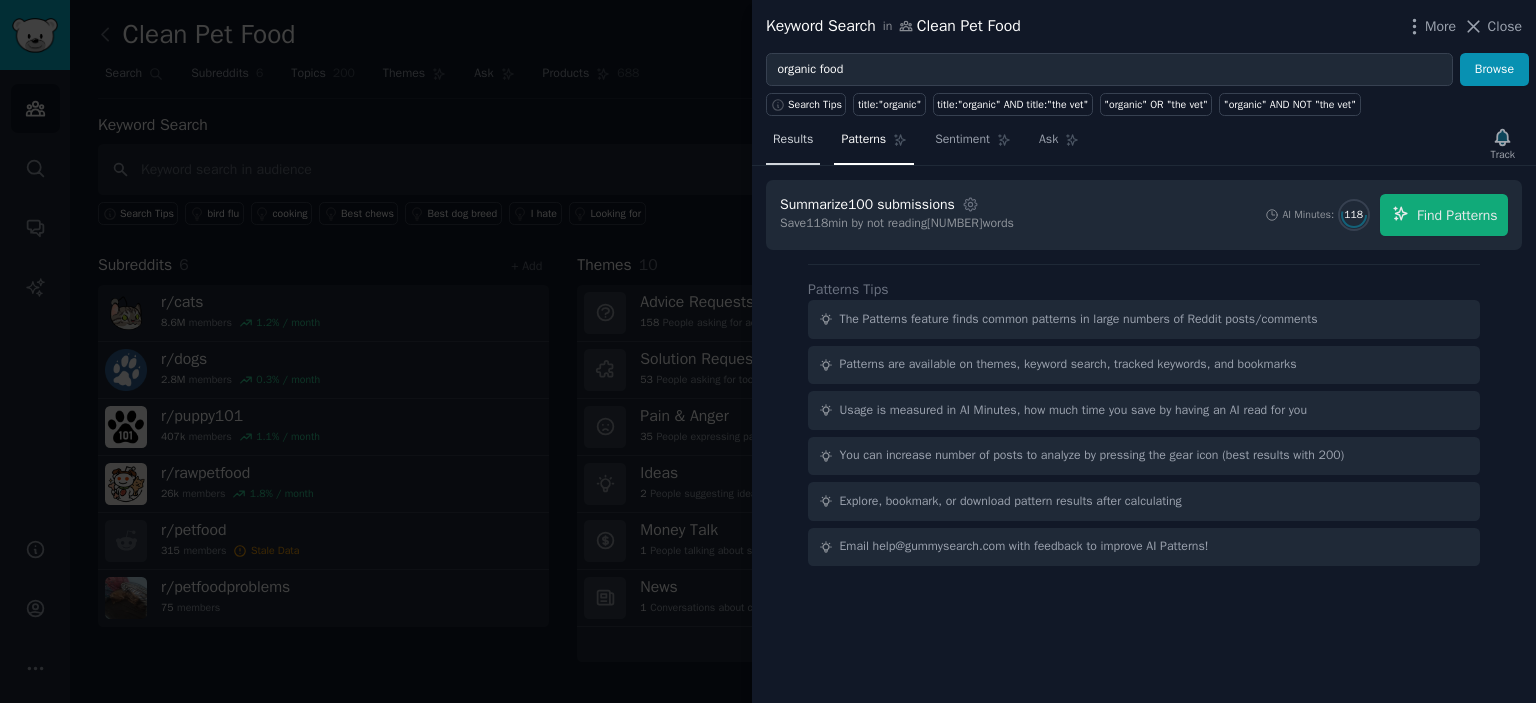 click on "Results" at bounding box center [793, 140] 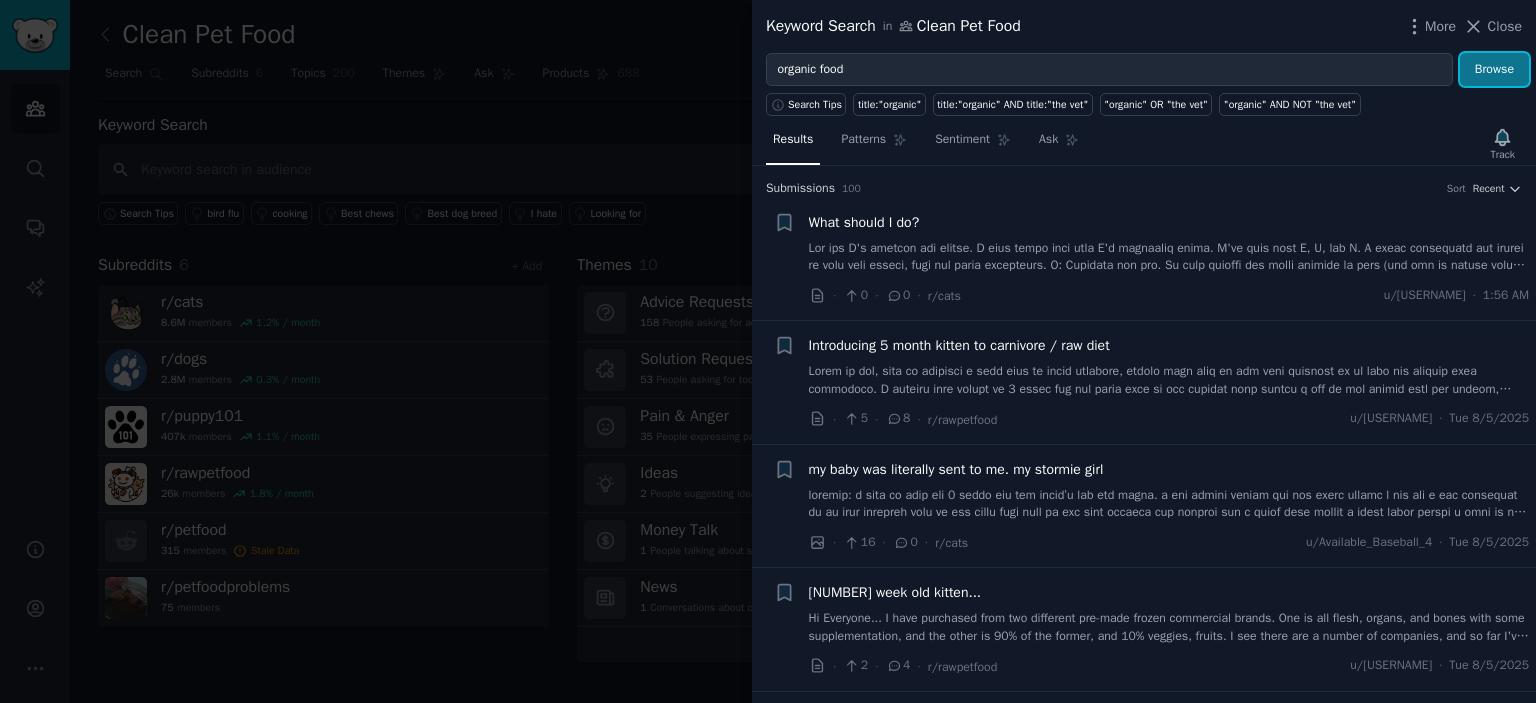 click on "Browse" at bounding box center [1494, 70] 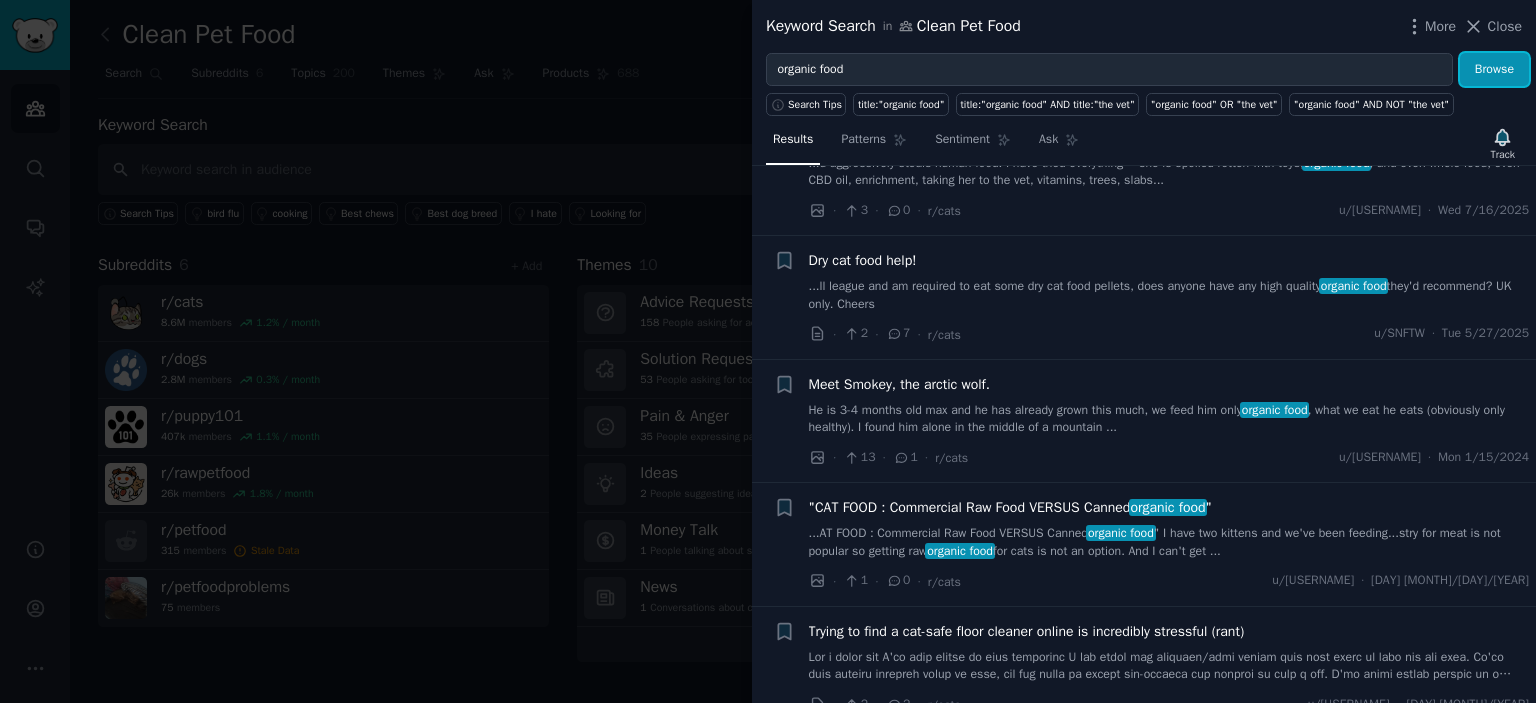 scroll, scrollTop: 0, scrollLeft: 0, axis: both 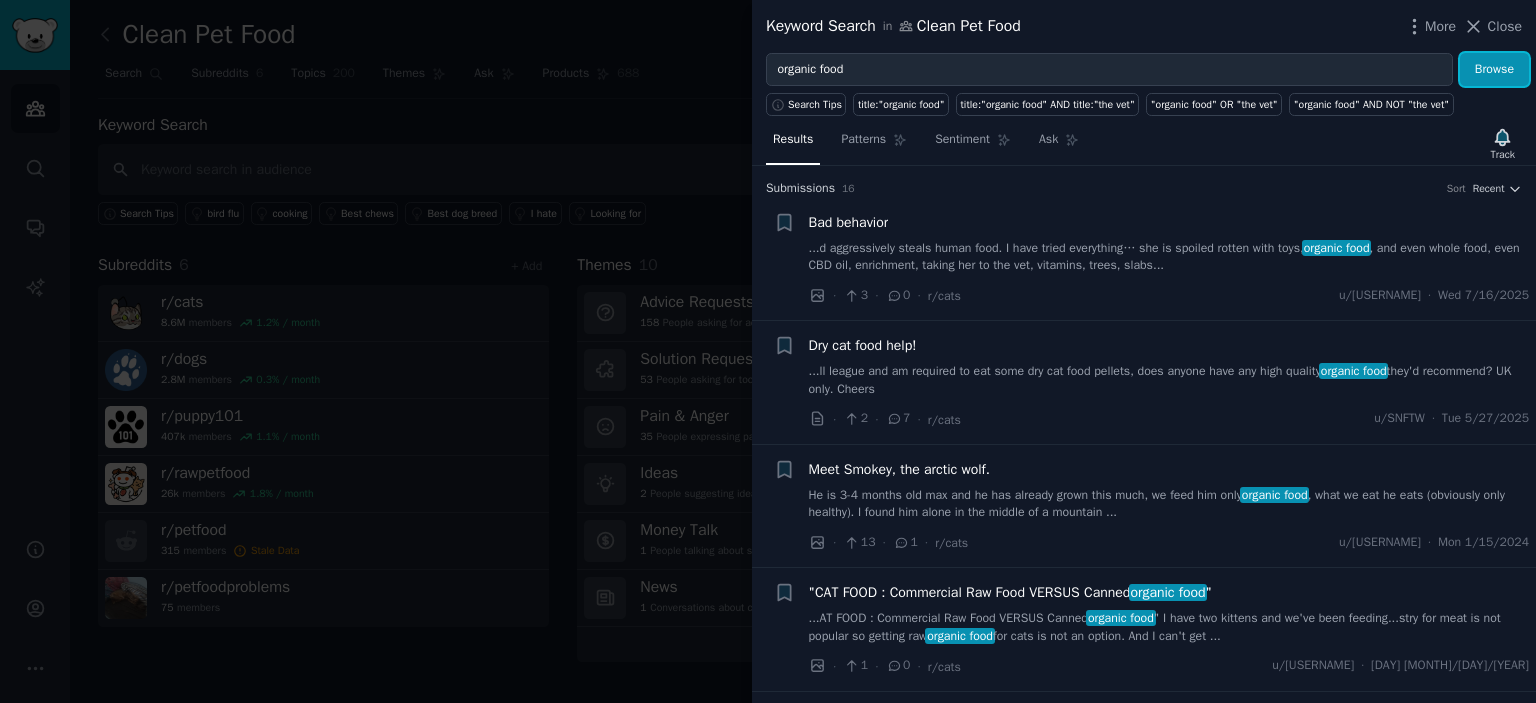 type 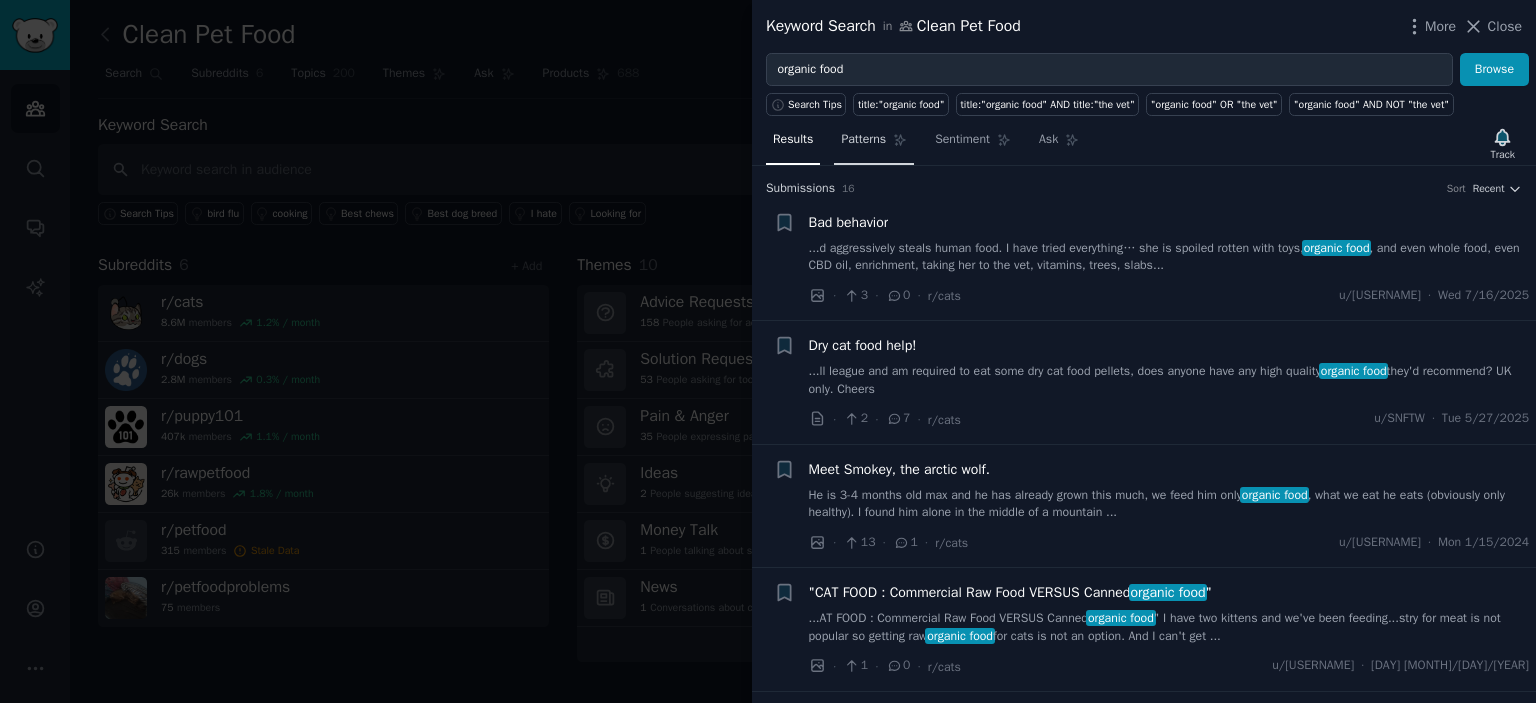 click on "Patterns" at bounding box center (863, 140) 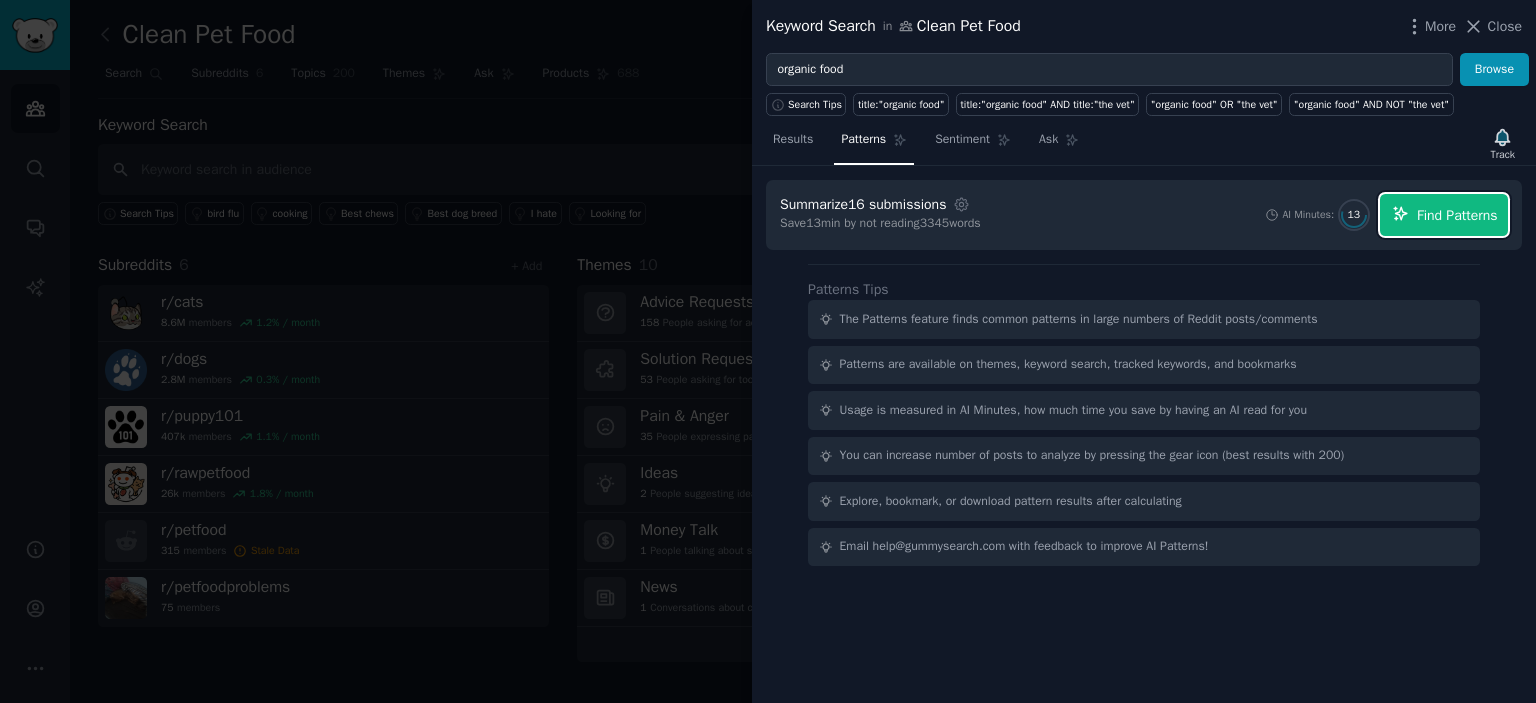 click on "Find Patterns" at bounding box center (1457, 215) 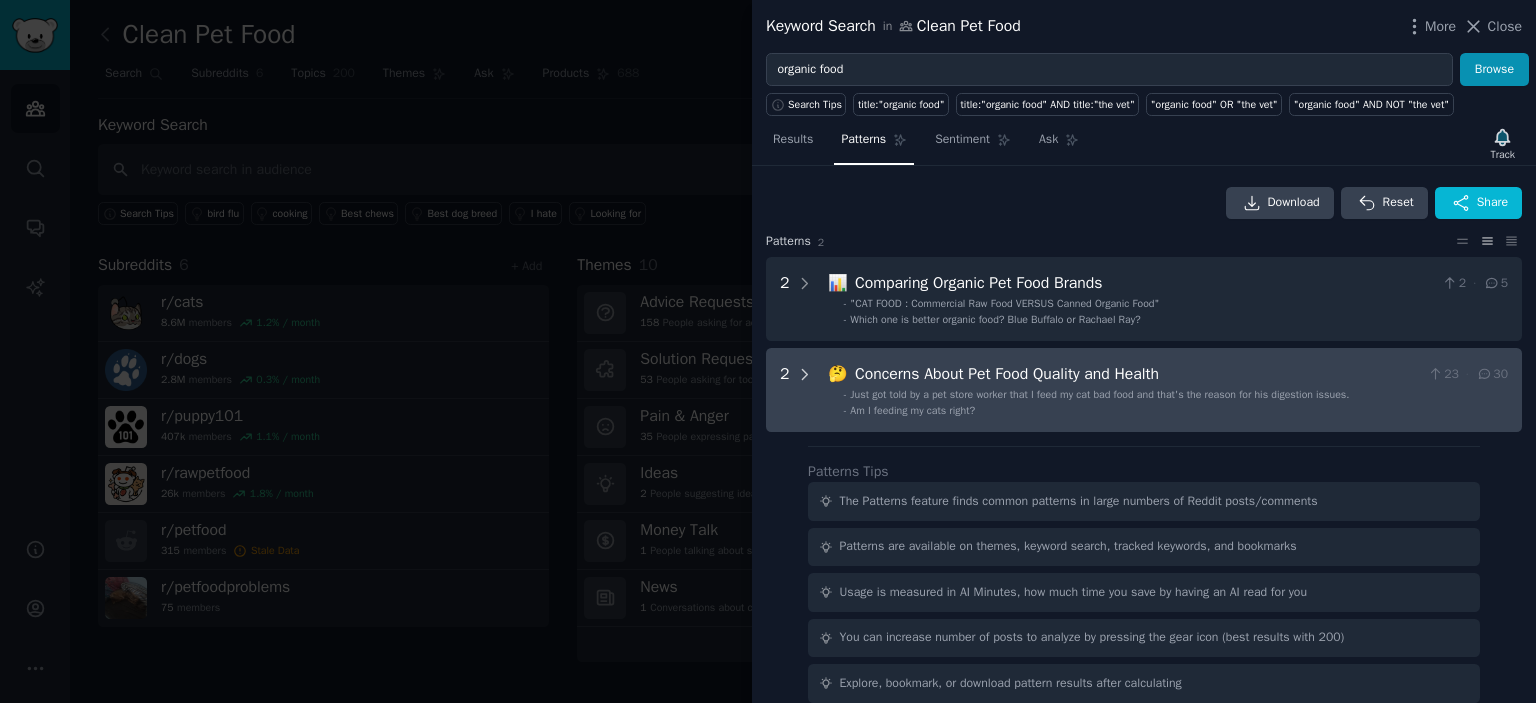 click 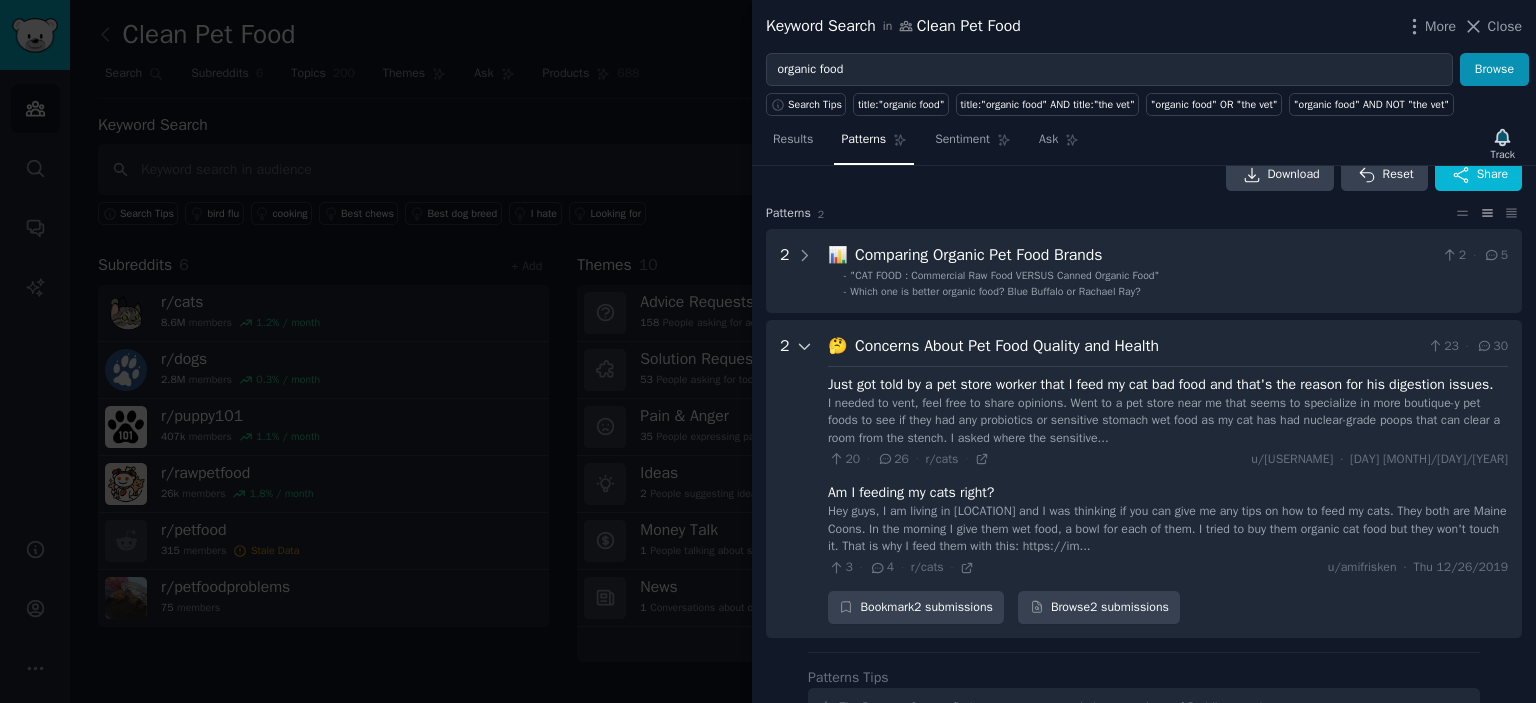 scroll, scrollTop: 0, scrollLeft: 0, axis: both 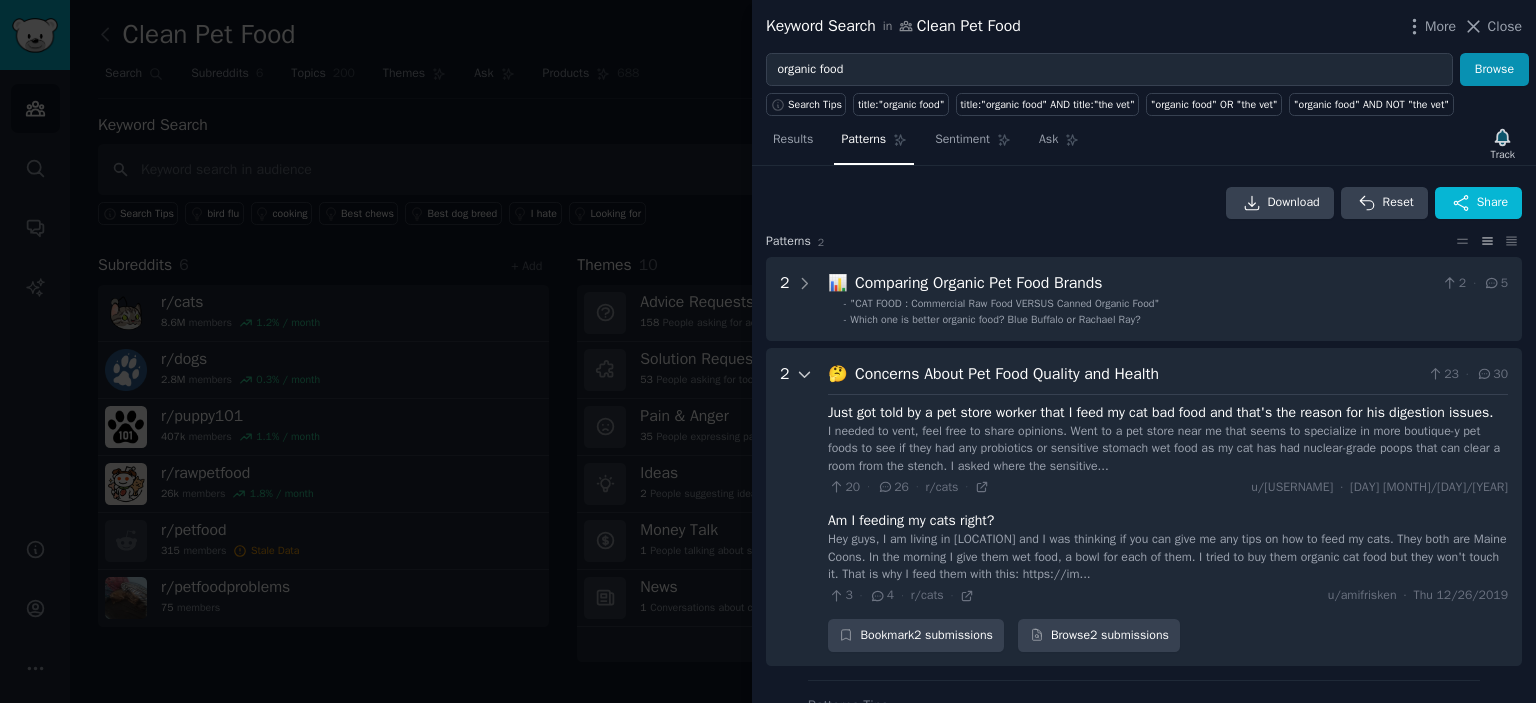 click 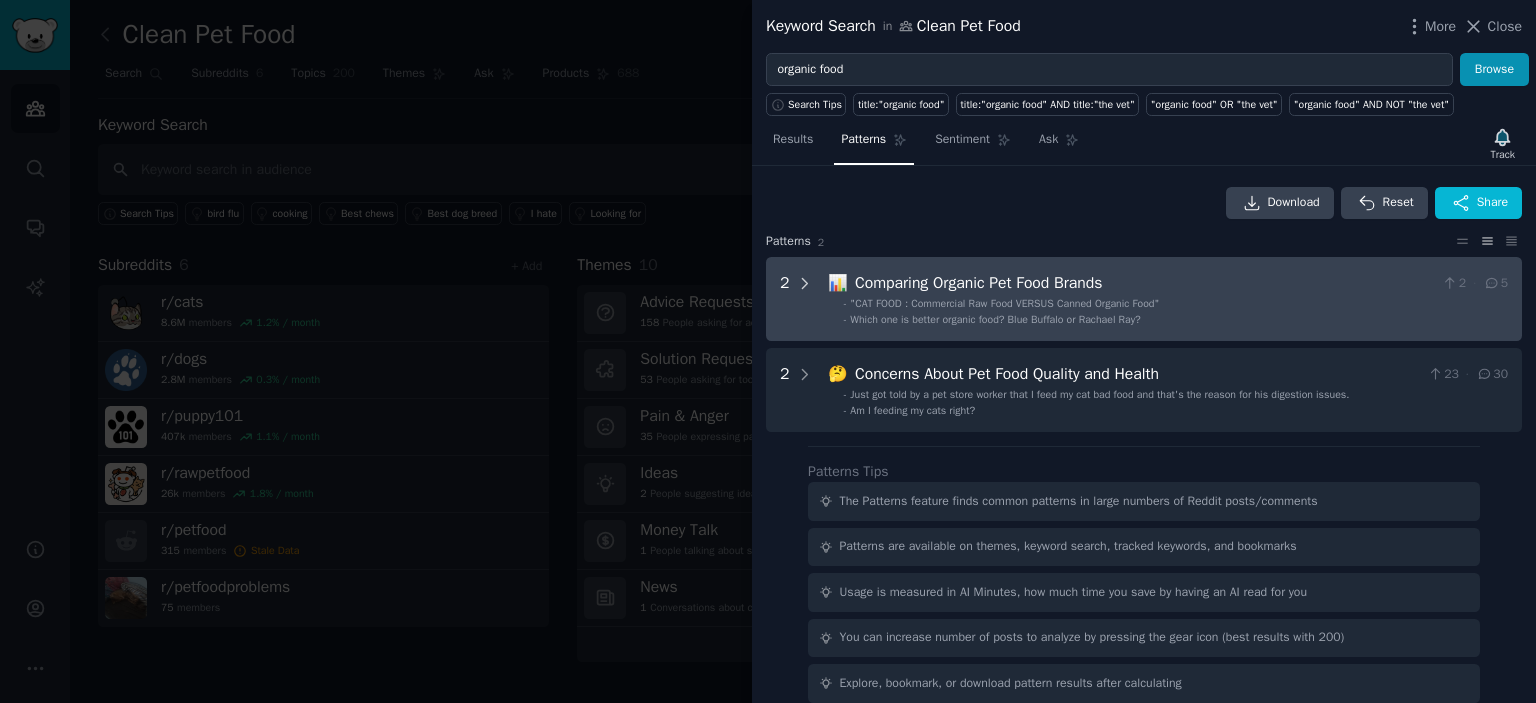 click 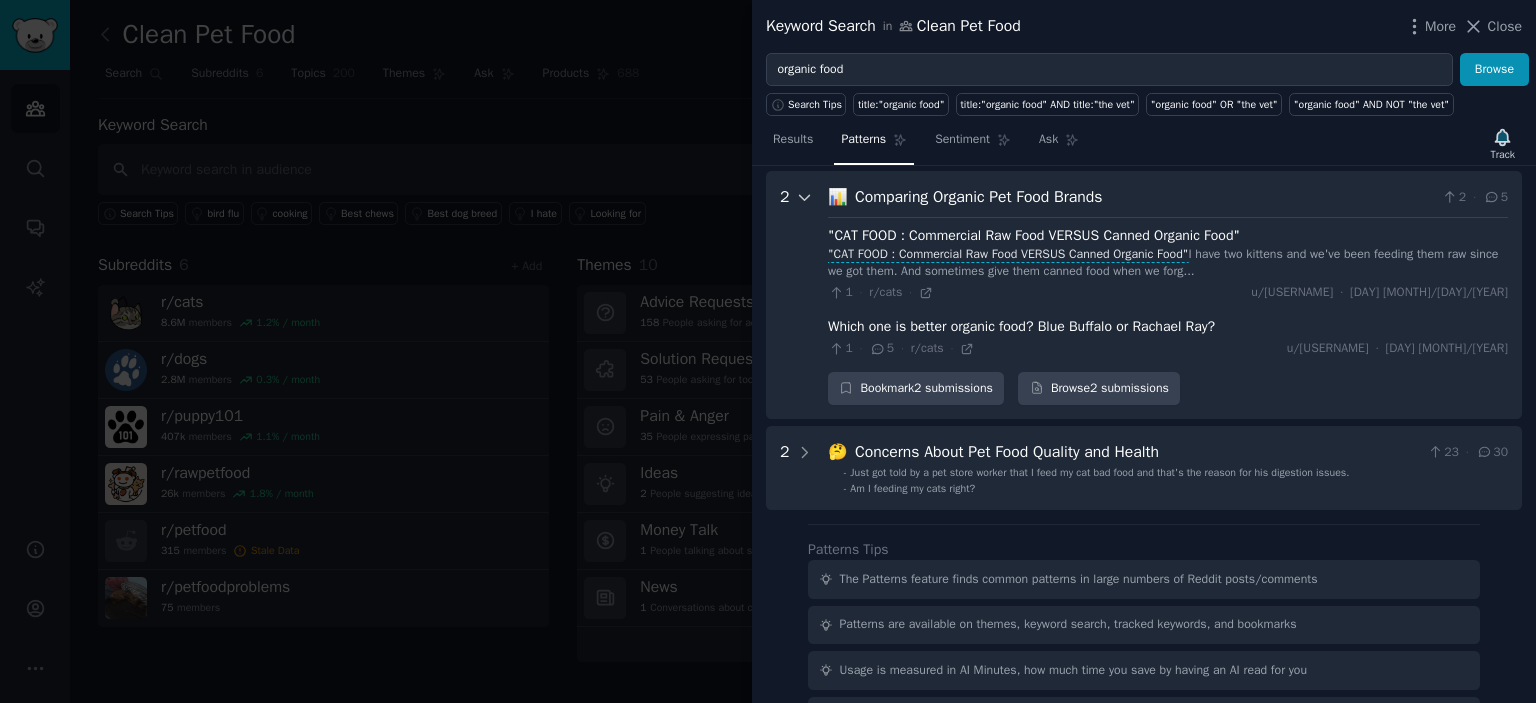 scroll, scrollTop: 91, scrollLeft: 0, axis: vertical 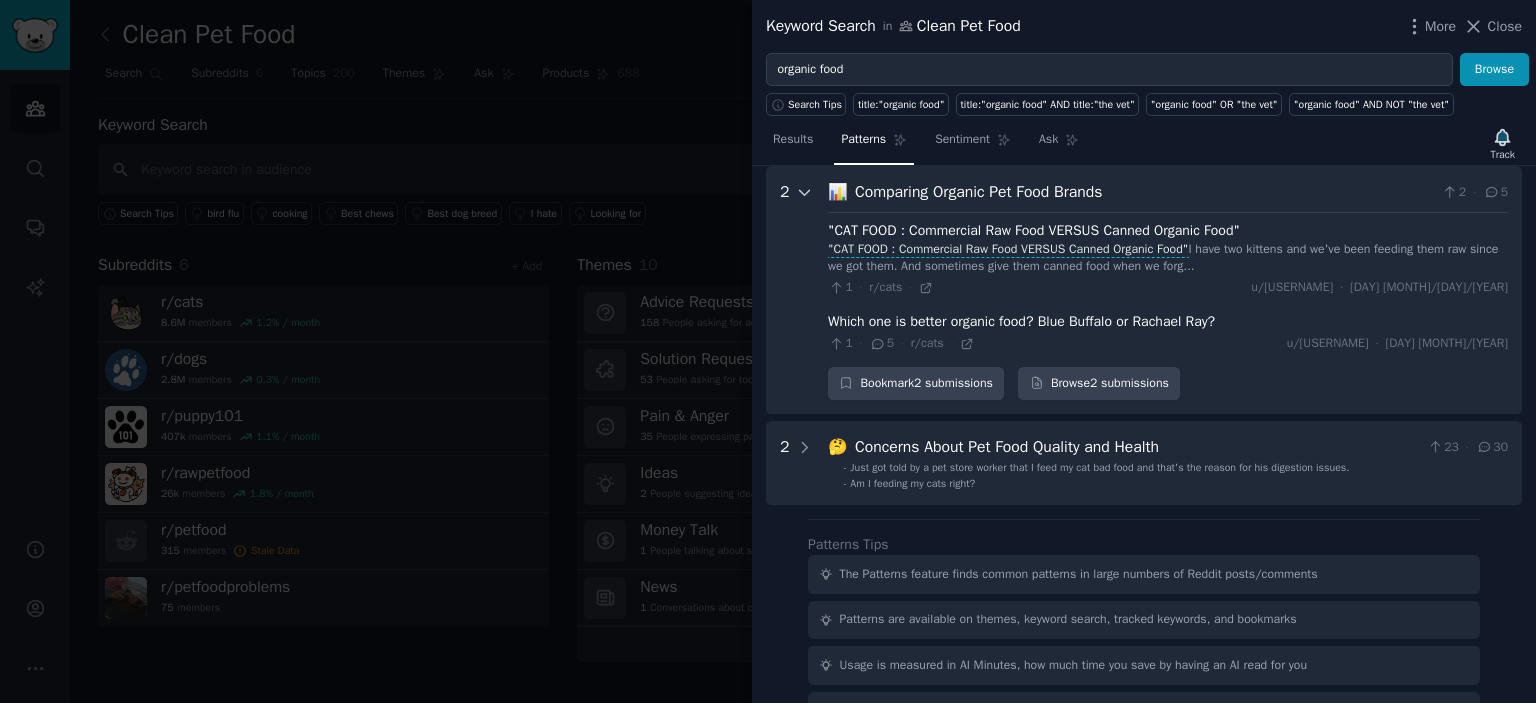 click 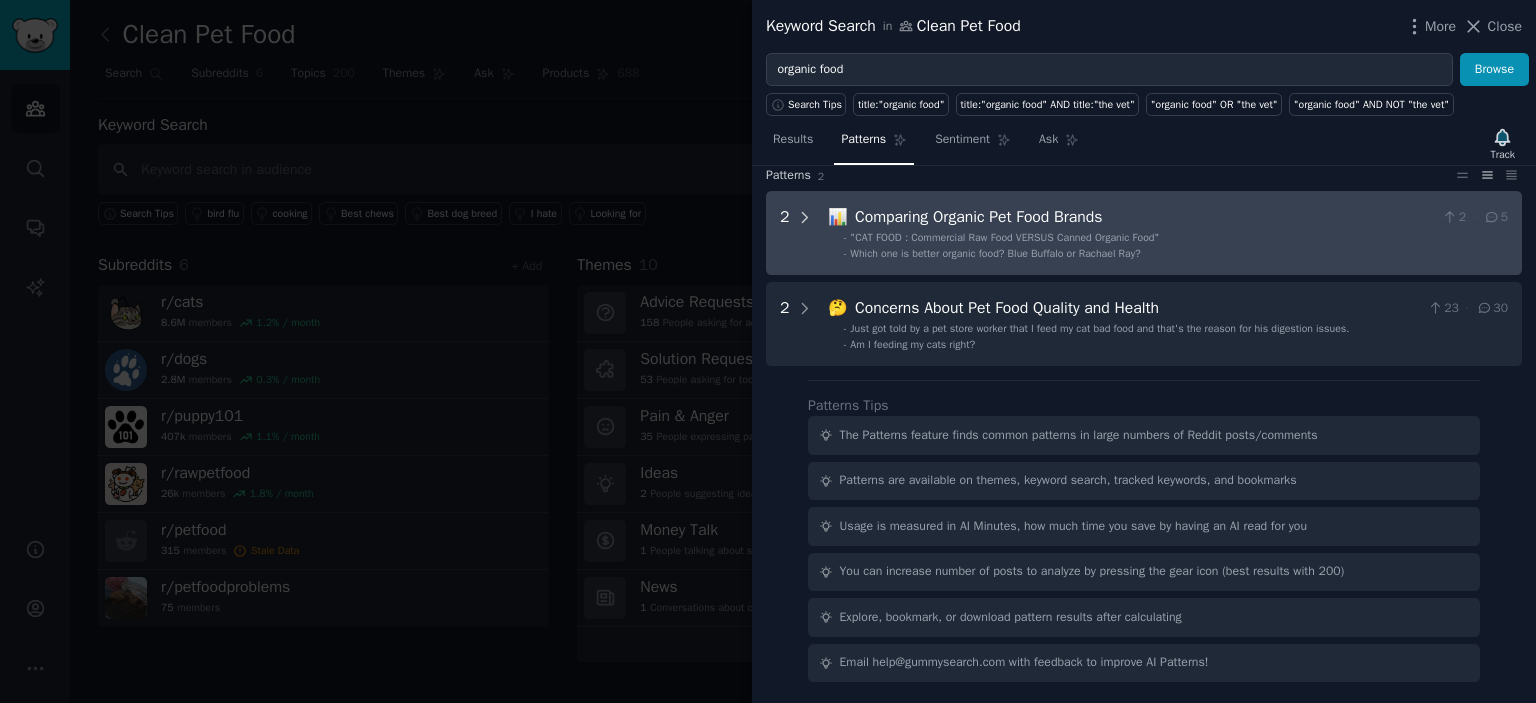 scroll, scrollTop: 64, scrollLeft: 0, axis: vertical 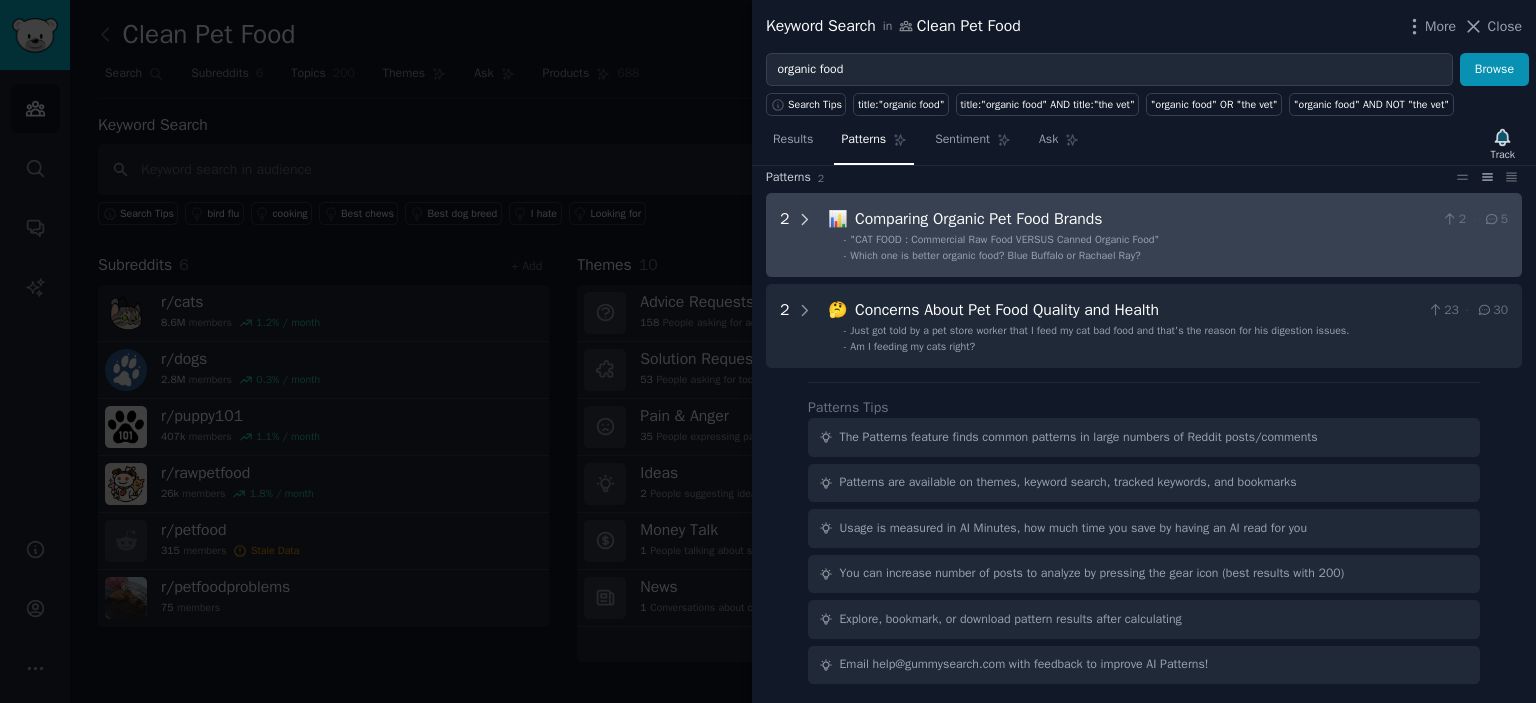 click on "Download Reset Share Pattern s 2 2 📊 Comparing Organic Pet Food Brands 2 · 5 - "CAT FOOD : Commercial Raw Food VERSUS Canned Organic Food" - Which one is better organic food? Blue Buffalo or Rachael Ray? 2 🤔 Concerns About Pet Food Quality and Health 23 · 30 - Just got told by a pet store worker that I feed my cat bad food and that's the reason for his digestion issues. - Am I feeding my cats right?" at bounding box center [1144, 245] 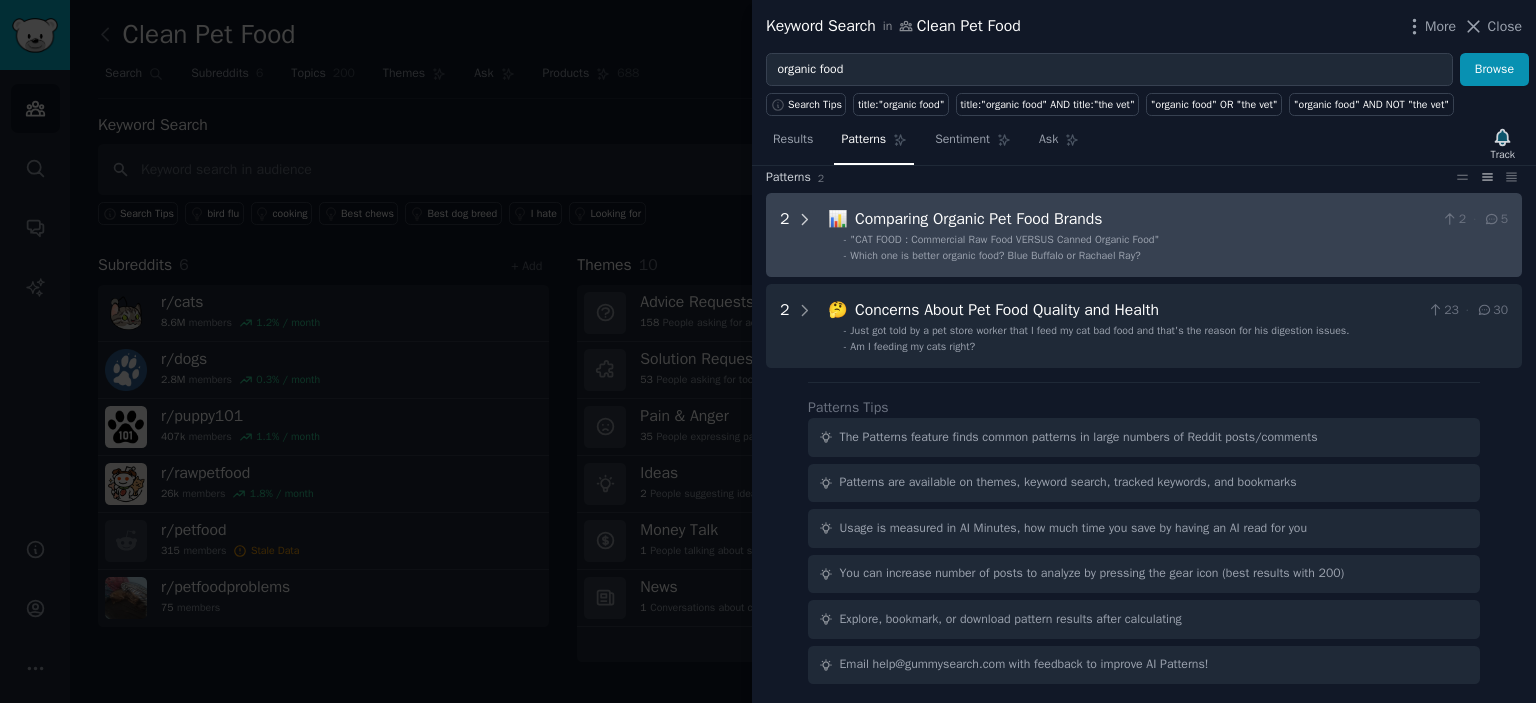 click 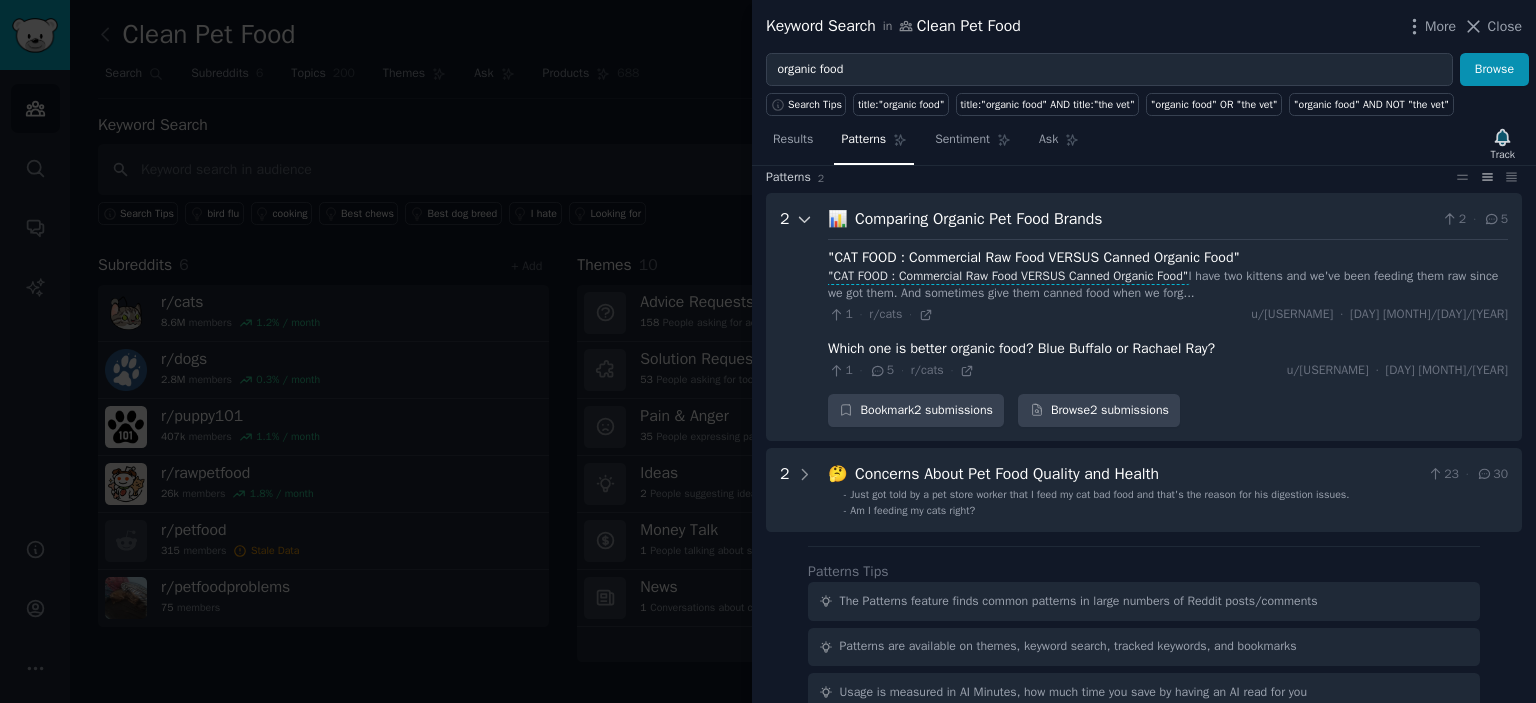 scroll, scrollTop: 91, scrollLeft: 0, axis: vertical 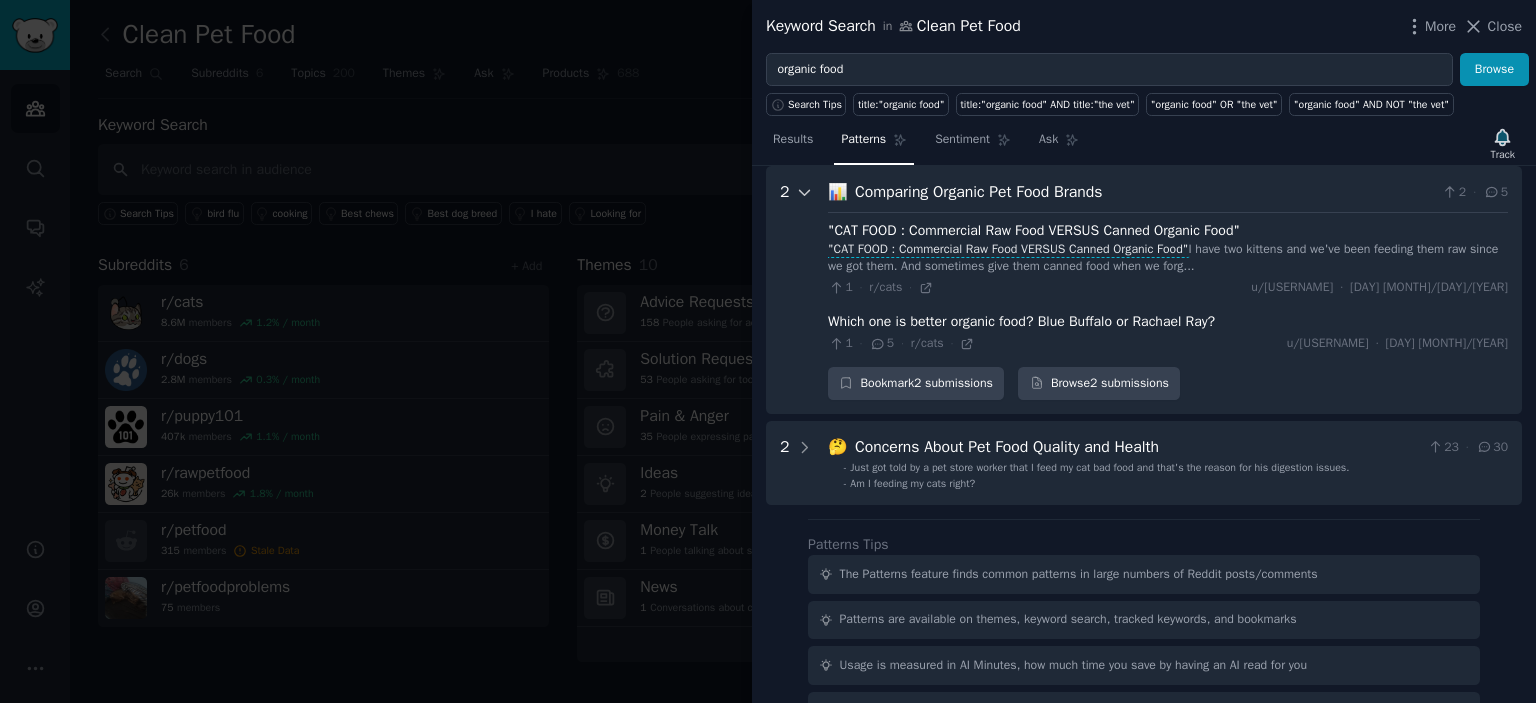 click 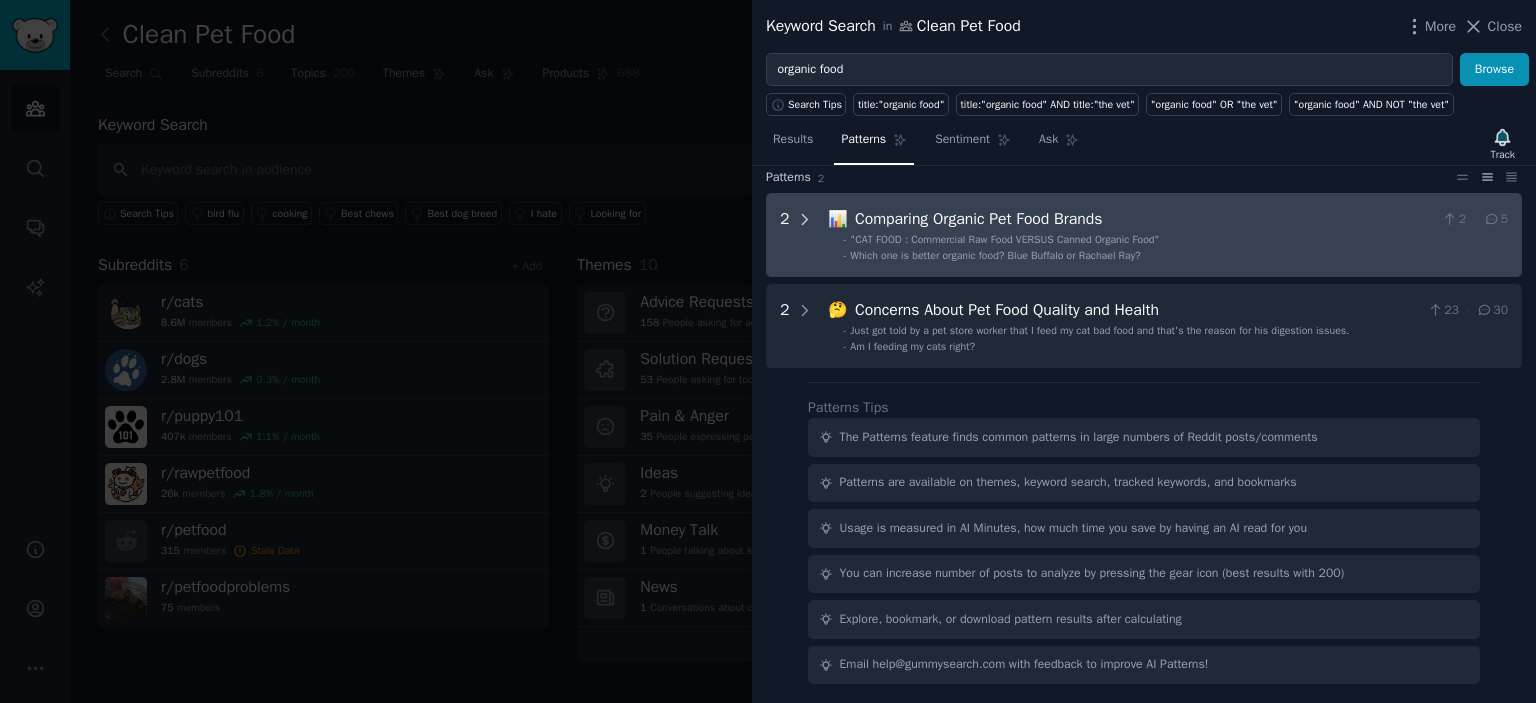 scroll, scrollTop: 0, scrollLeft: 0, axis: both 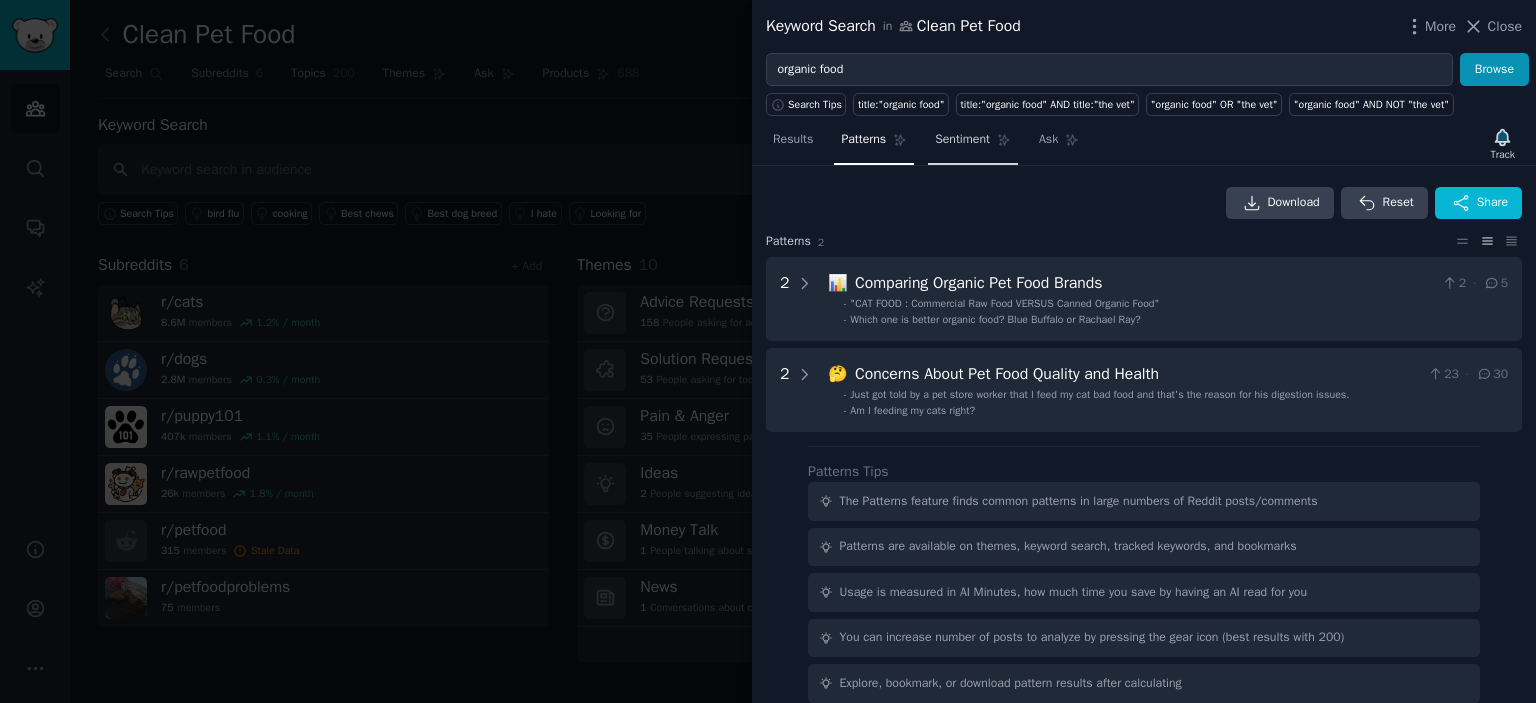 click on "Sentiment" at bounding box center [962, 140] 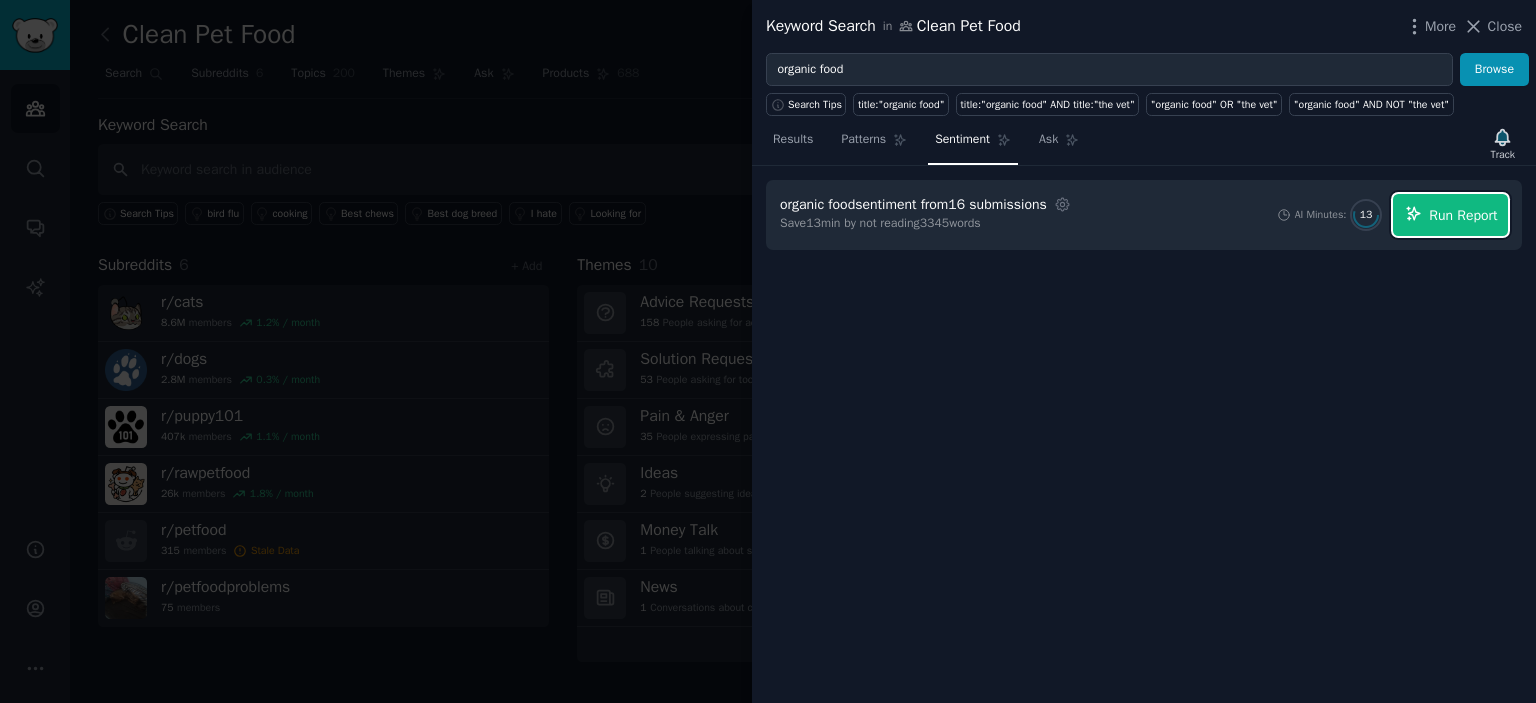 click on "Run Report" at bounding box center (1463, 215) 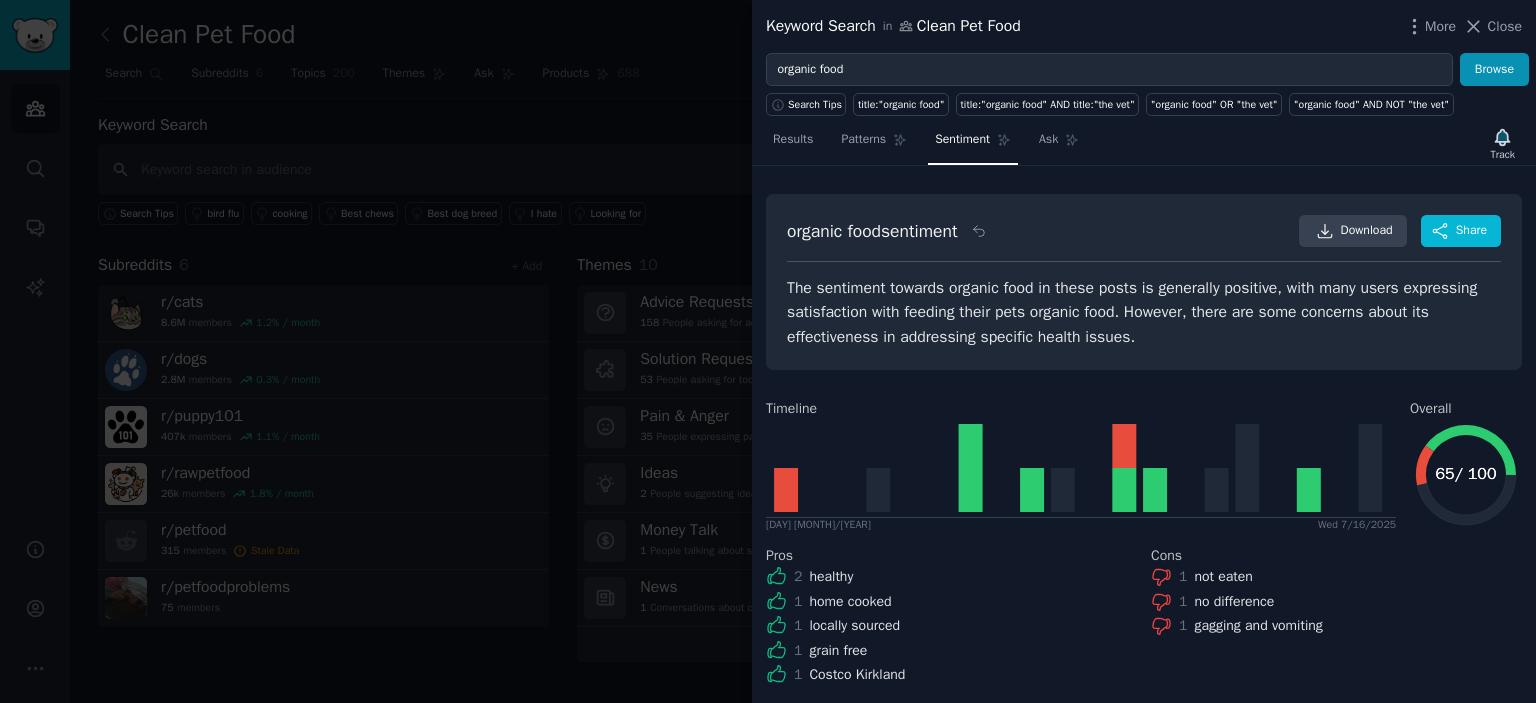 scroll, scrollTop: 0, scrollLeft: 0, axis: both 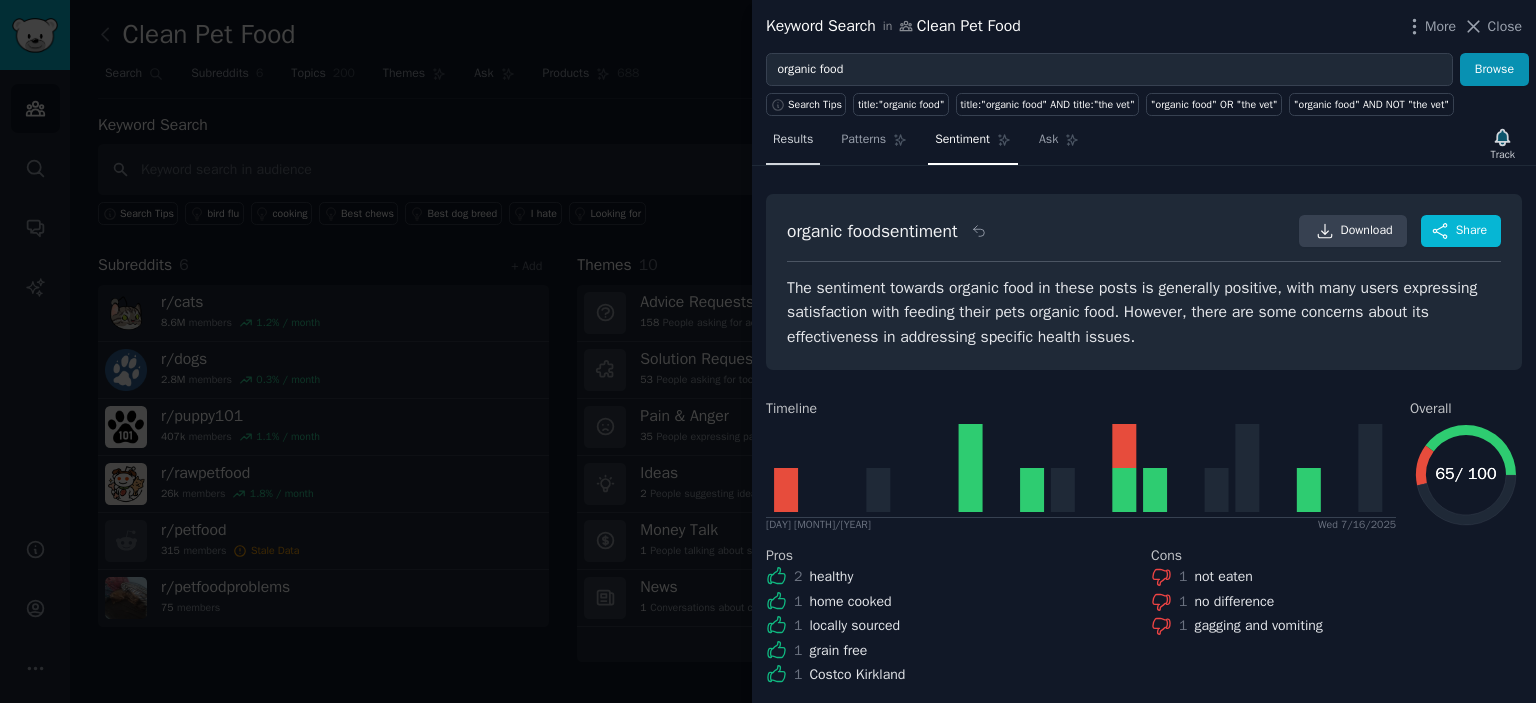 click on "Results" at bounding box center (793, 140) 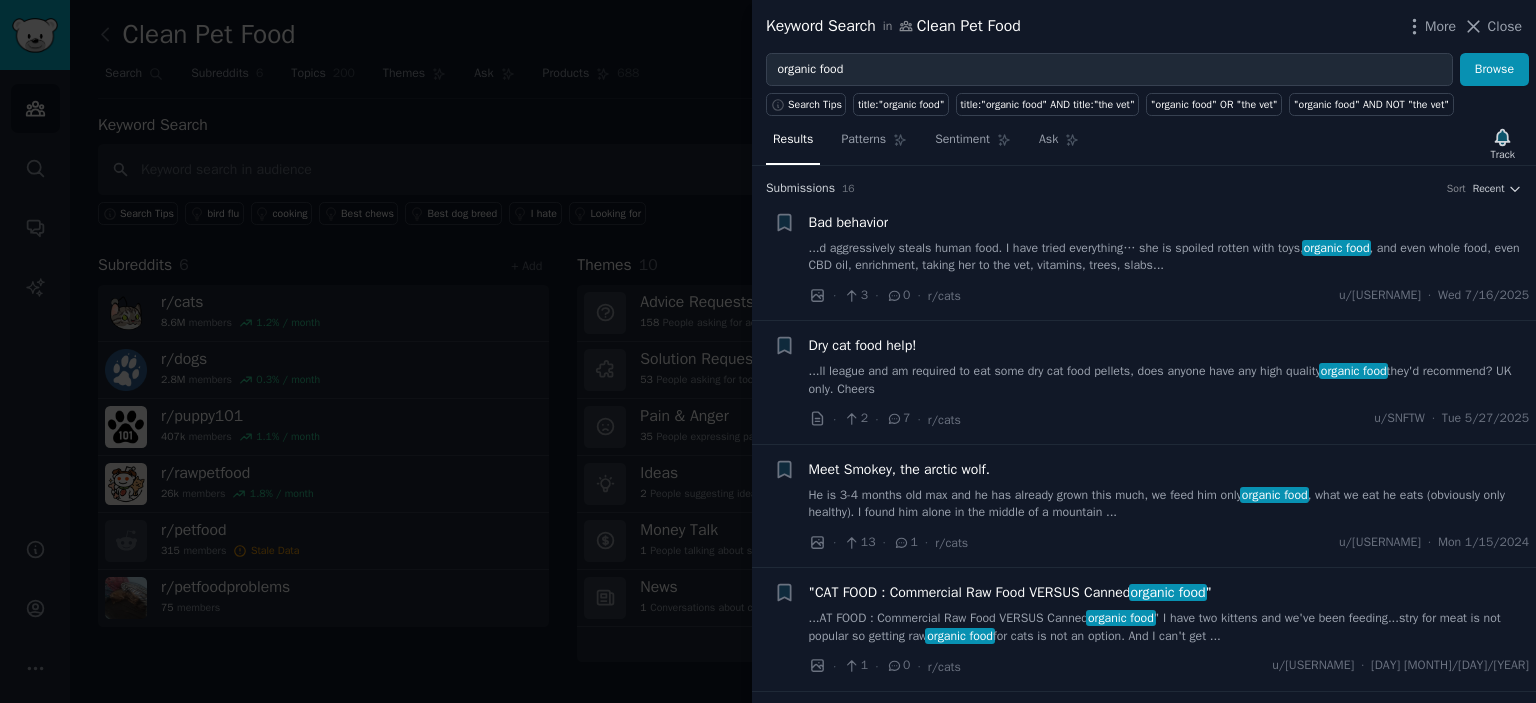 click on "Dry cat food help!" at bounding box center [1169, 345] 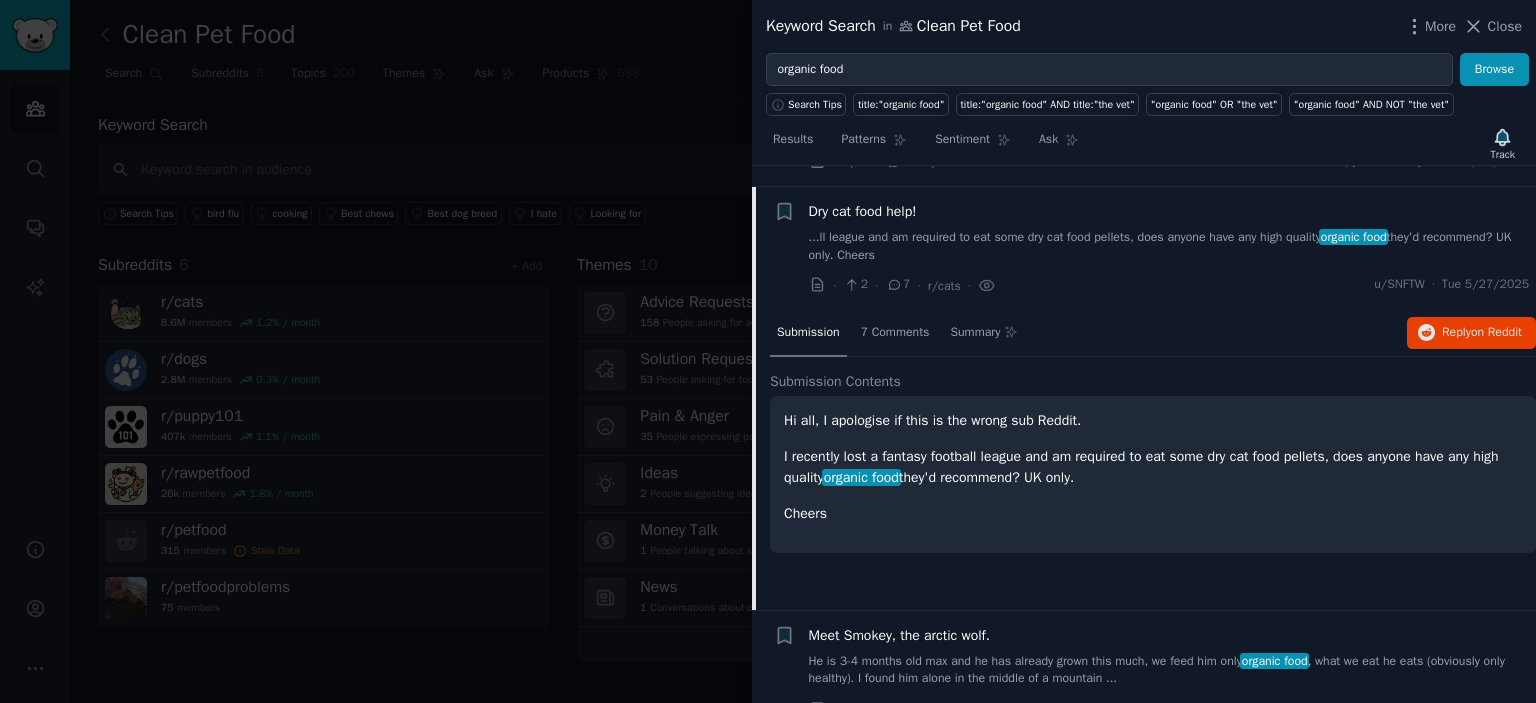 scroll, scrollTop: 155, scrollLeft: 0, axis: vertical 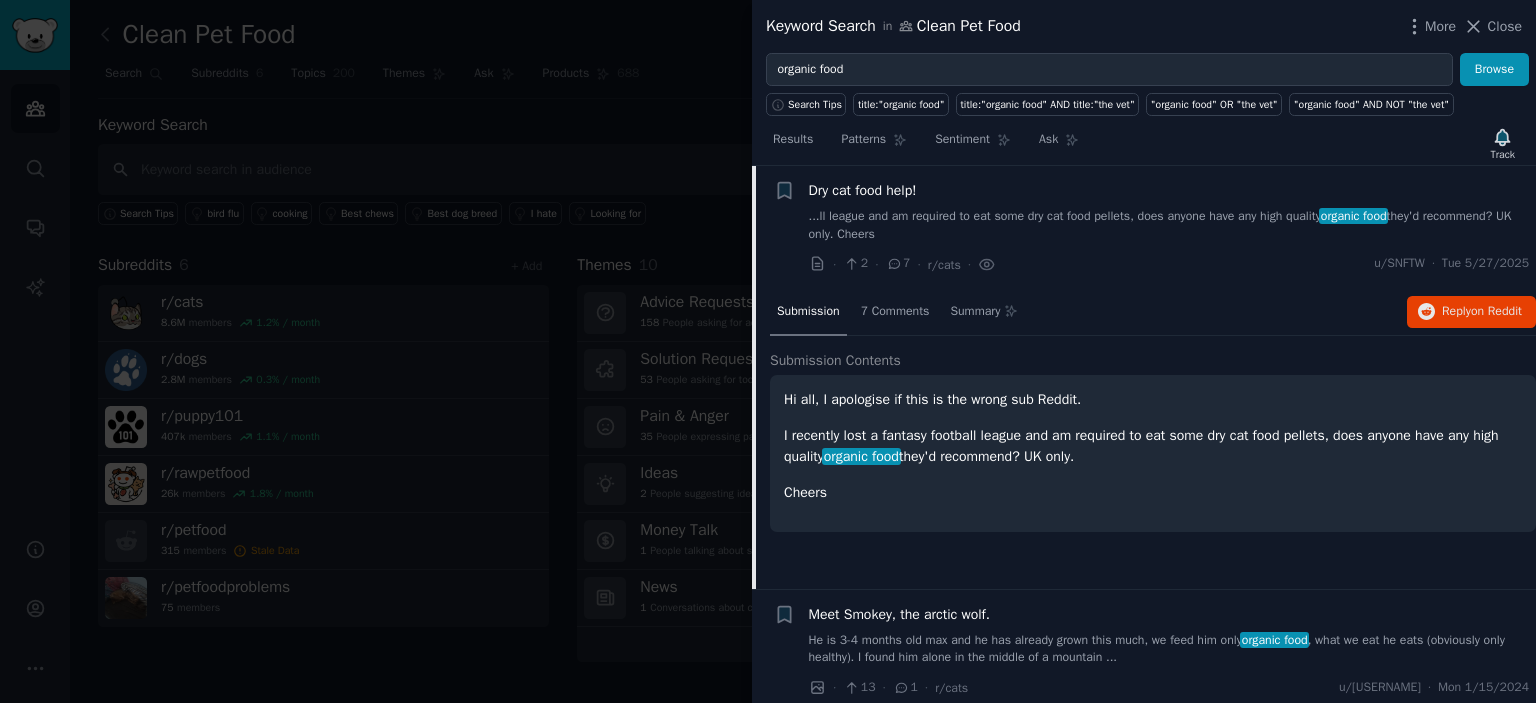 click on "Dry cat food help!" at bounding box center (1169, 190) 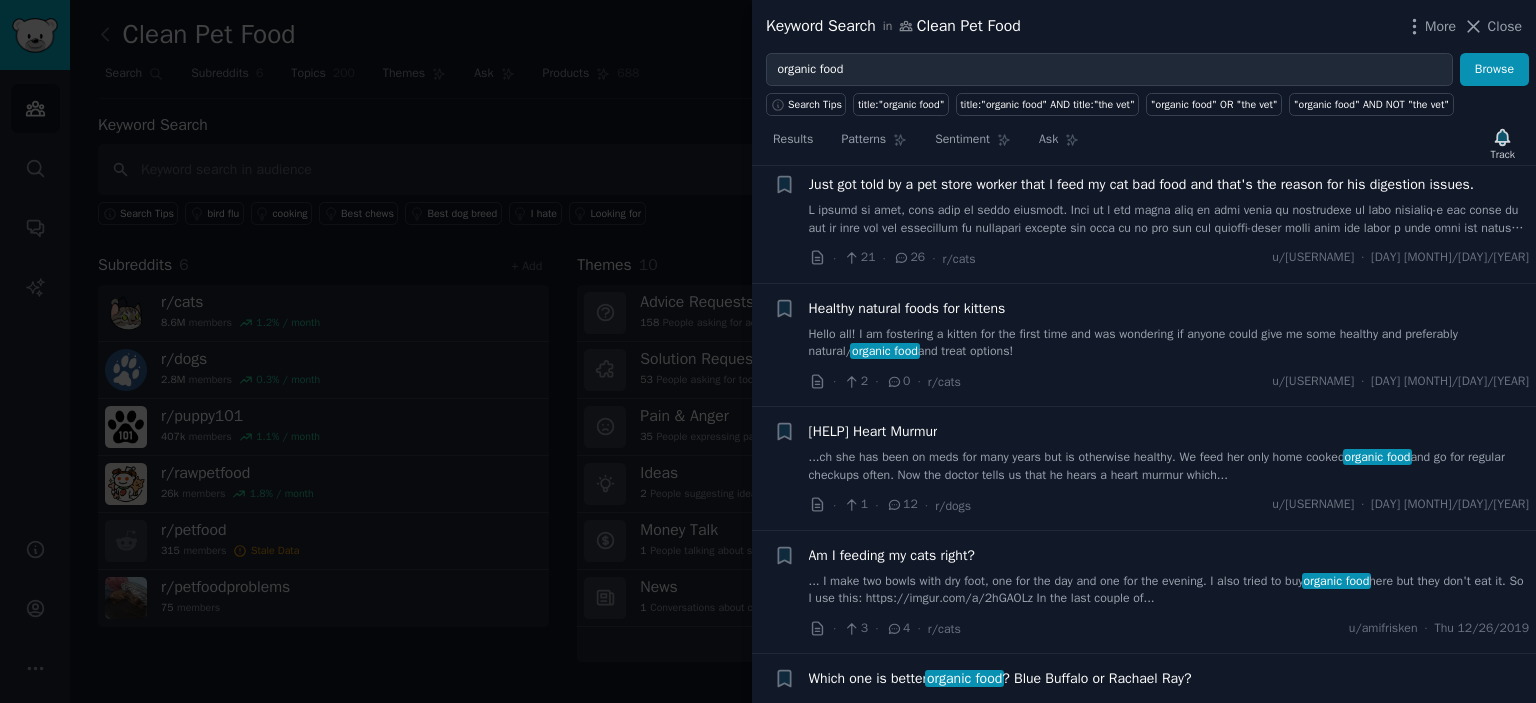 scroll, scrollTop: 755, scrollLeft: 0, axis: vertical 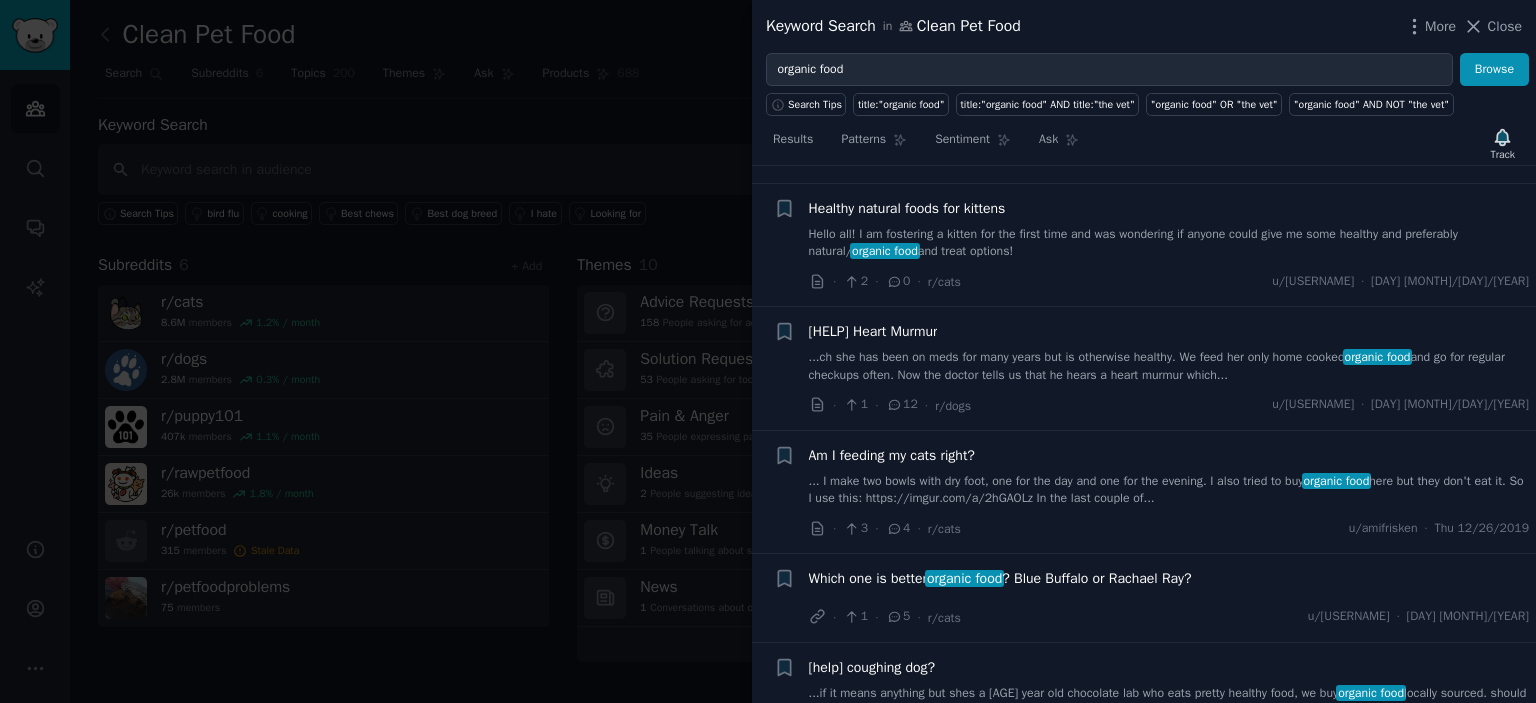 click on "Am I feeding my cats right?" at bounding box center (892, 455) 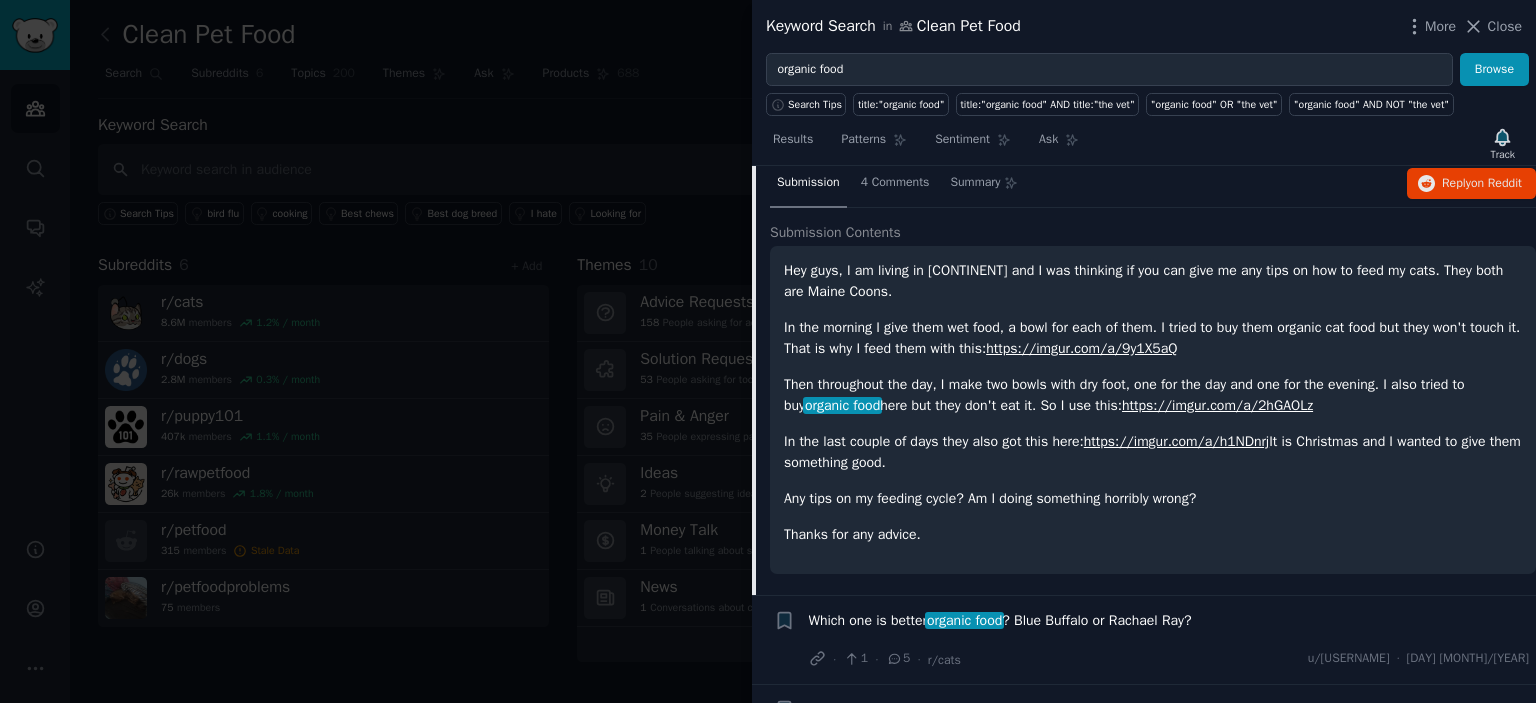 scroll, scrollTop: 1017, scrollLeft: 0, axis: vertical 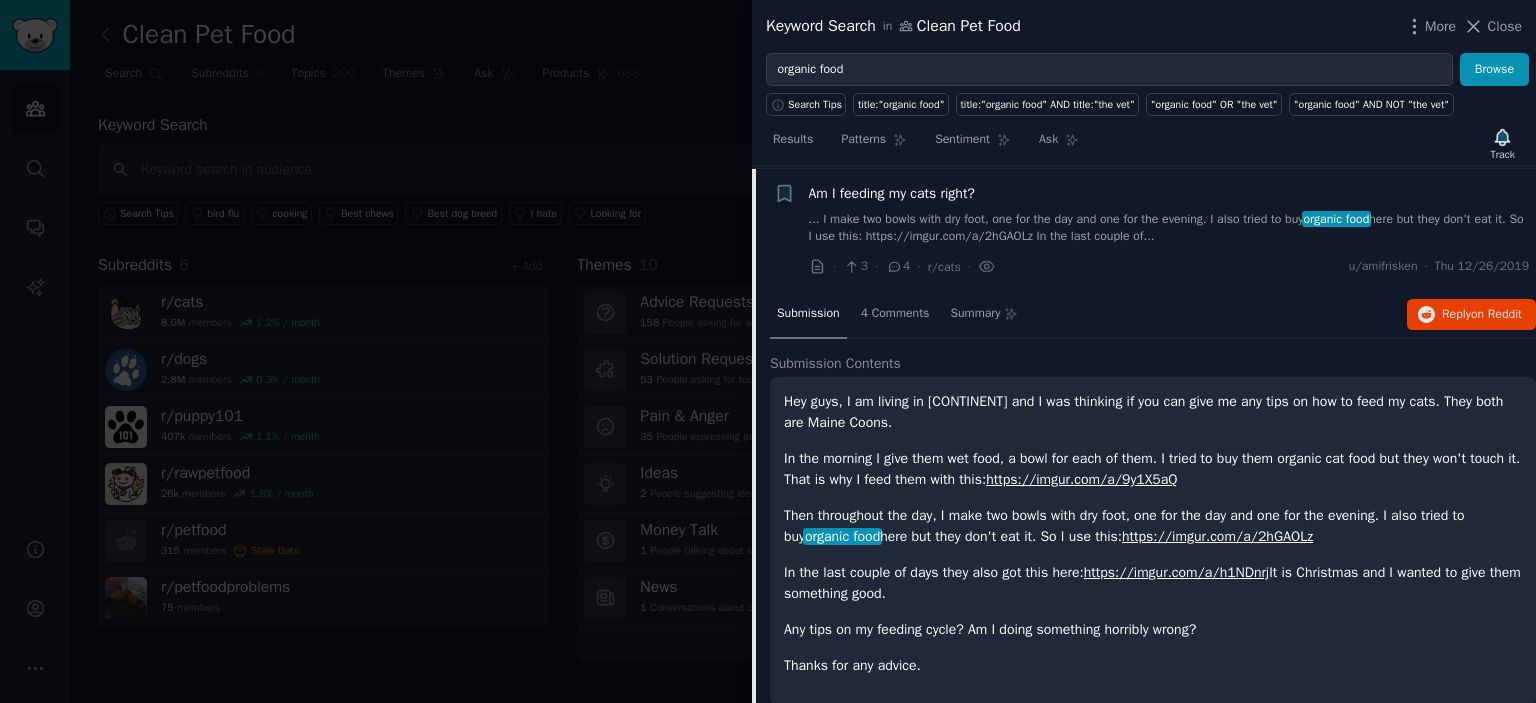 click on "Am I feeding my cats right?" at bounding box center [892, 193] 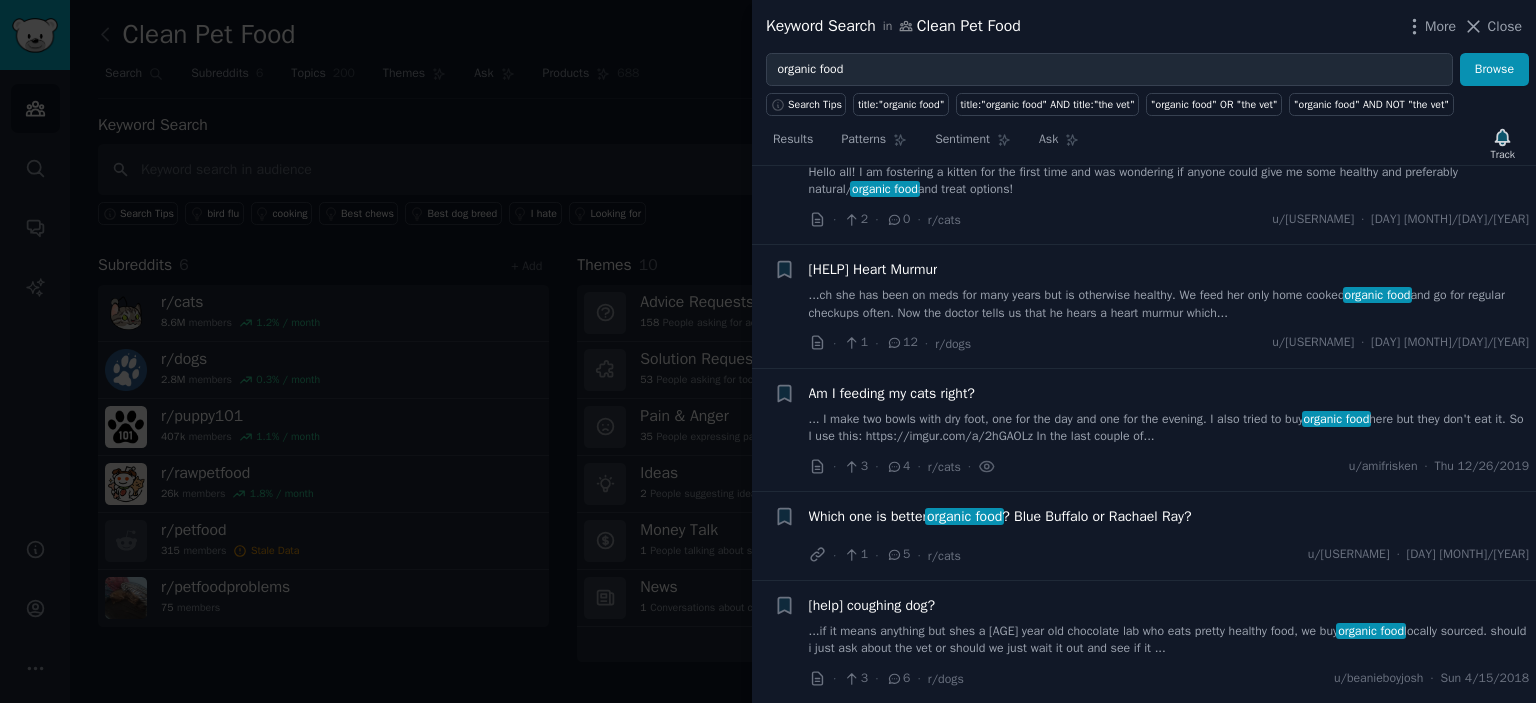 scroll, scrollTop: 717, scrollLeft: 0, axis: vertical 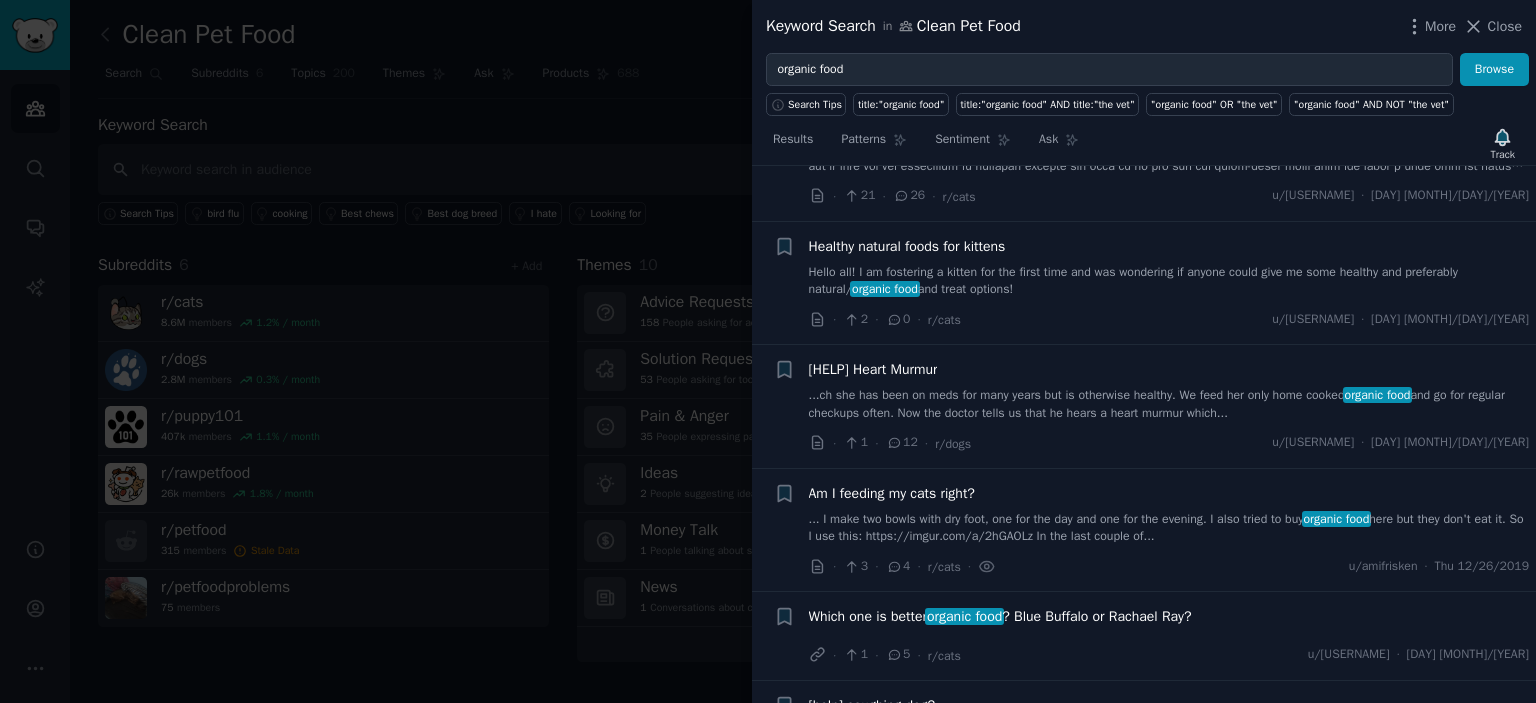 click on "[HELP] Heart Murmur" at bounding box center [873, 369] 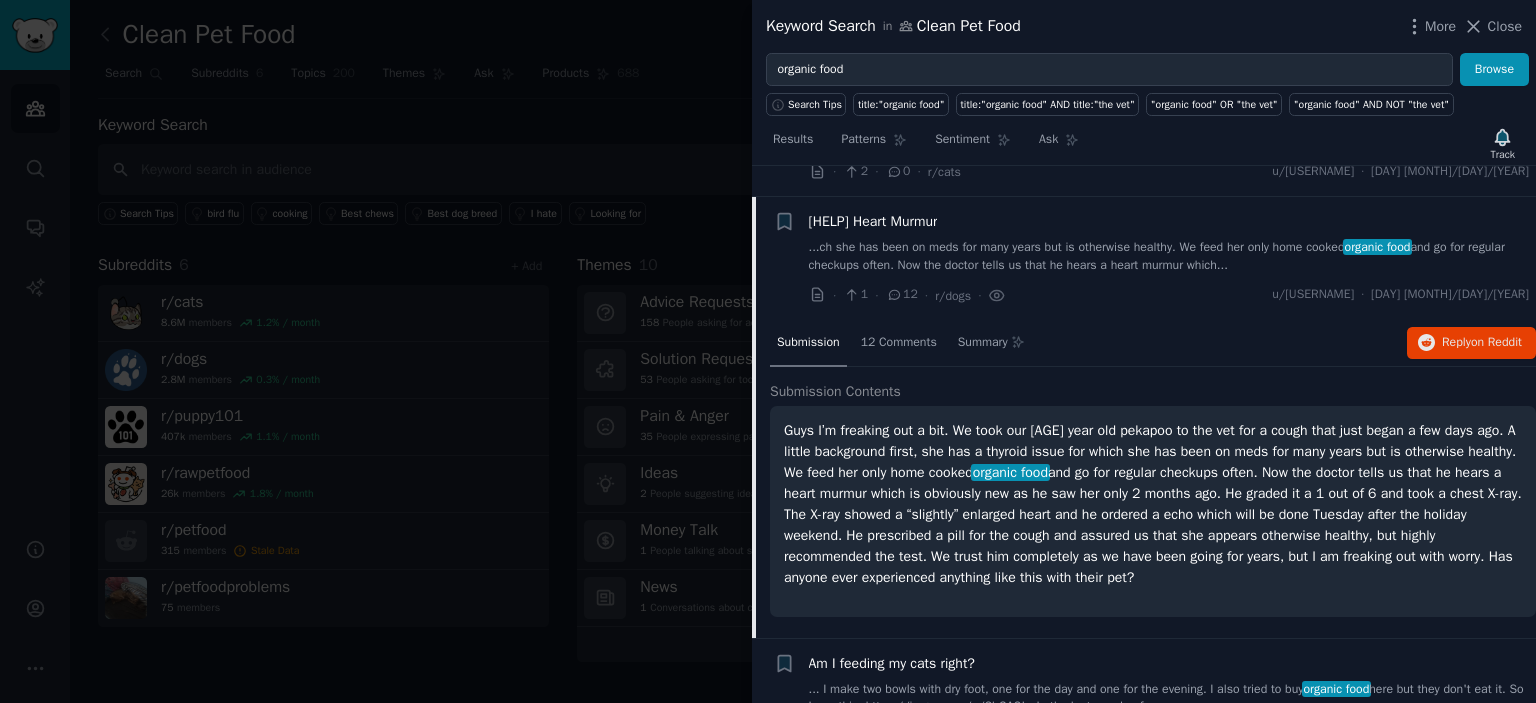 scroll, scrollTop: 894, scrollLeft: 0, axis: vertical 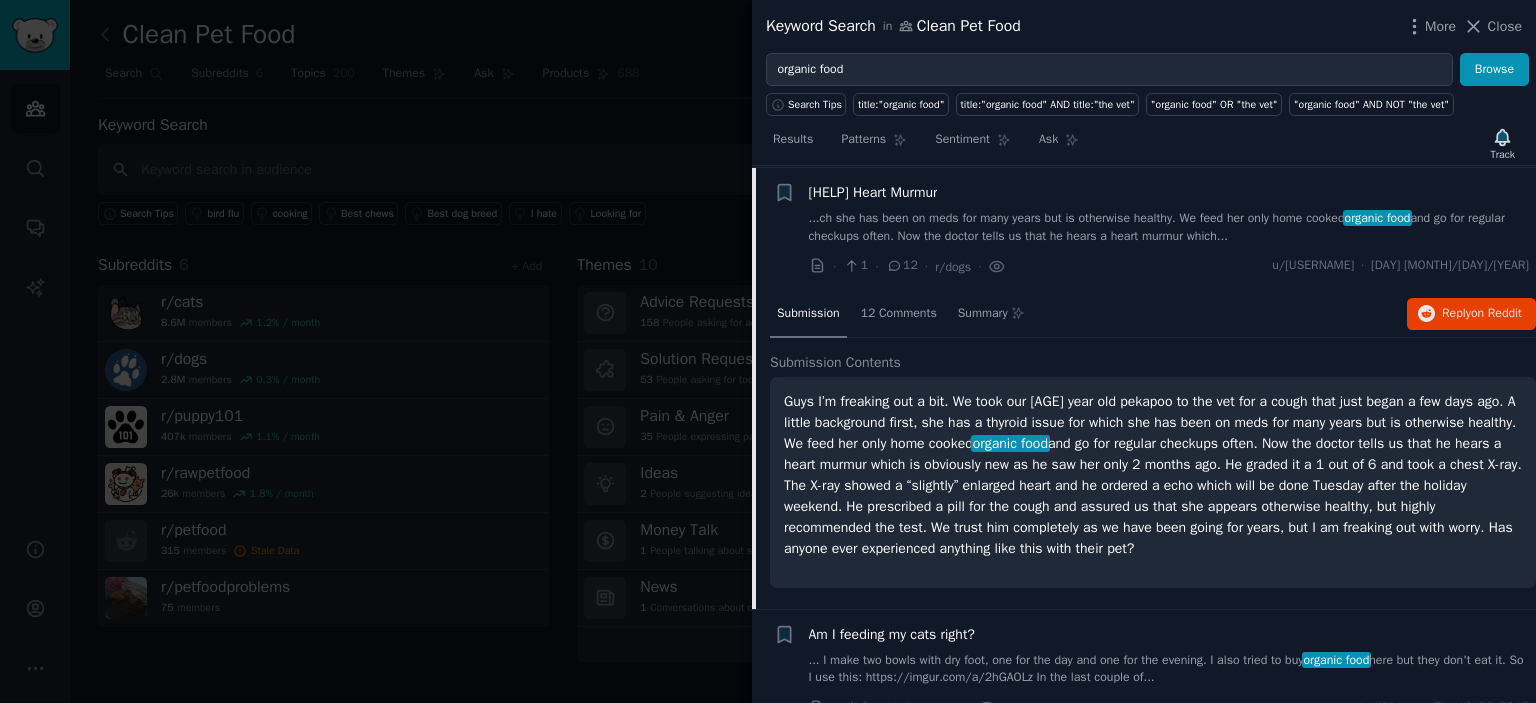click on "[HELP] Heart Murmur" at bounding box center (873, 192) 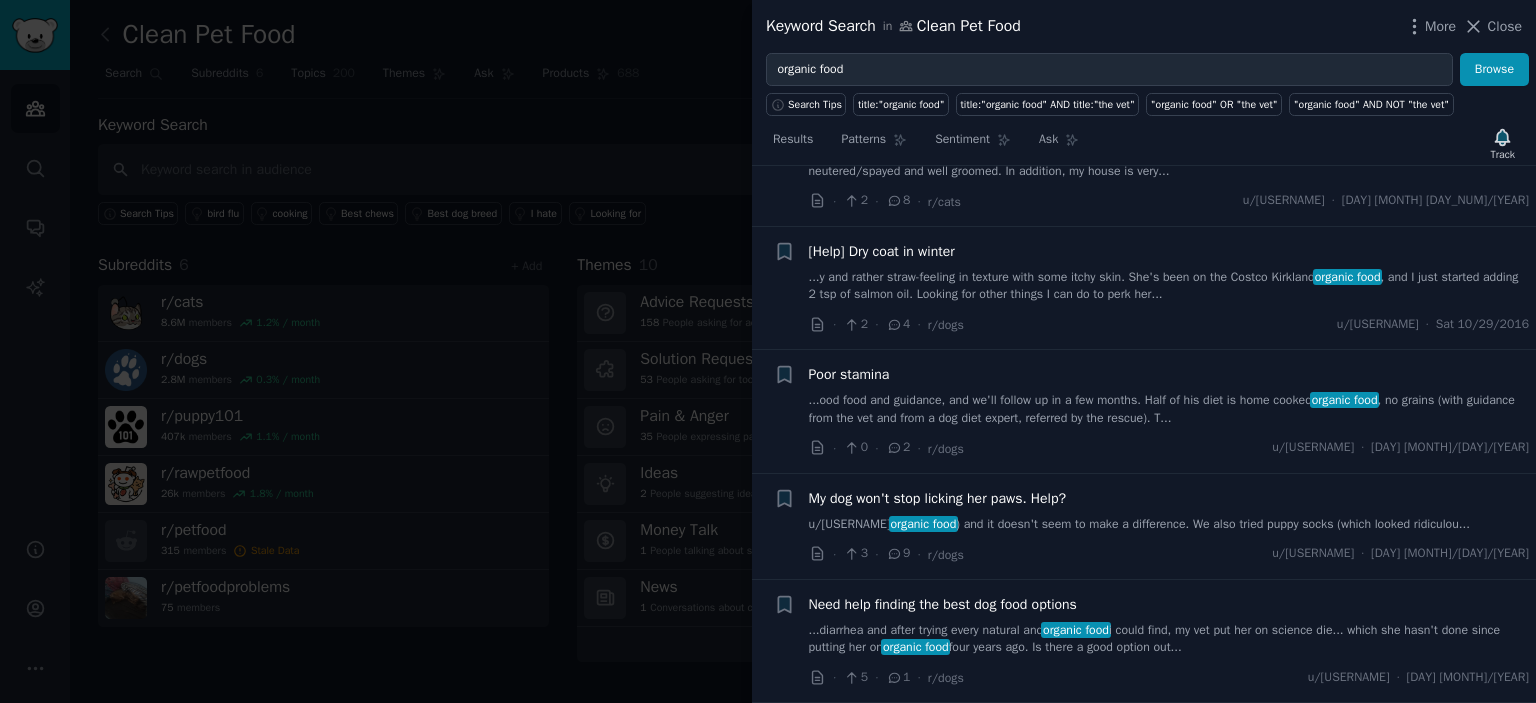 scroll, scrollTop: 1431, scrollLeft: 0, axis: vertical 